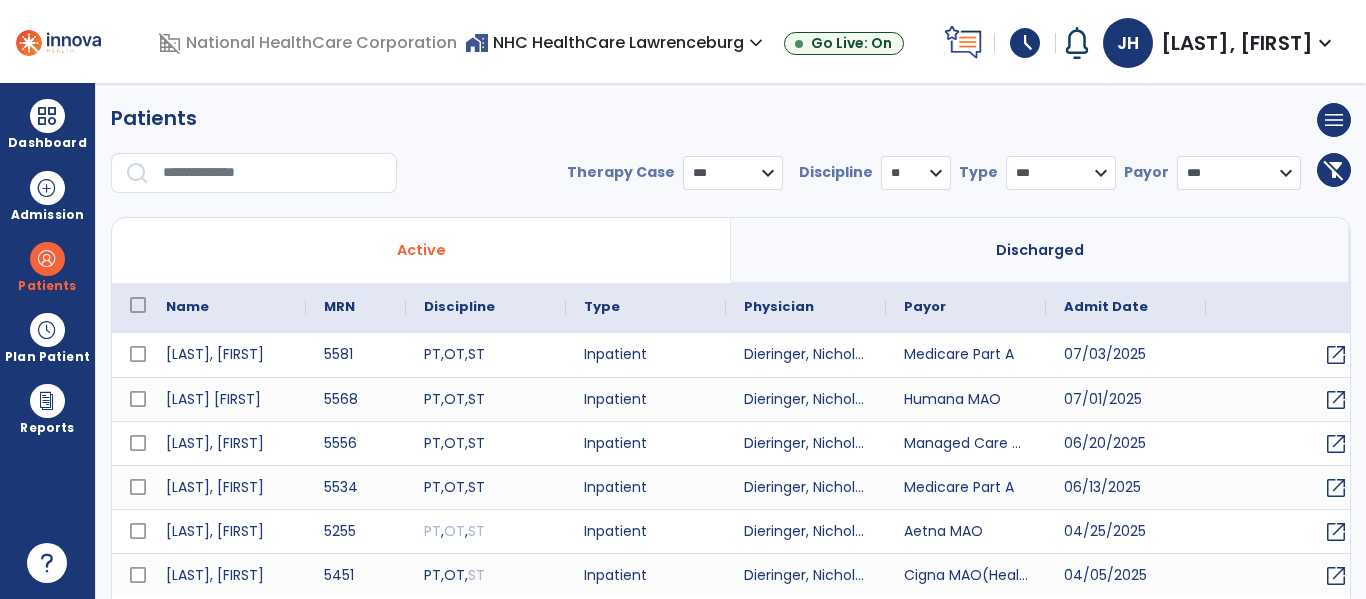 select on "**" 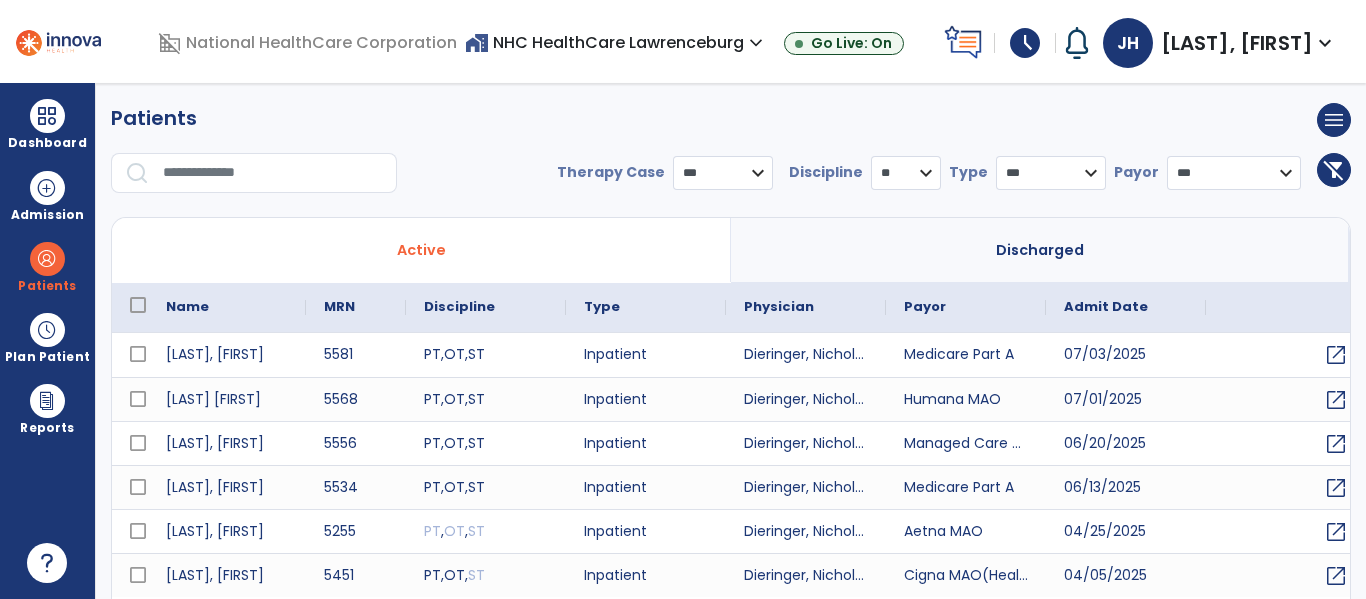 scroll, scrollTop: 0, scrollLeft: 0, axis: both 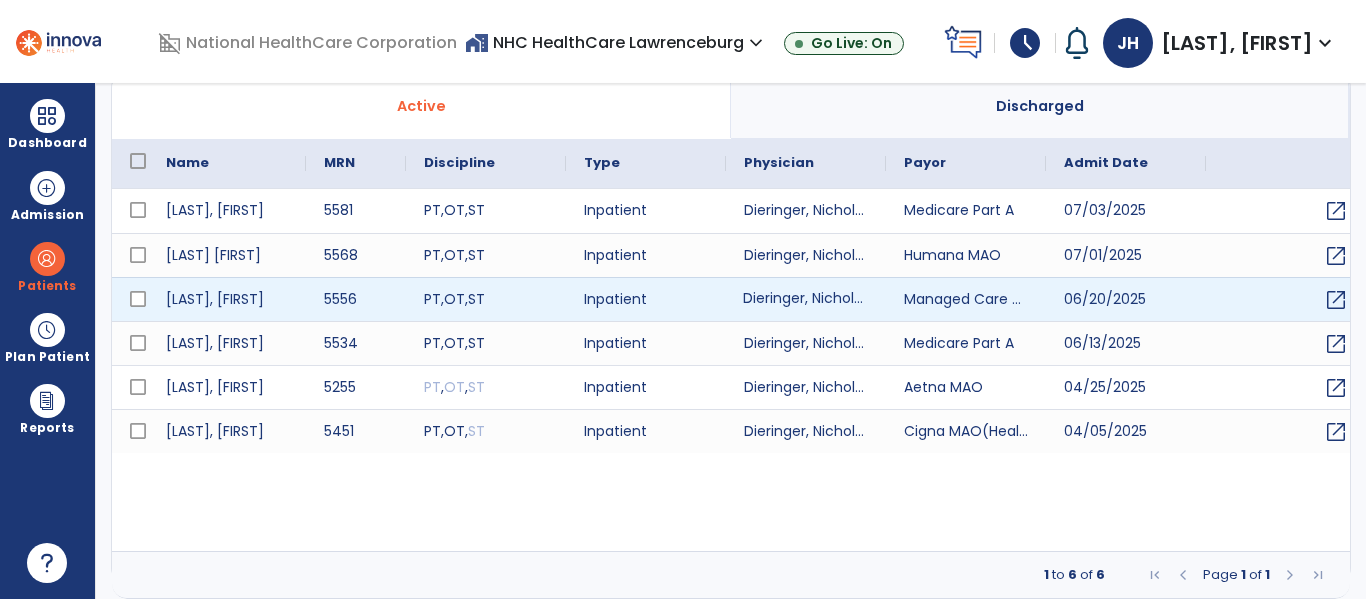click on "Dieringer, Nicholas" at bounding box center (806, 299) 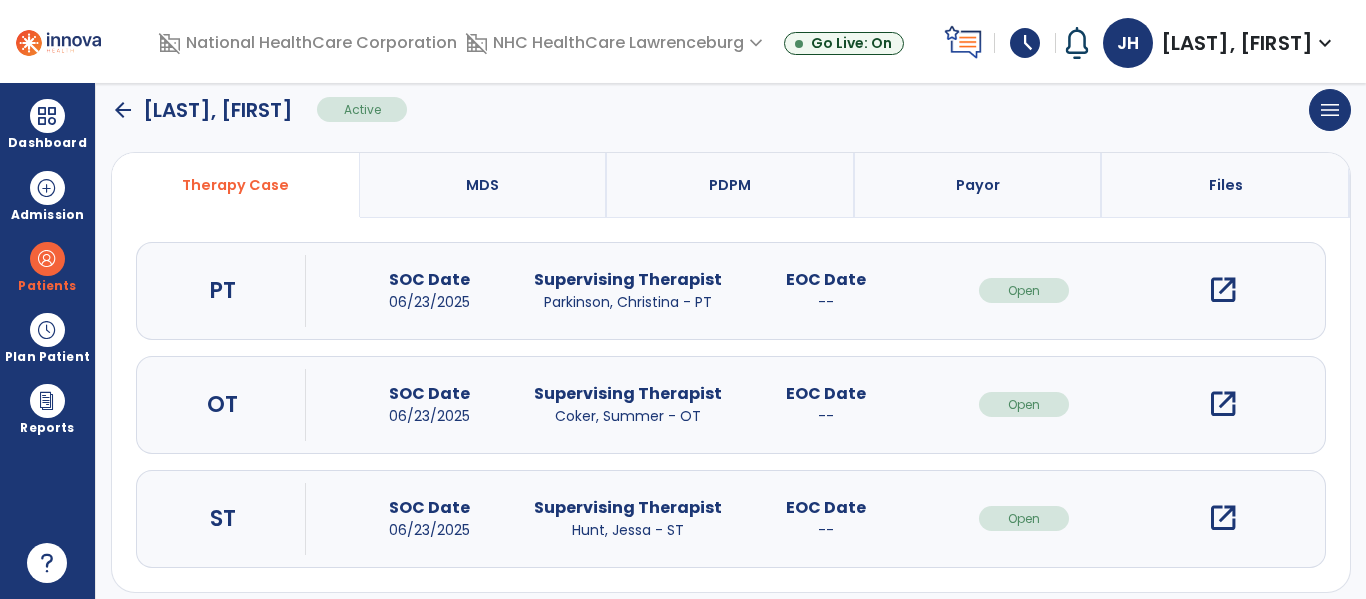scroll, scrollTop: 143, scrollLeft: 0, axis: vertical 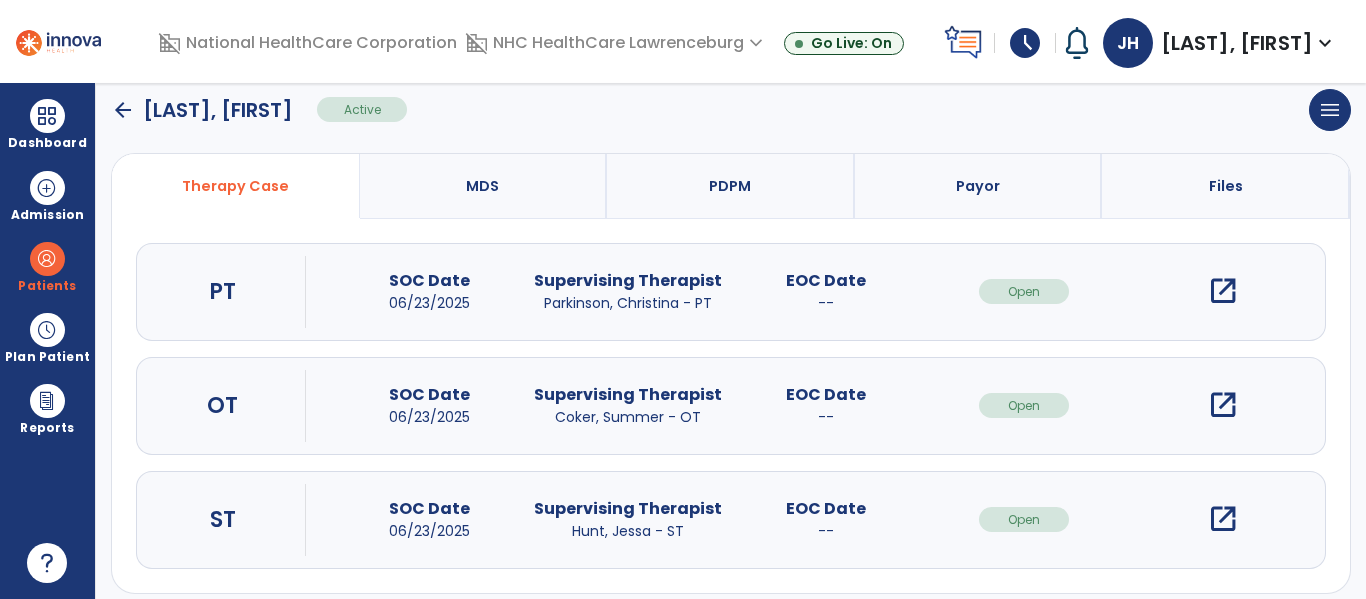 click on "schedule" at bounding box center [1025, 43] 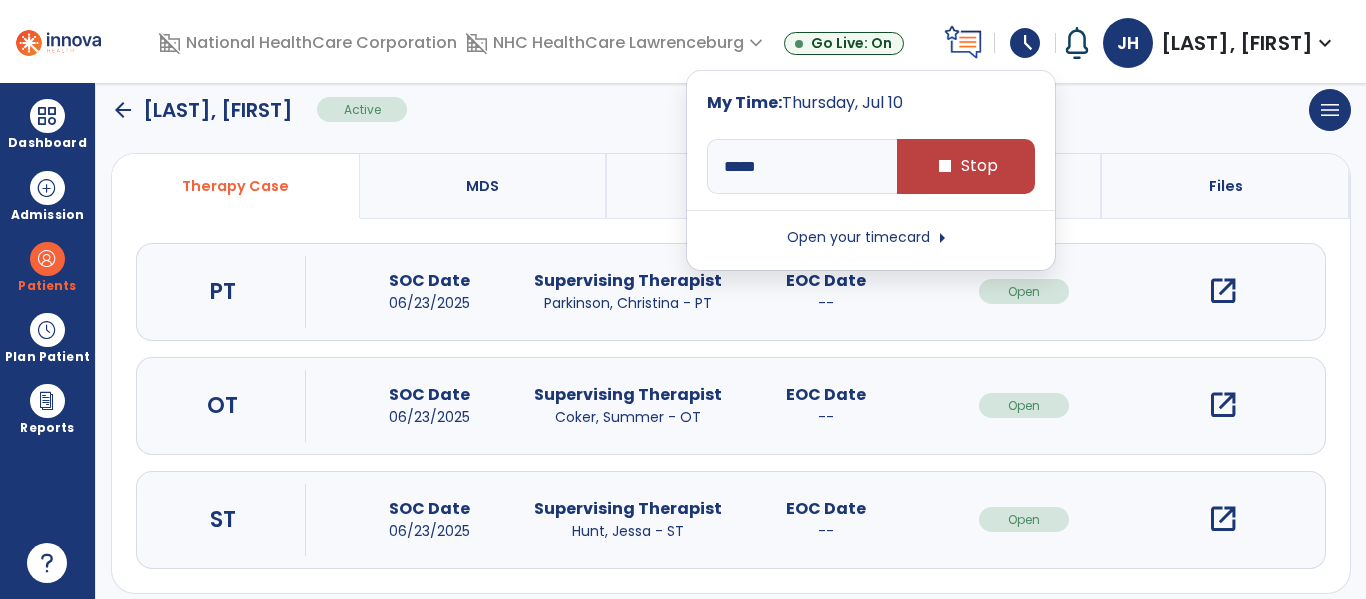 click on "schedule" at bounding box center [1025, 43] 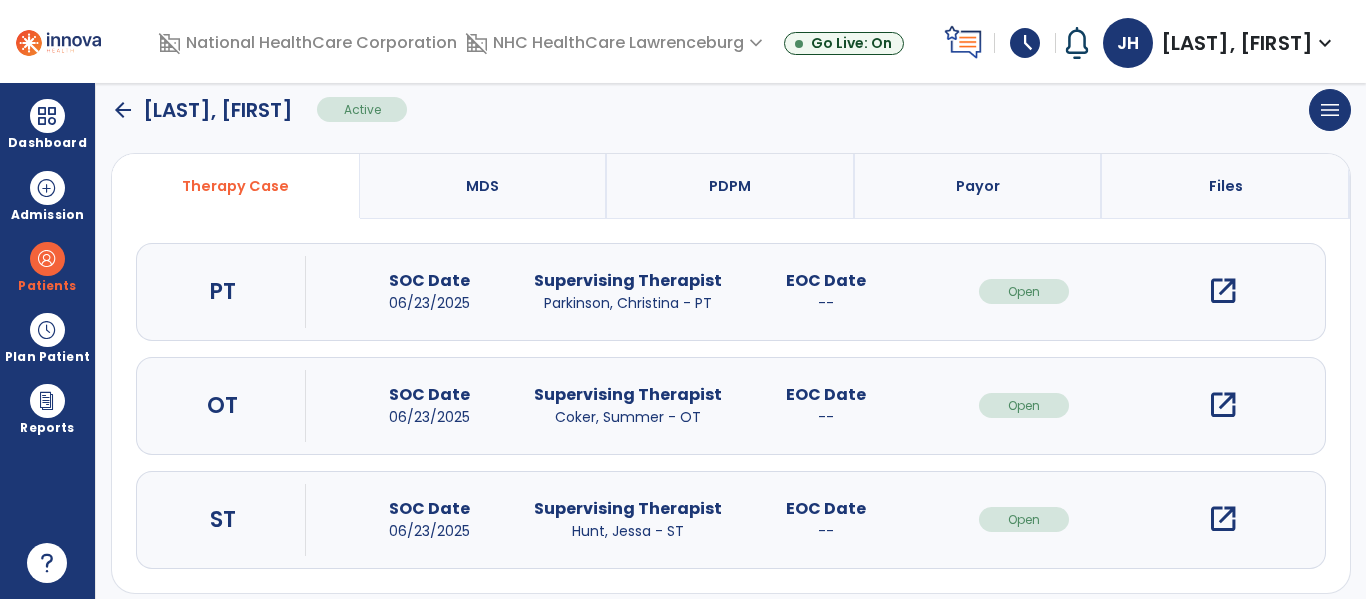 click on "open_in_new" at bounding box center (1223, 519) 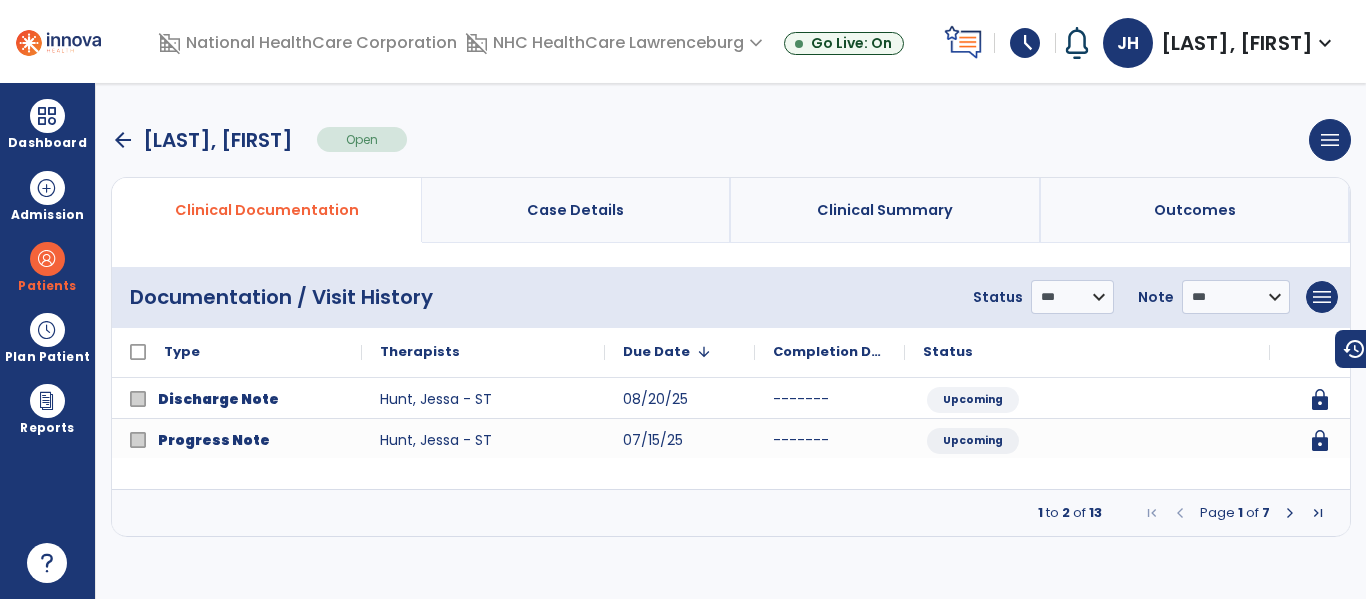 scroll, scrollTop: 0, scrollLeft: 0, axis: both 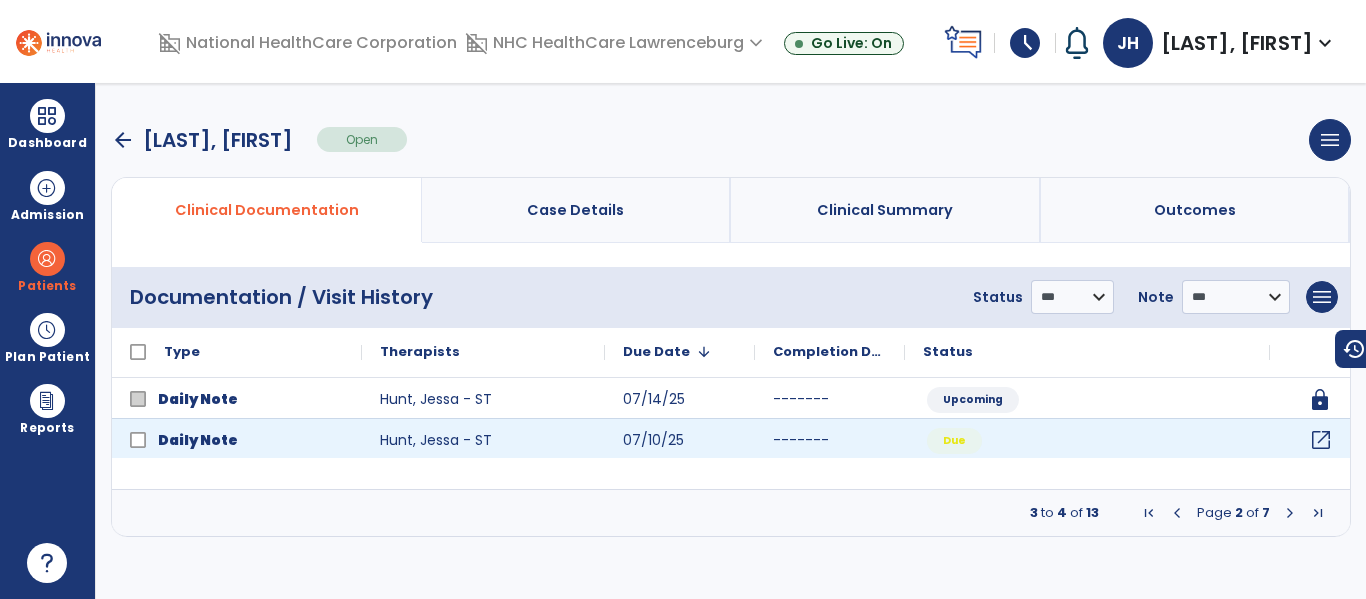 click on "open_in_new" 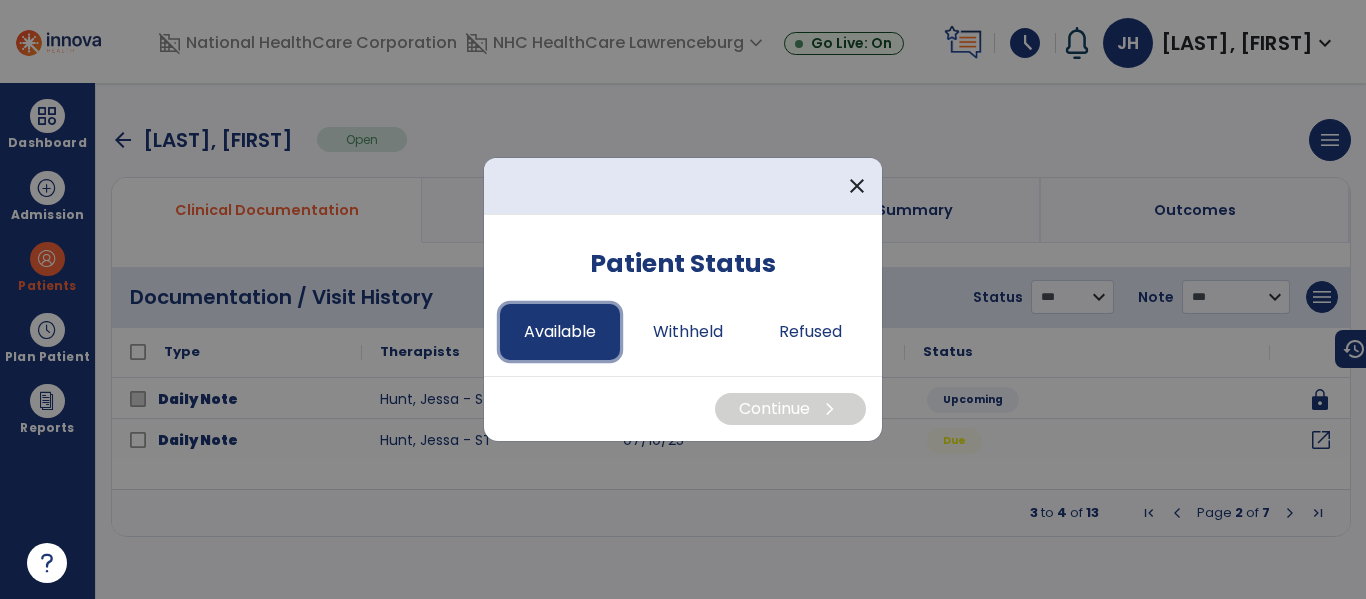click on "Available" at bounding box center (560, 332) 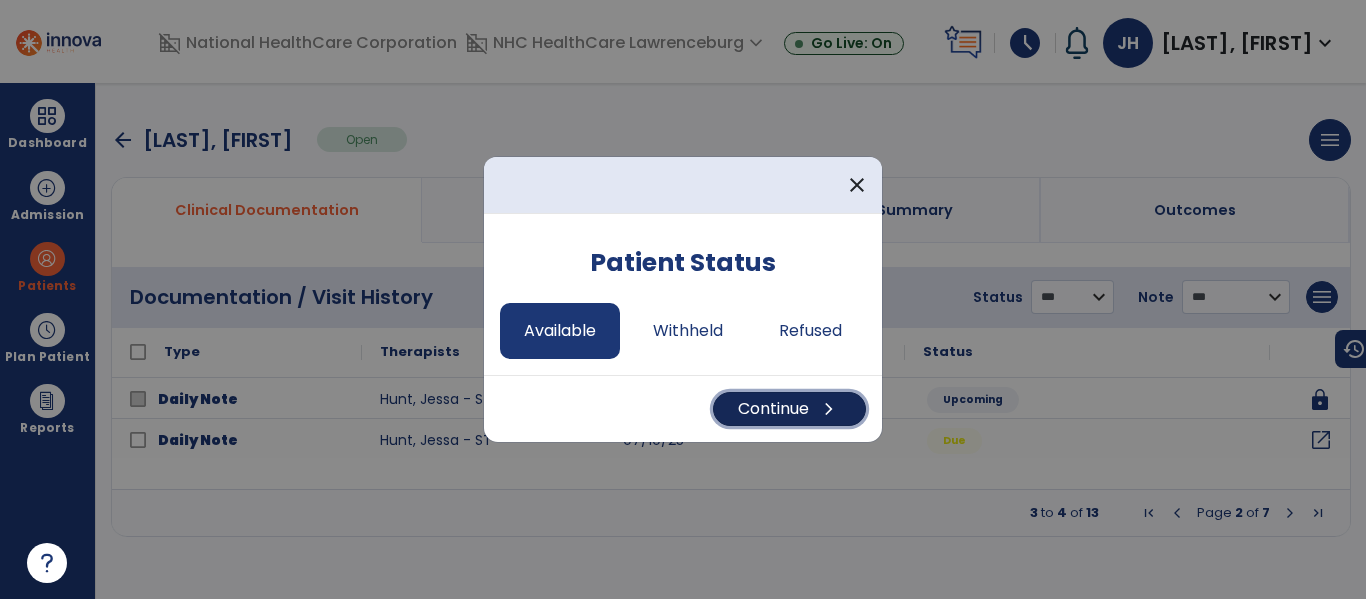 click on "Continue   chevron_right" at bounding box center (789, 409) 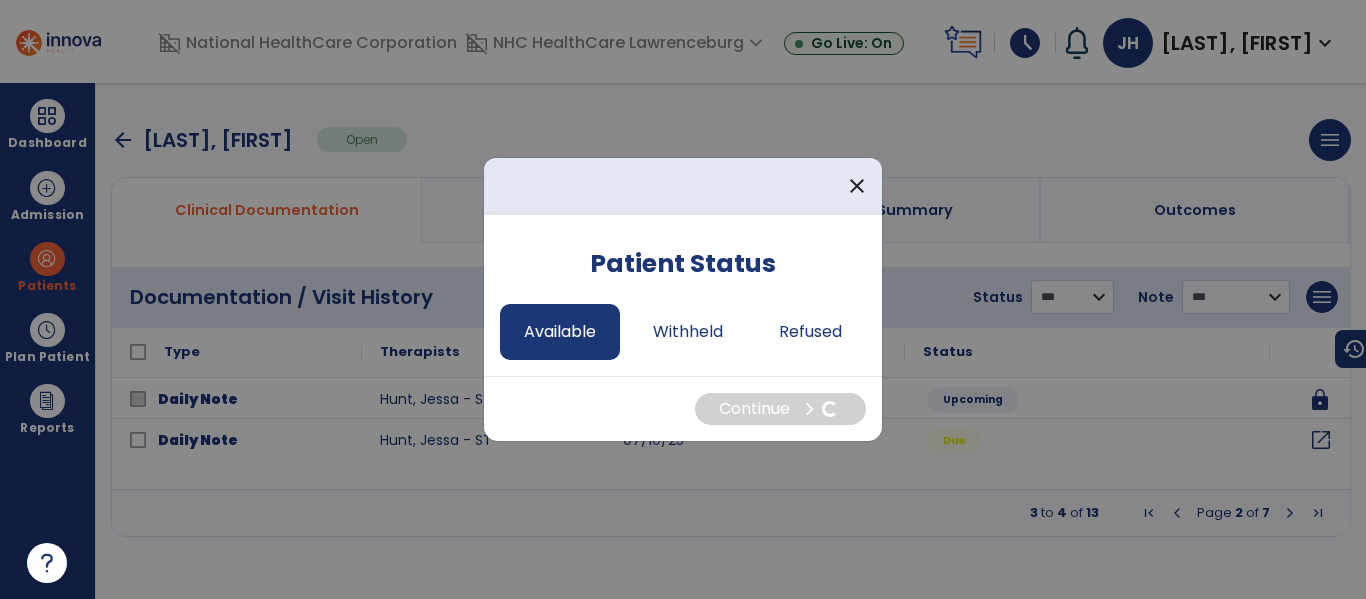 select on "*" 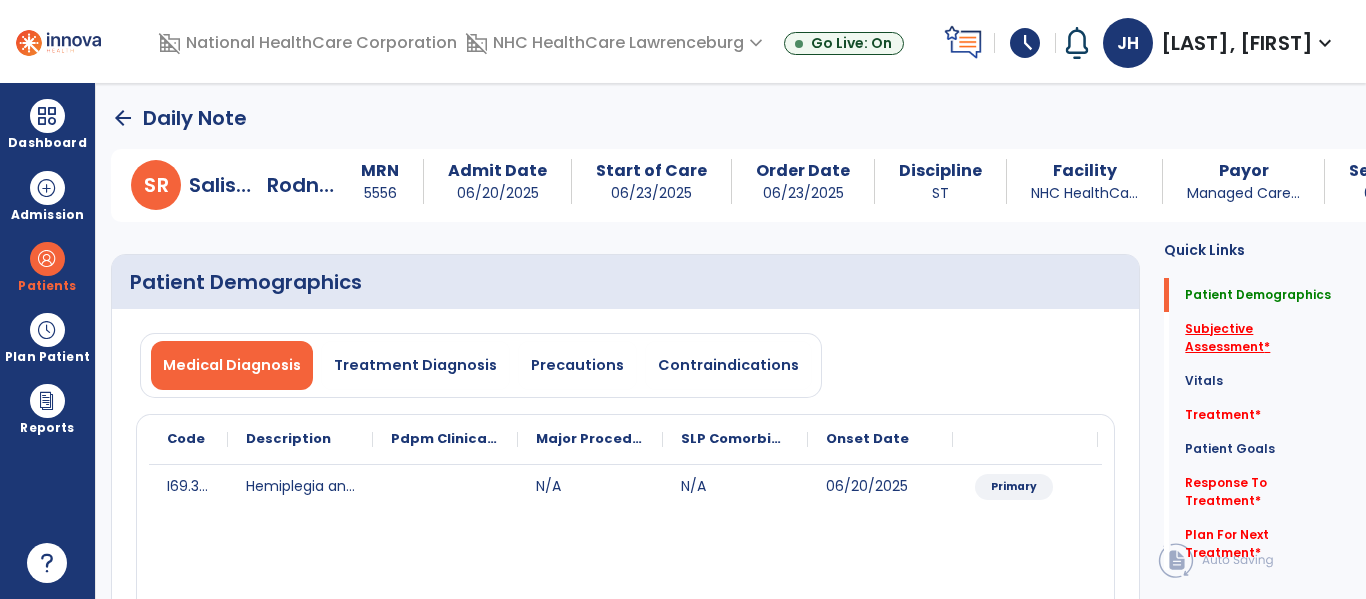 click on "Subjective Assessment   *" 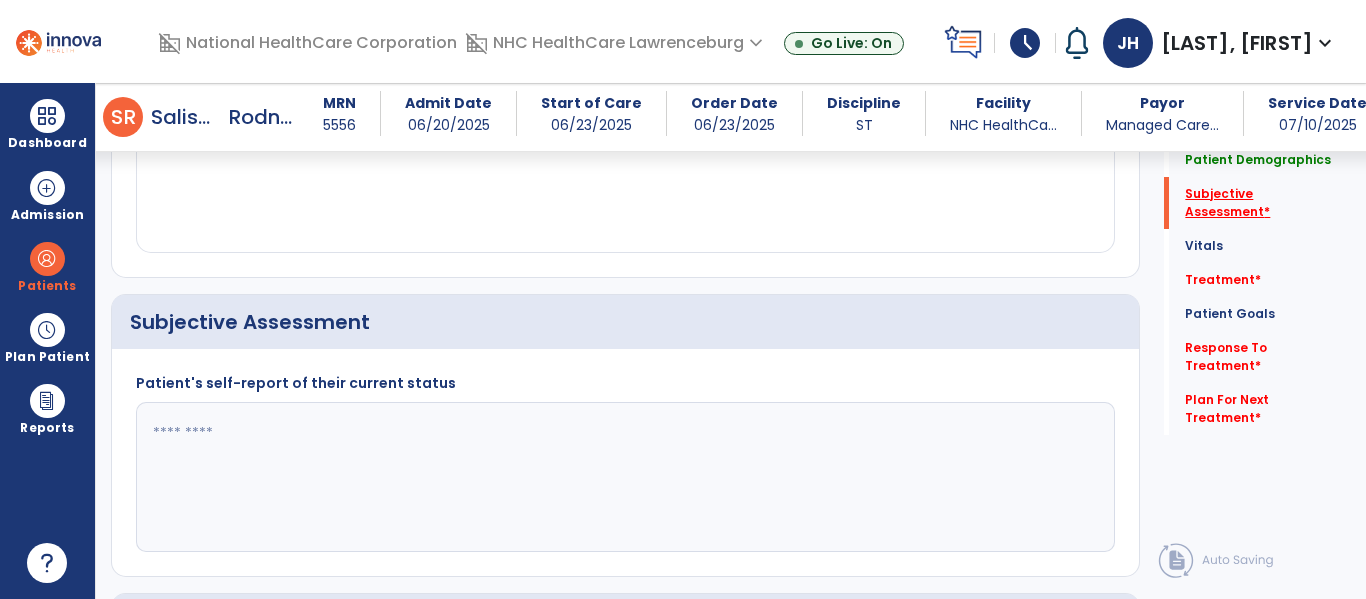 scroll, scrollTop: 457, scrollLeft: 0, axis: vertical 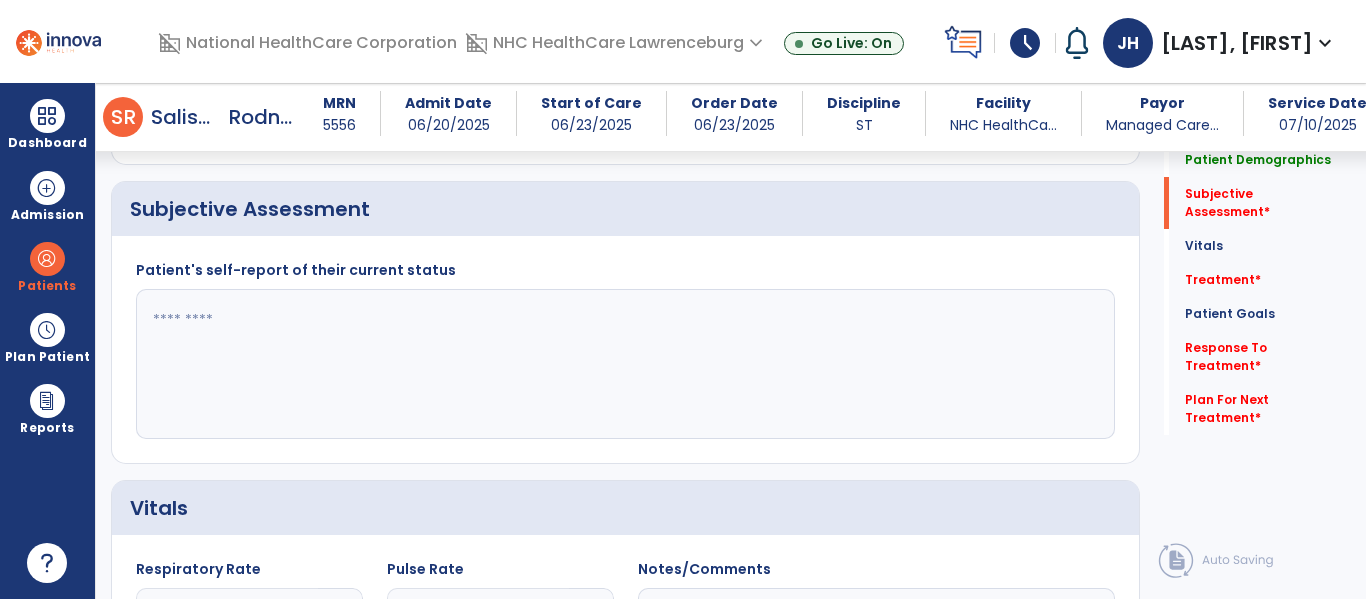 click 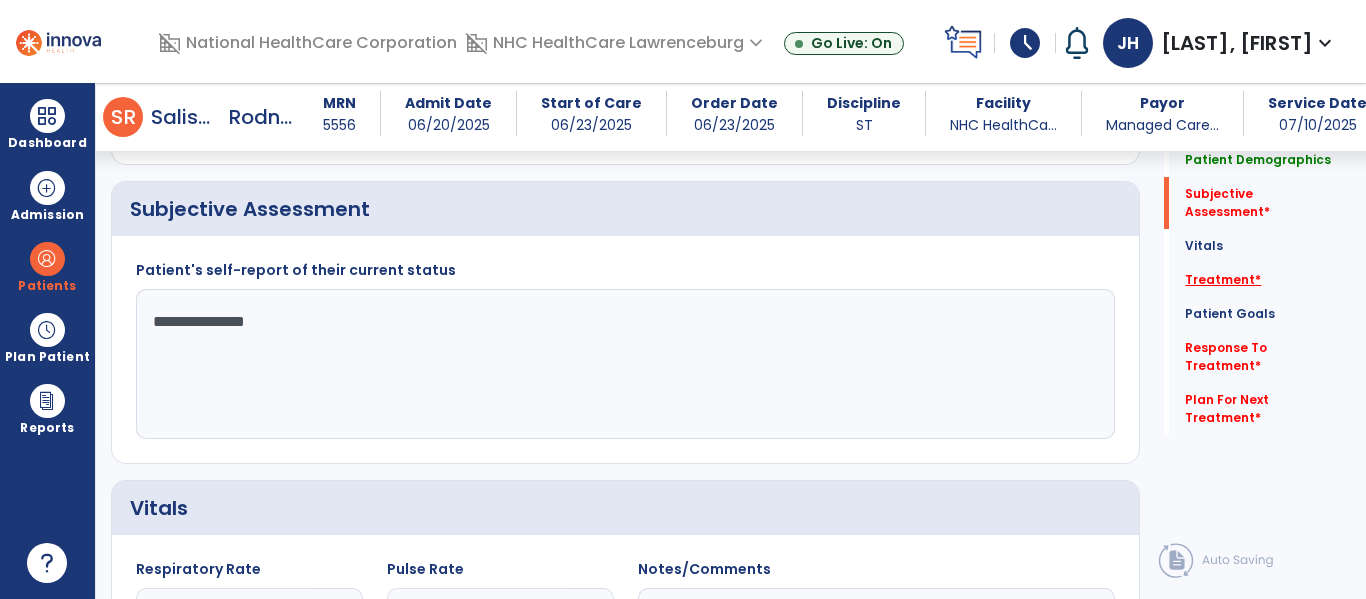 type on "**********" 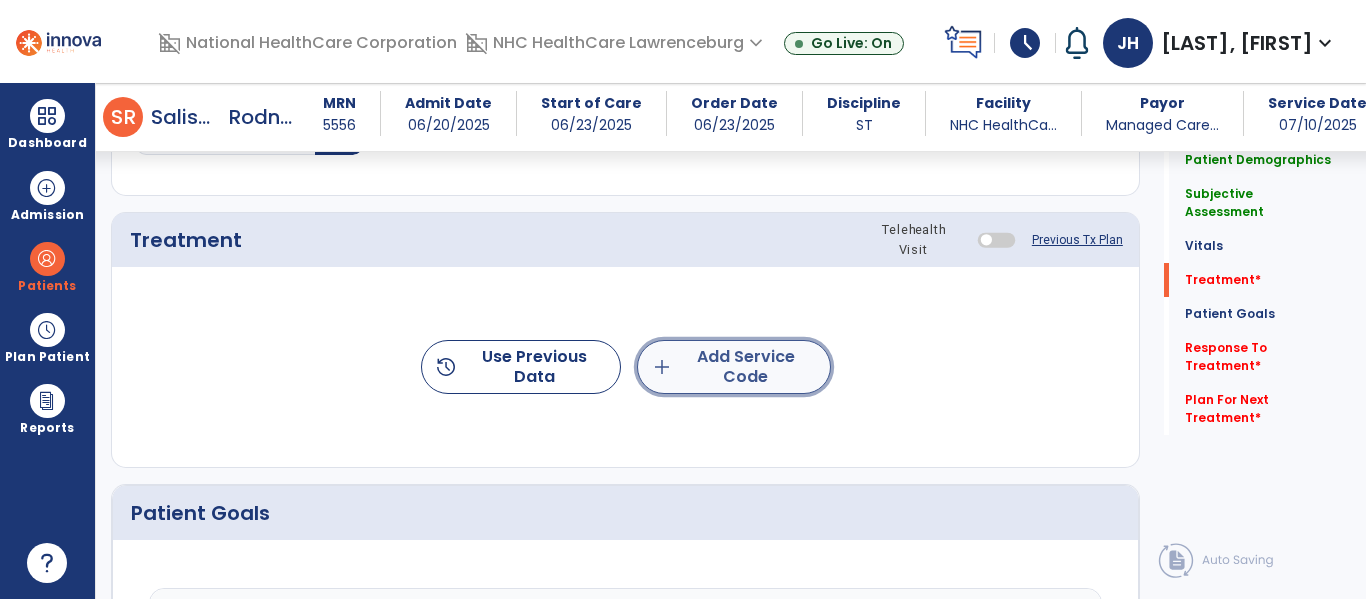 click on "add  Add Service Code" 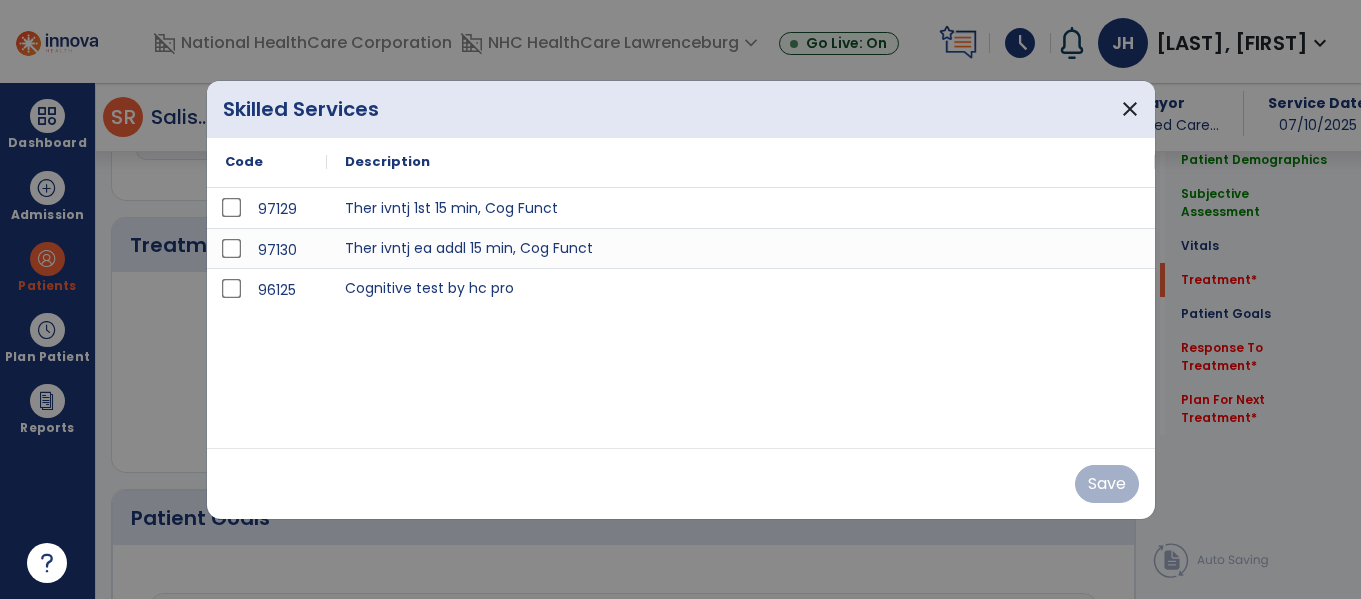 scroll, scrollTop: 1147, scrollLeft: 0, axis: vertical 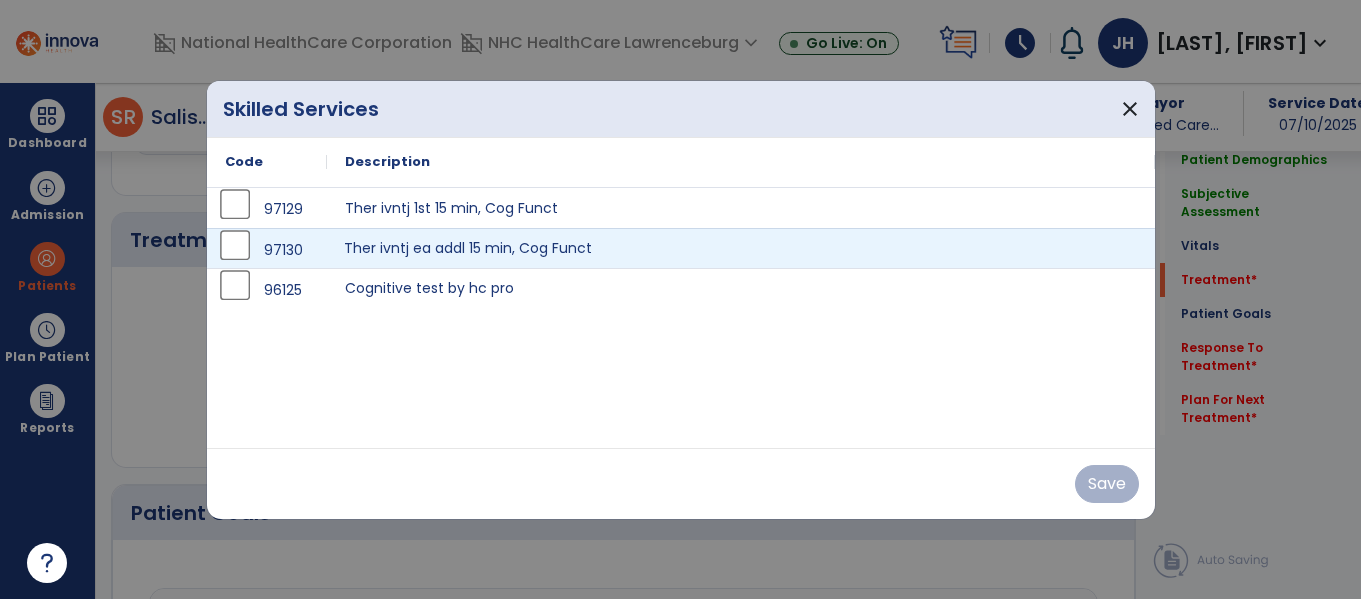 click on "Ther ivntj ea addl 15 min, Cog Funct" at bounding box center (741, 248) 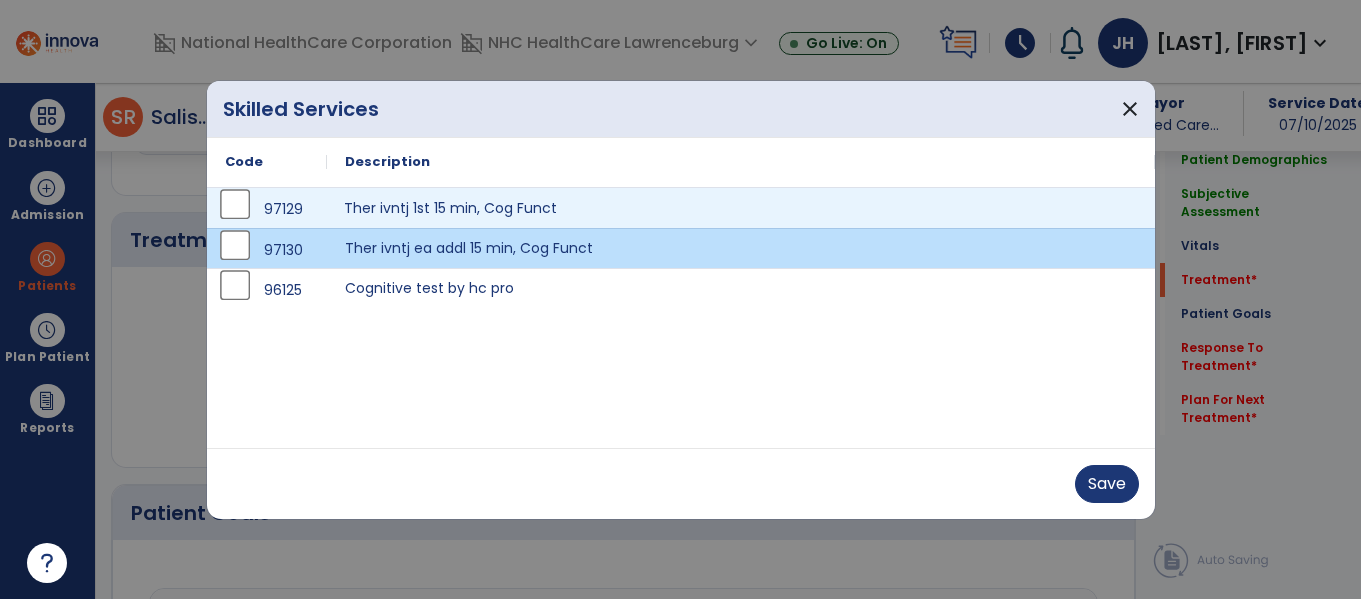 click on "Ther ivntj 1st 15 min, Cog Funct" at bounding box center [741, 208] 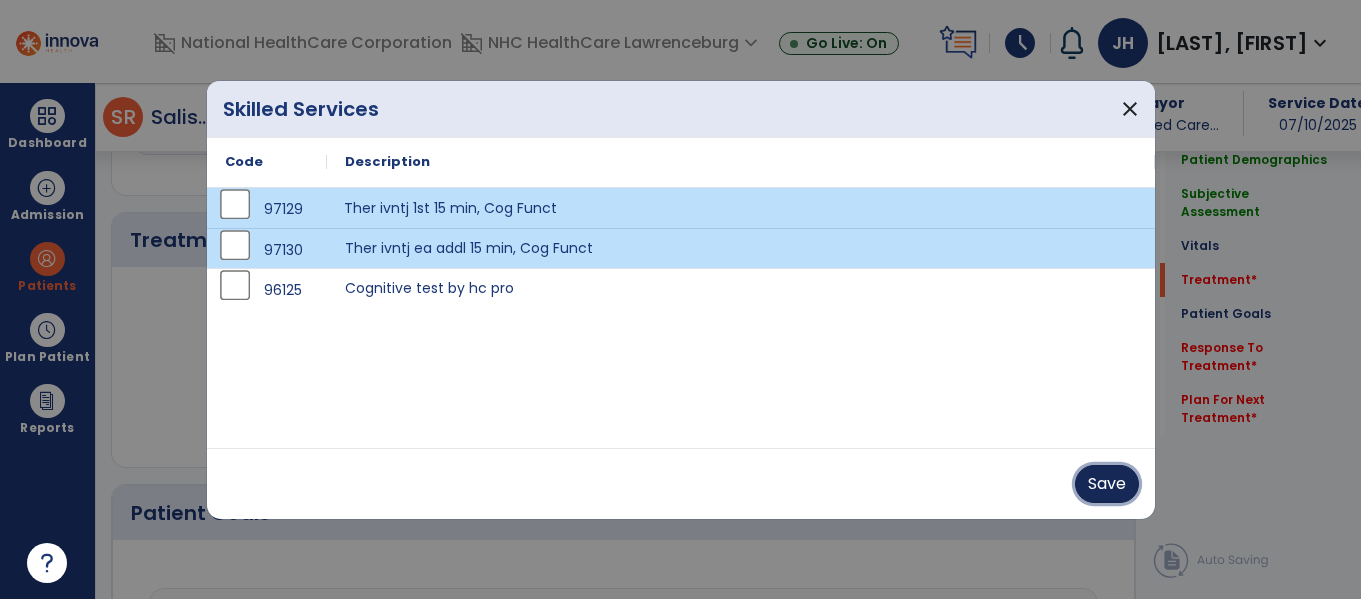 click on "Save" at bounding box center (1107, 484) 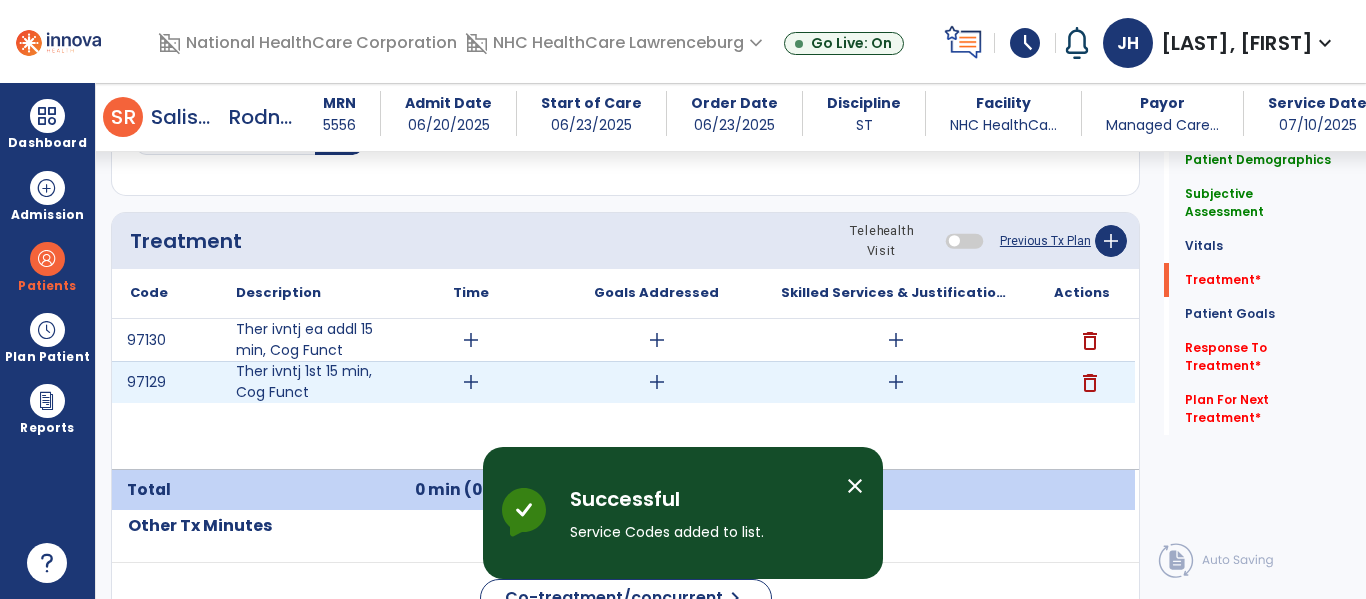 click on "add" at bounding box center [471, 382] 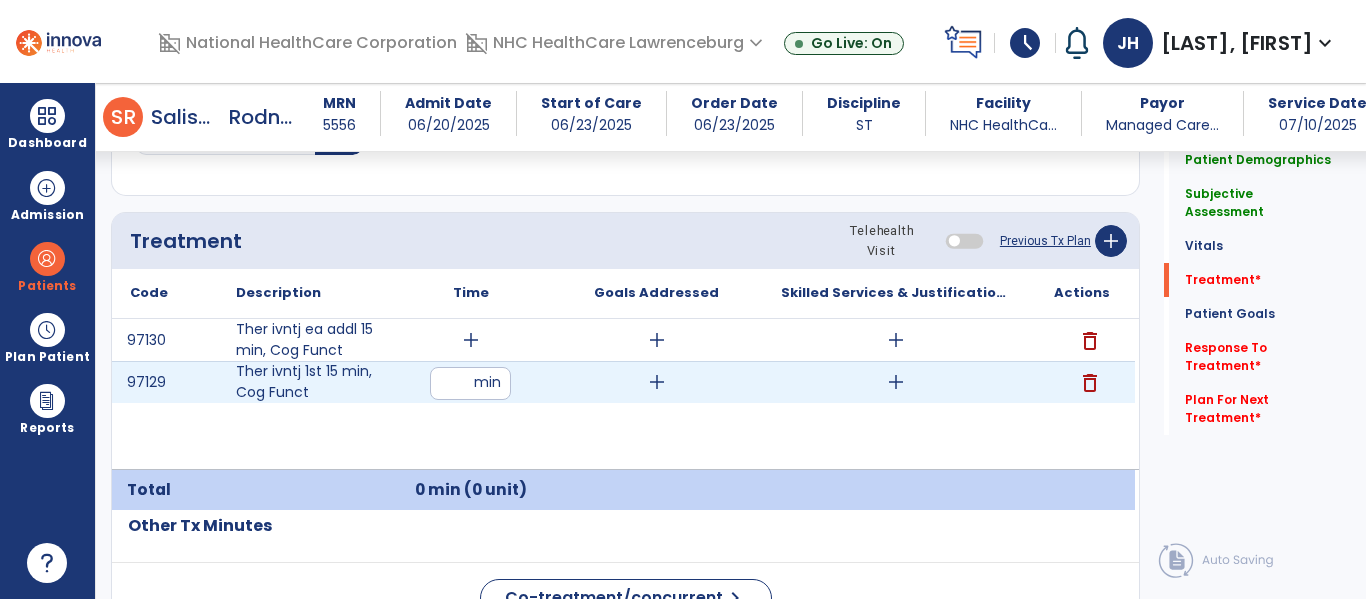type on "**" 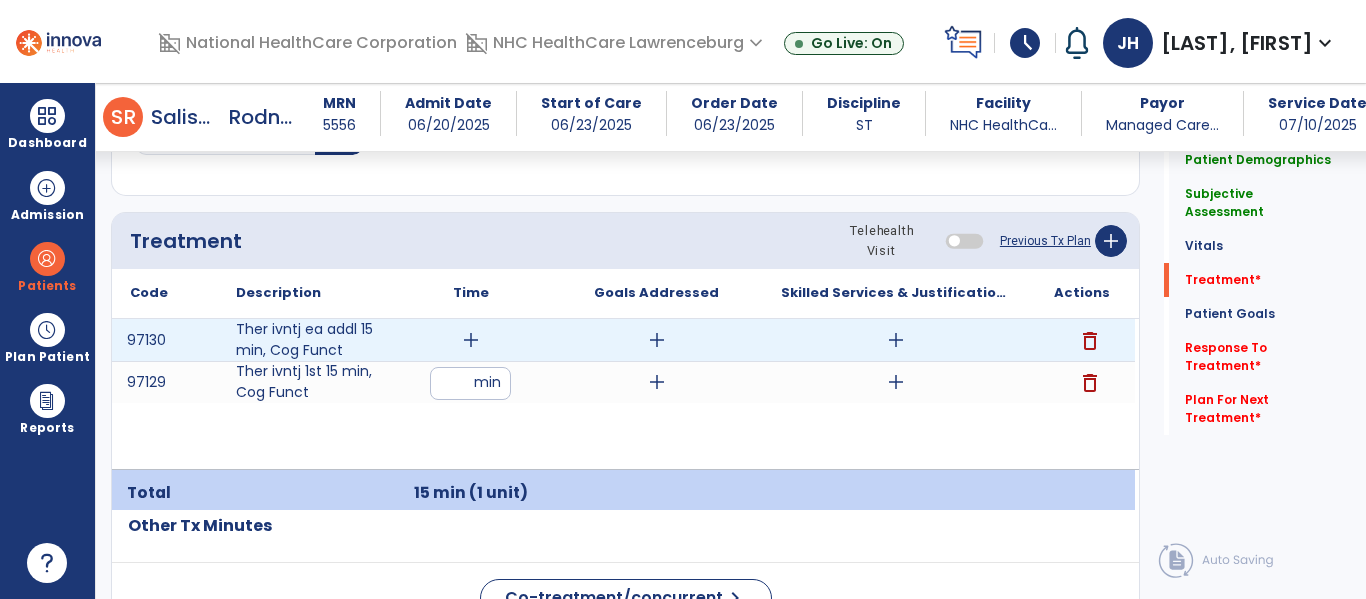 click on "add" at bounding box center (471, 340) 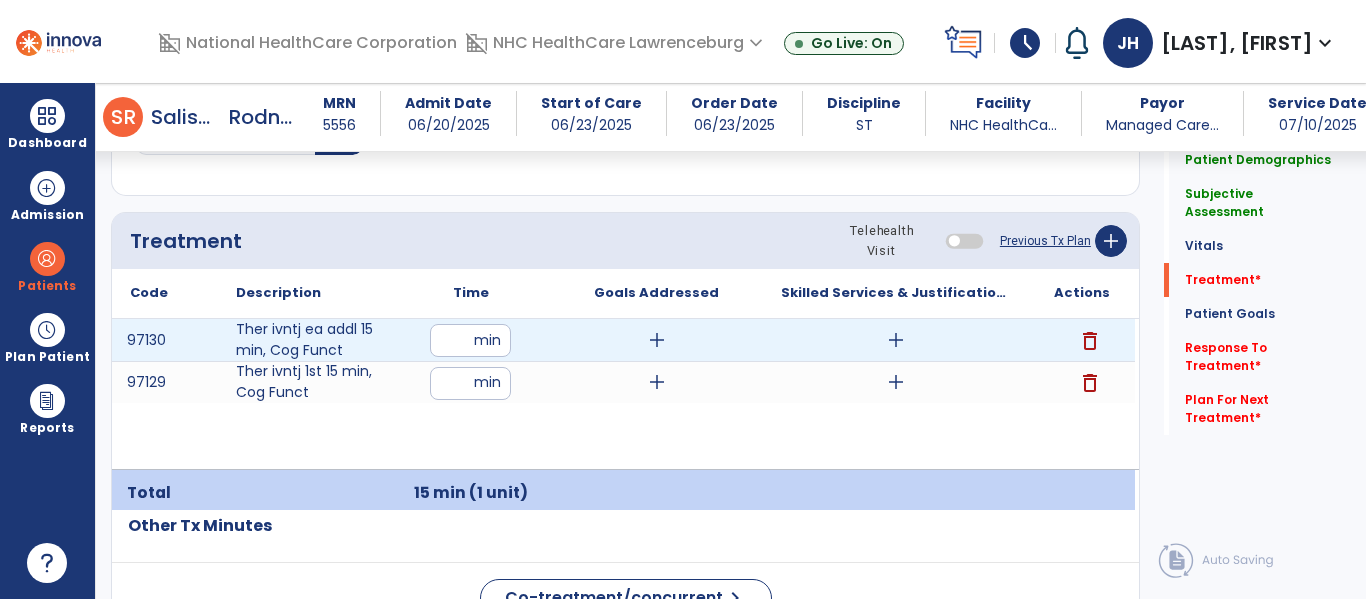 type on "**" 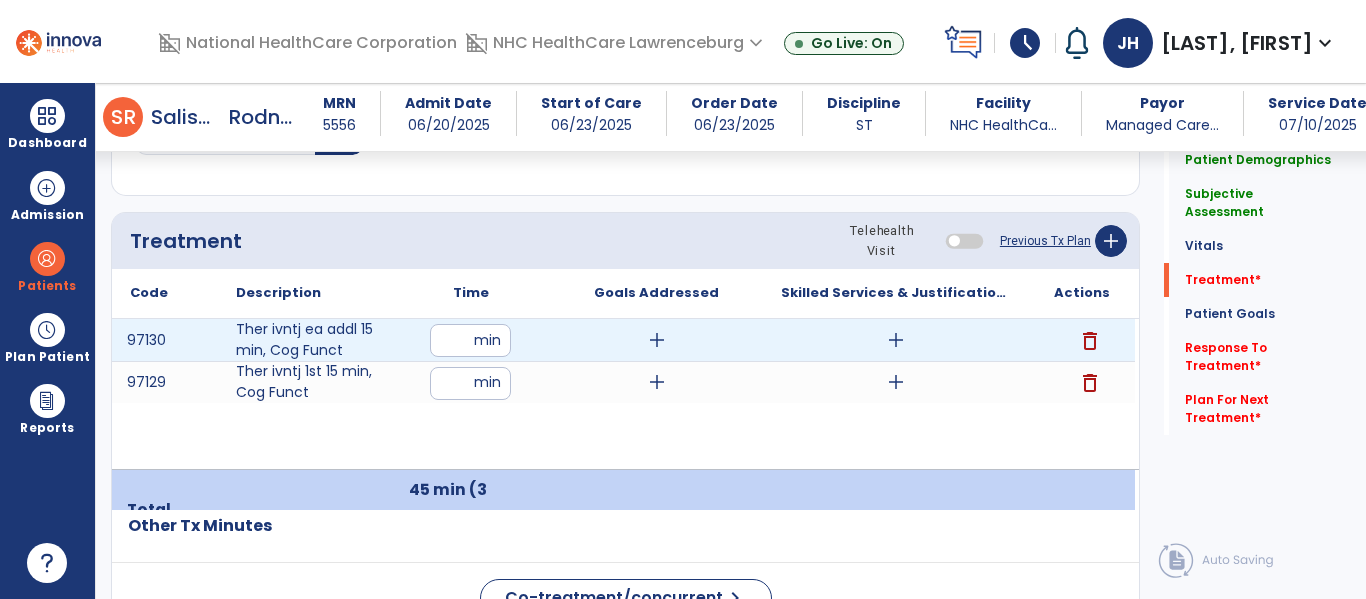 click on "add" at bounding box center [657, 340] 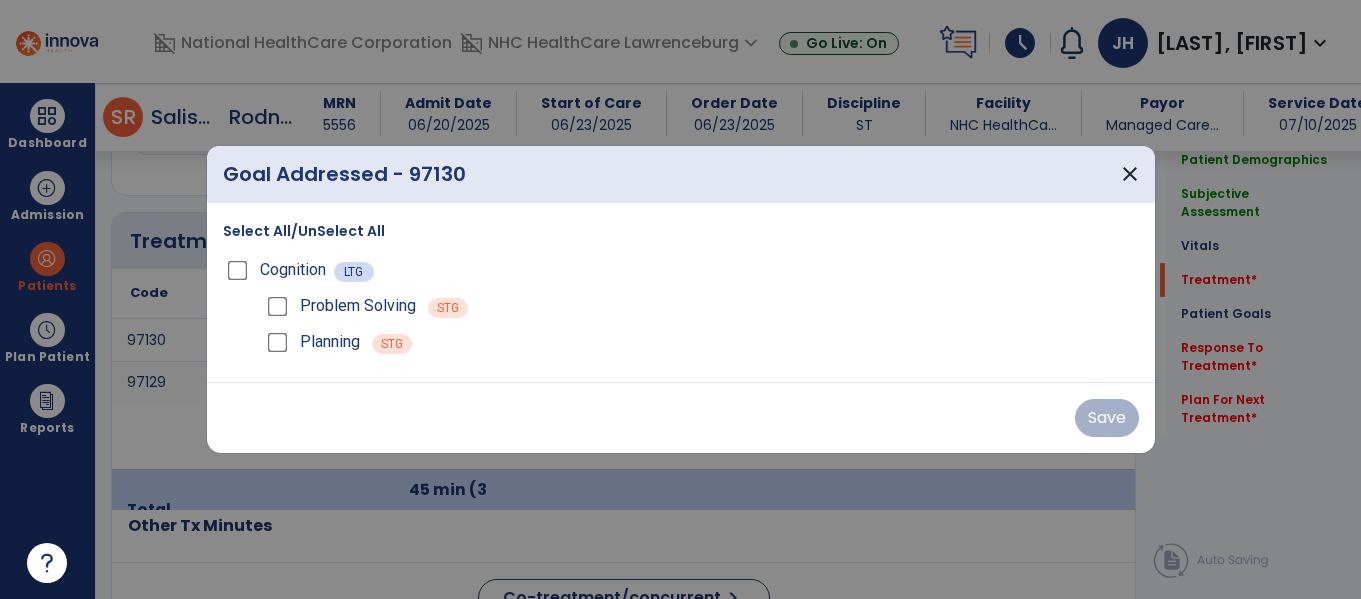 scroll, scrollTop: 1147, scrollLeft: 0, axis: vertical 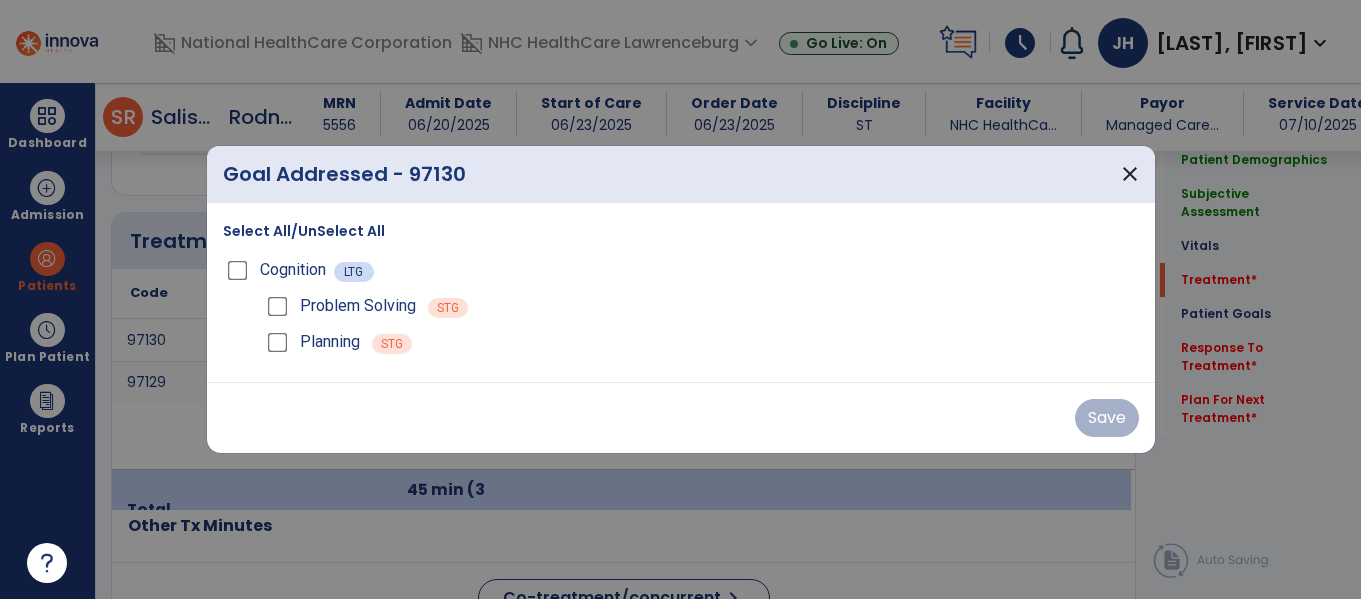 click on "Problem Solving" at bounding box center [339, 306] 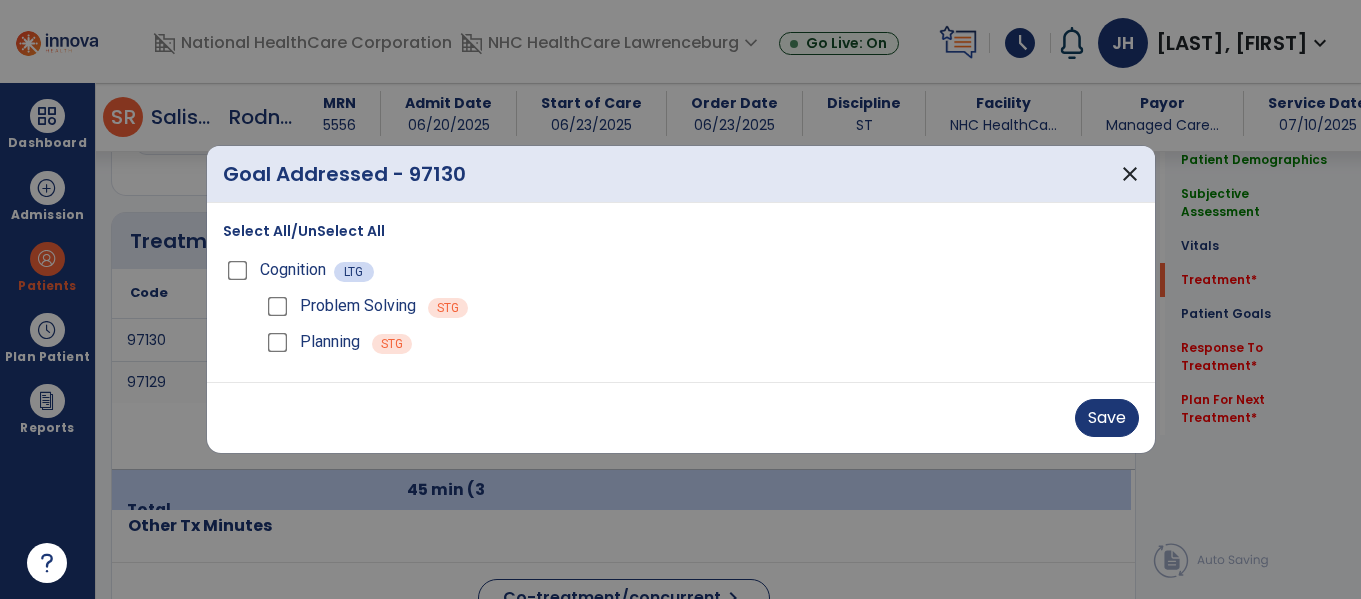 click on "Problem Solving  STG  Planning  STG" at bounding box center (697, 324) 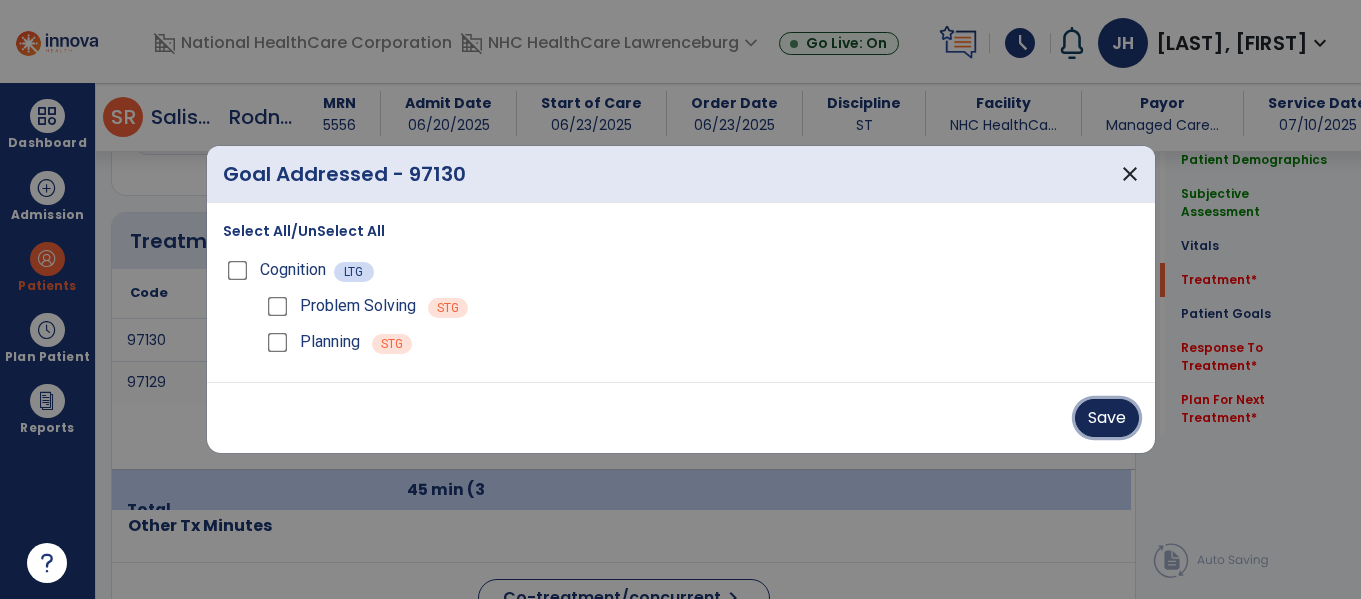click on "Save" at bounding box center [1107, 418] 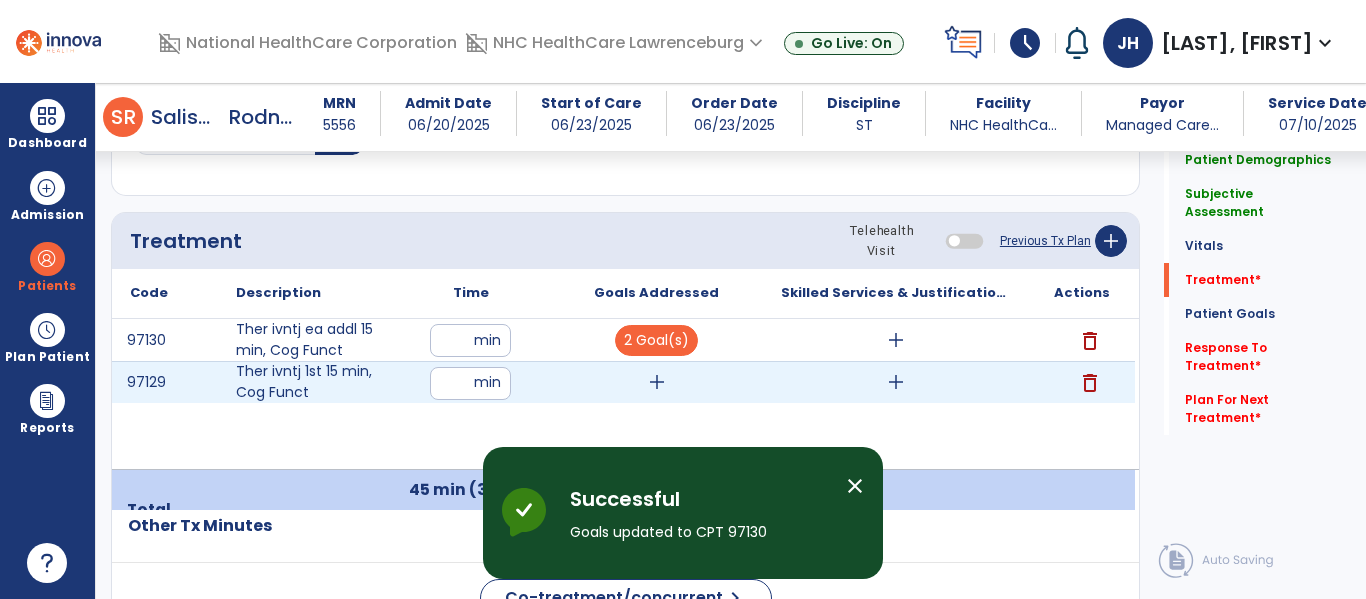 click on "add" at bounding box center (657, 382) 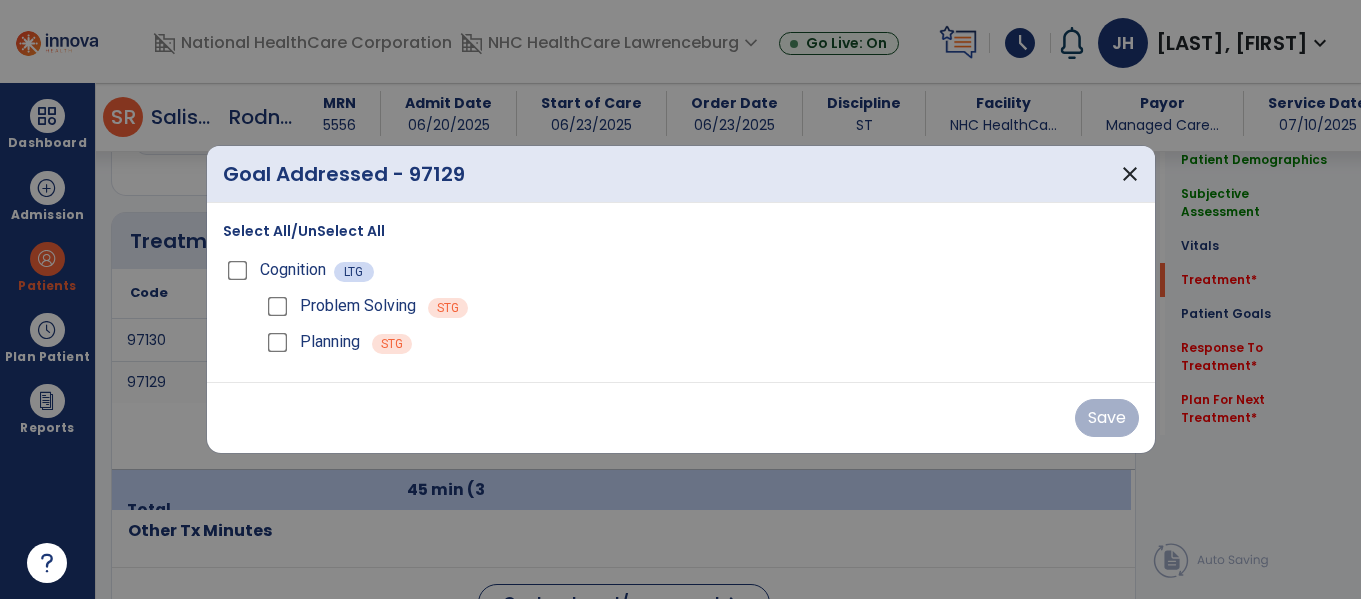 scroll, scrollTop: 1147, scrollLeft: 0, axis: vertical 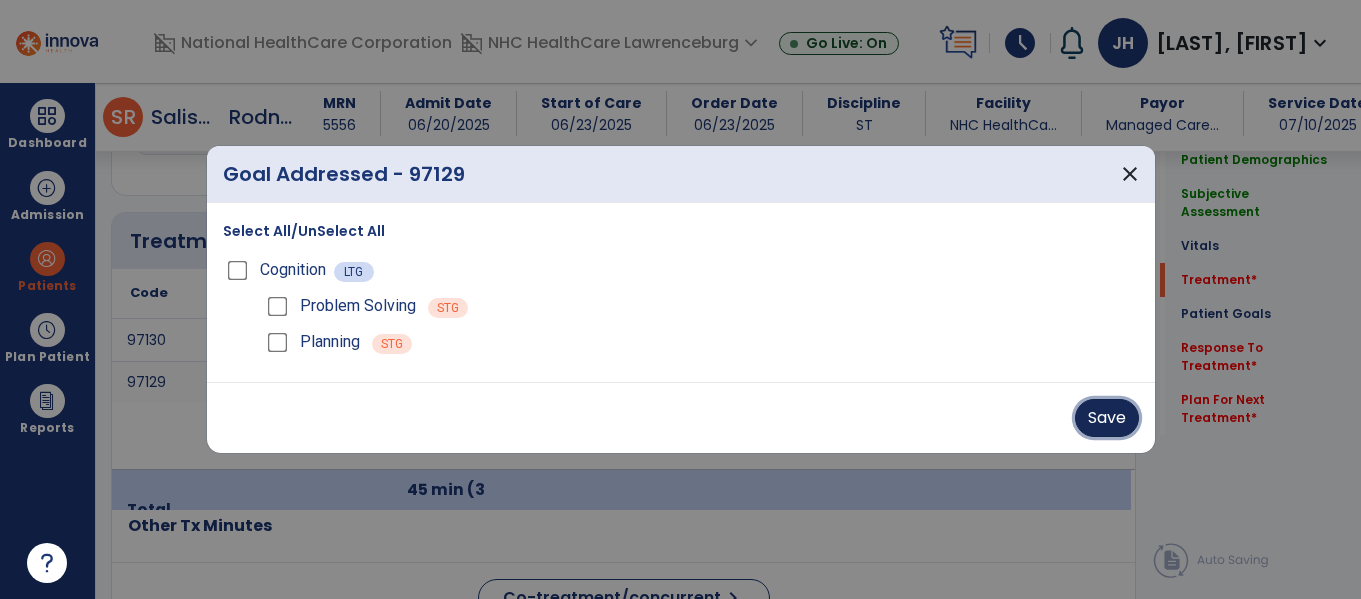 click on "Save" at bounding box center [1107, 418] 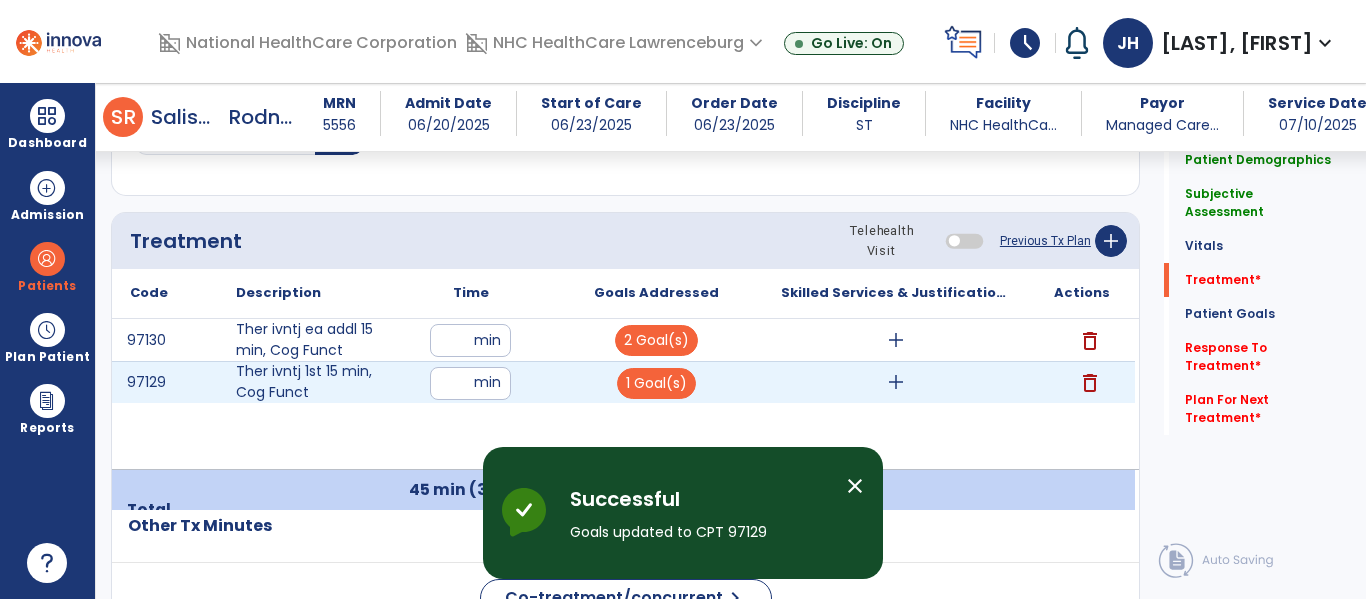 click on "add" at bounding box center [896, 382] 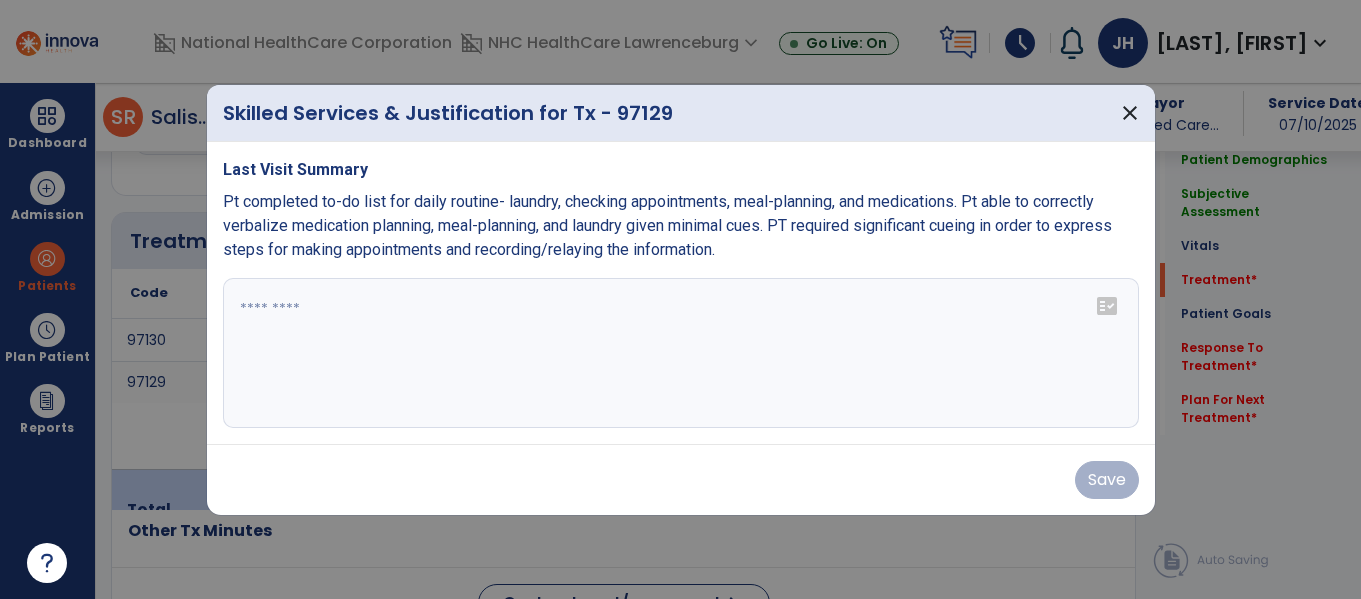 scroll, scrollTop: 1147, scrollLeft: 0, axis: vertical 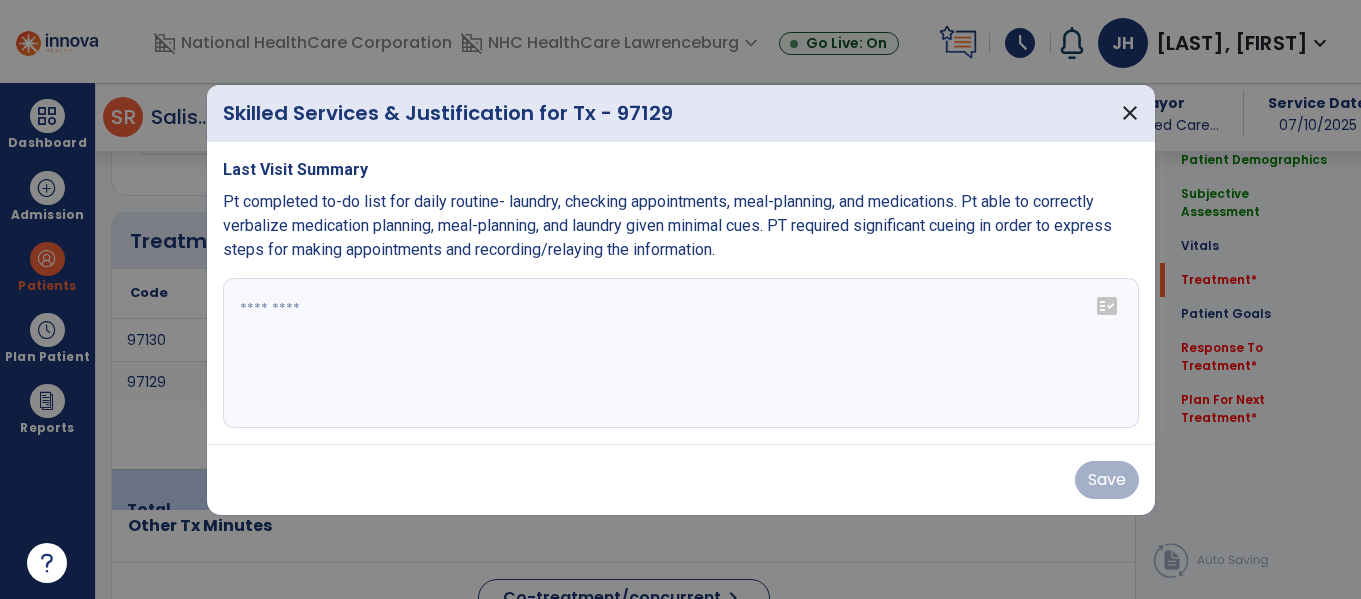 drag, startPoint x: 787, startPoint y: 265, endPoint x: 141, endPoint y: 105, distance: 665.51935 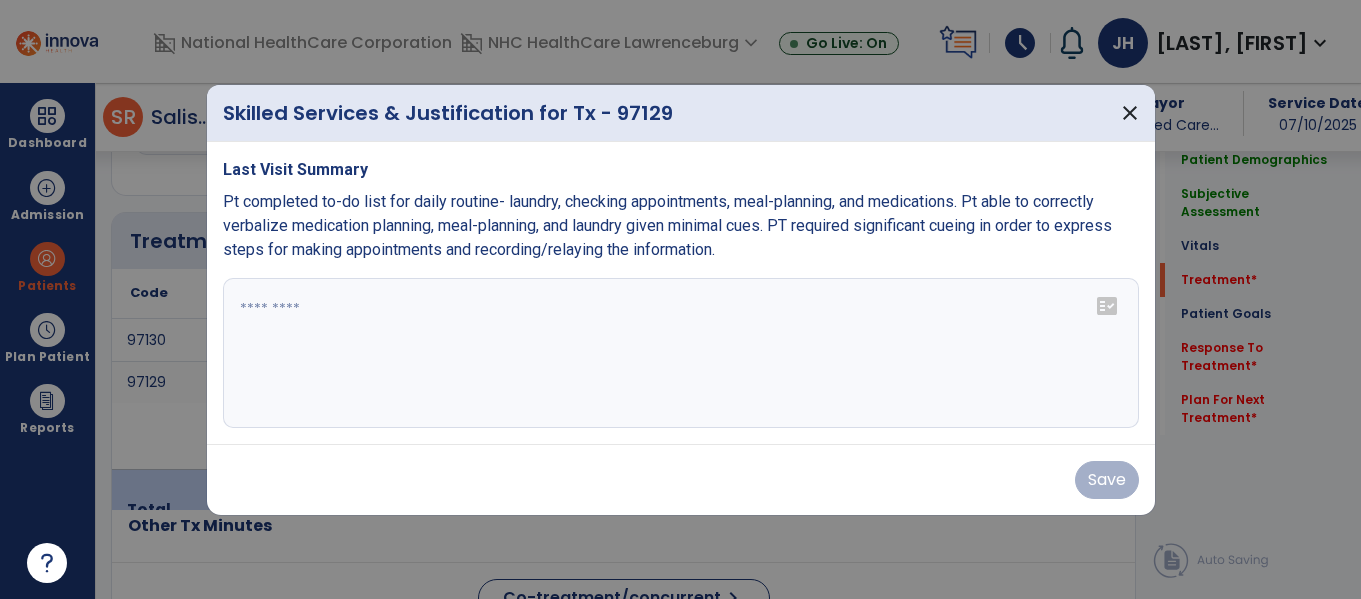 click on "Skilled Services & Justification for Tx - 97129   close   Last Visit Summary Pt completed to-do list for daily routine- laundry, checking appointments, meal-planning, and medications. Pt able to correctly verbalize medication planning, meal-planning, and laundry given minimal cues. PT required significant cueing in order to express steps for making appointments and recording/relaying the information.    fact_check   Save" at bounding box center (680, 299) 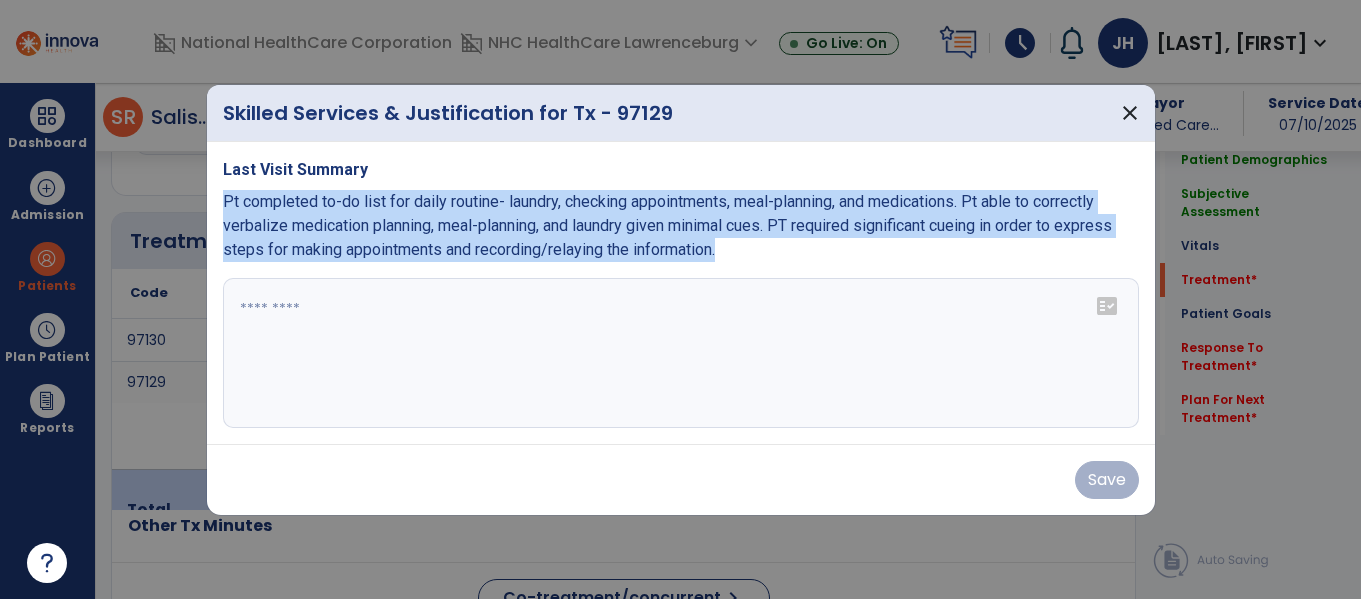 drag, startPoint x: 223, startPoint y: 202, endPoint x: 742, endPoint y: 276, distance: 524.24896 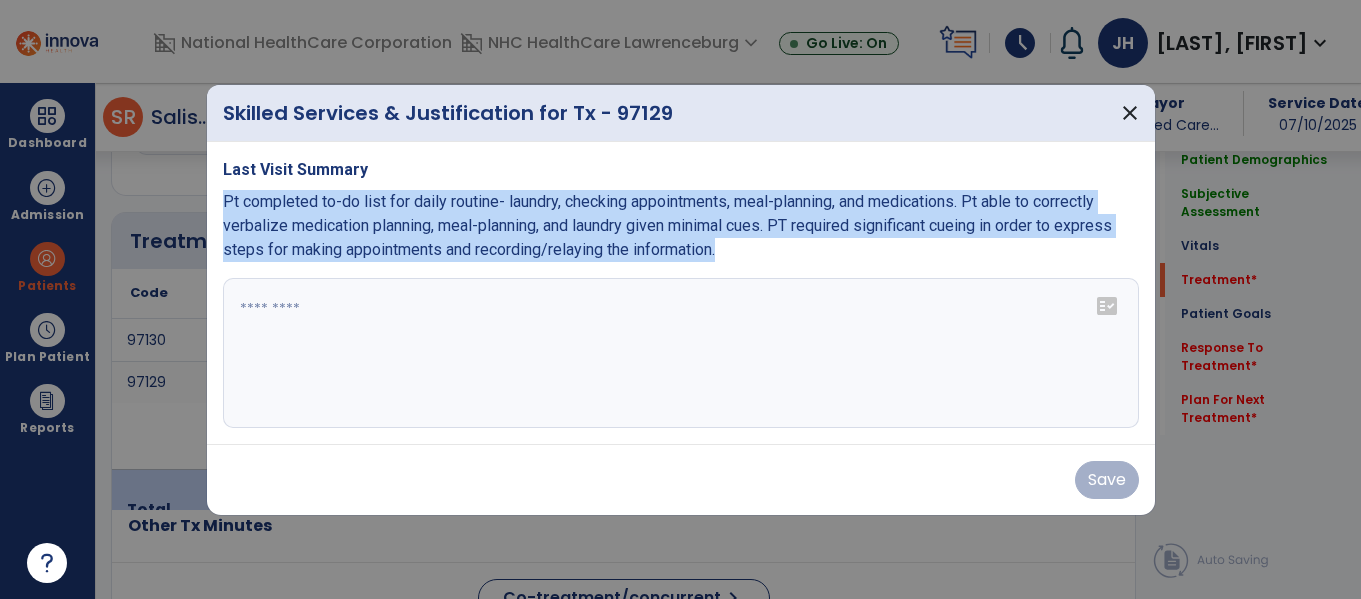 click on "Last Visit Summary Pt completed to-do list for daily routine- laundry, checking appointments, meal-planning, and medications. Pt able to correctly verbalize medication planning, meal-planning, and laundry given minimal cues. PT required significant cueing in order to express steps for making appointments and recording/relaying the information.    fact_check" at bounding box center [681, 293] 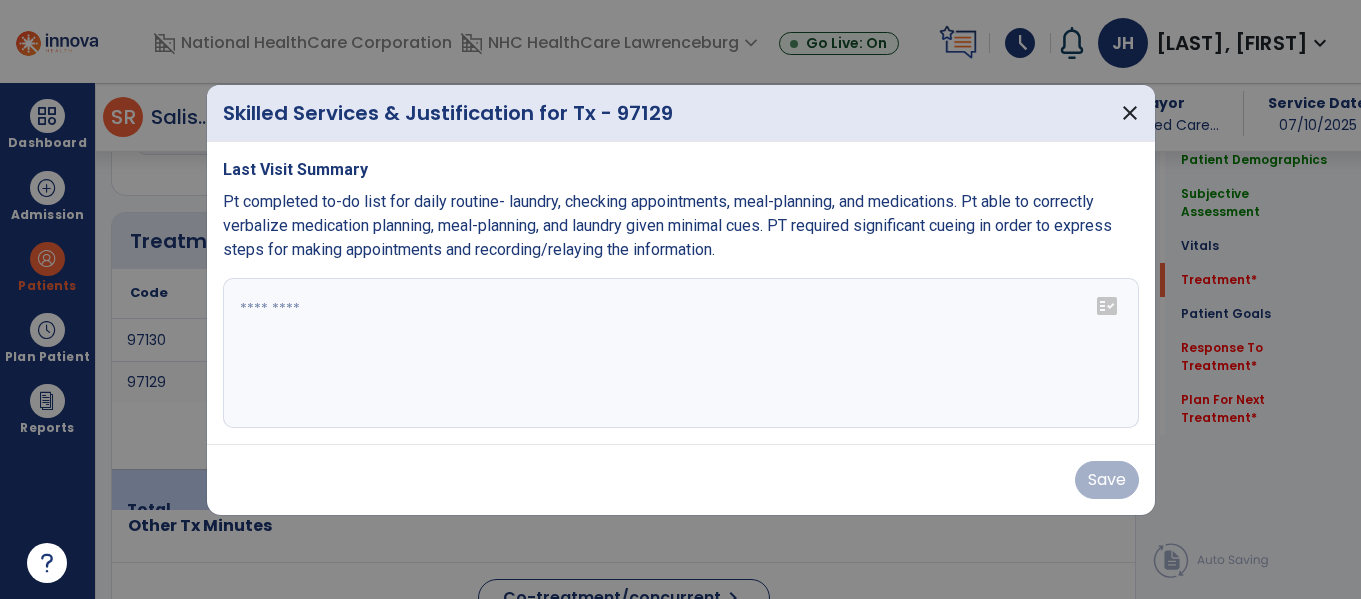 click at bounding box center [681, 353] 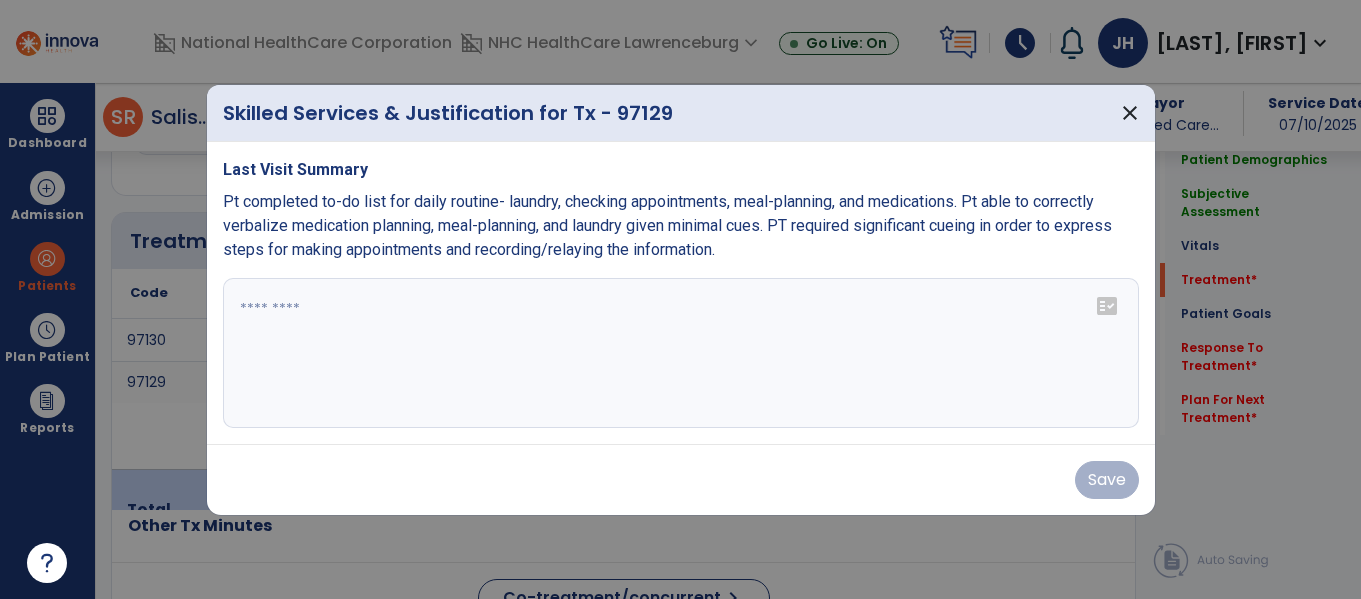 paste on "**********" 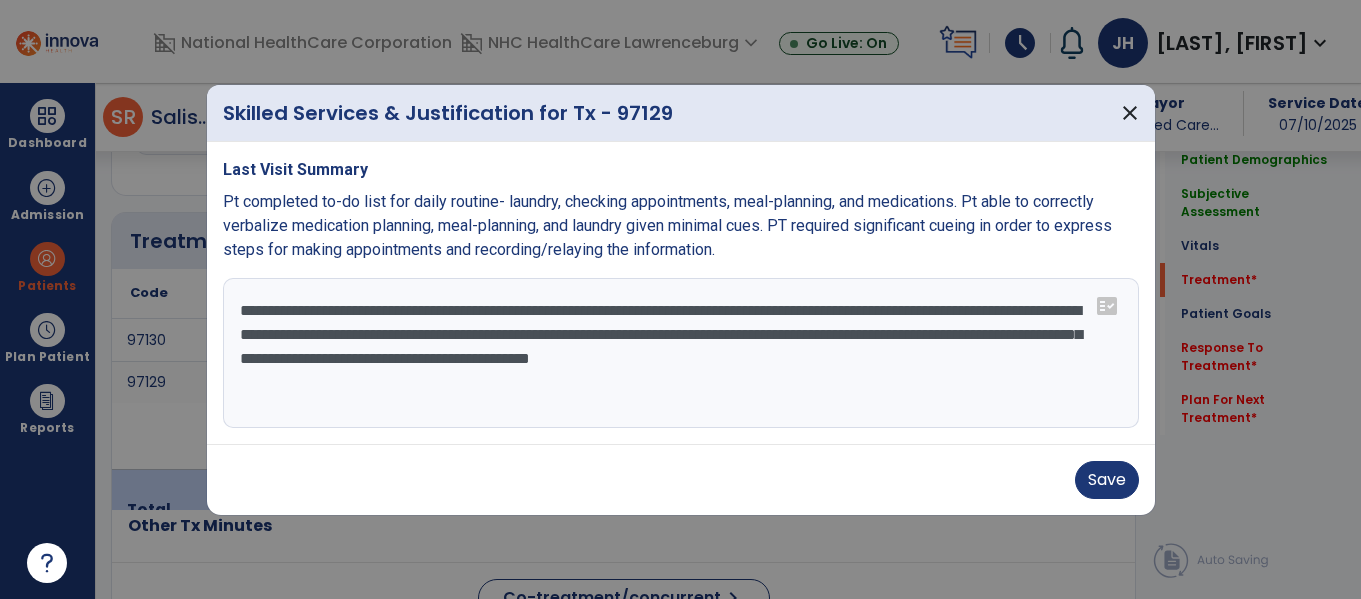 scroll, scrollTop: 16, scrollLeft: 0, axis: vertical 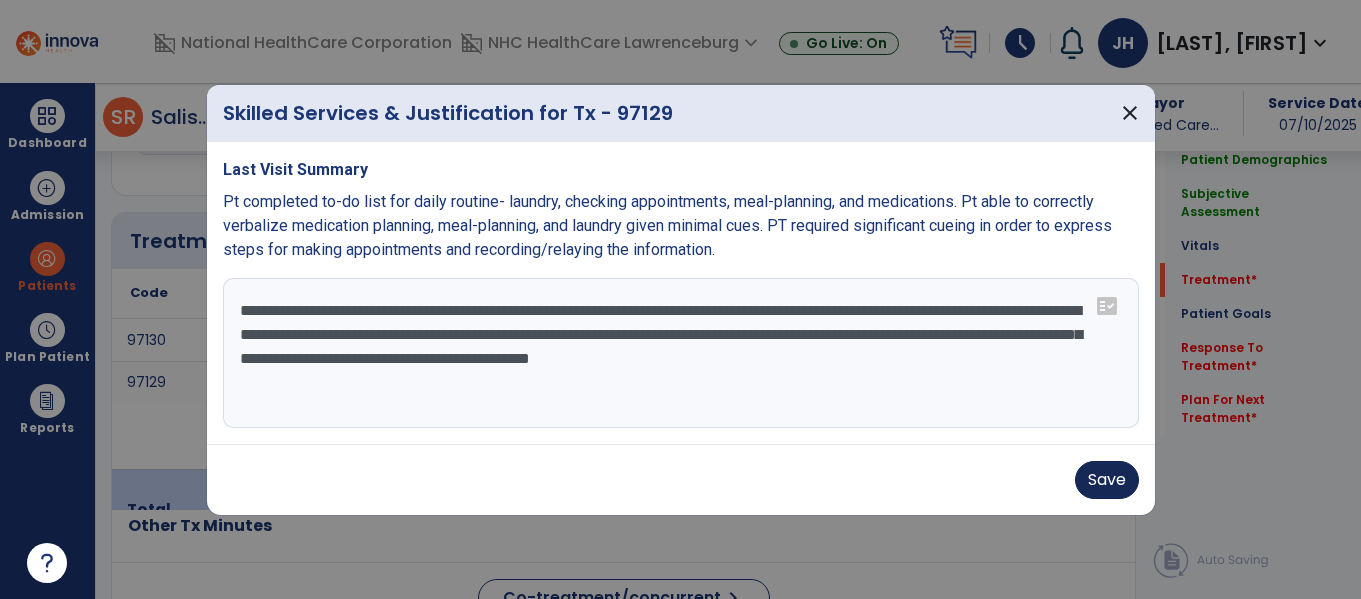 type on "**********" 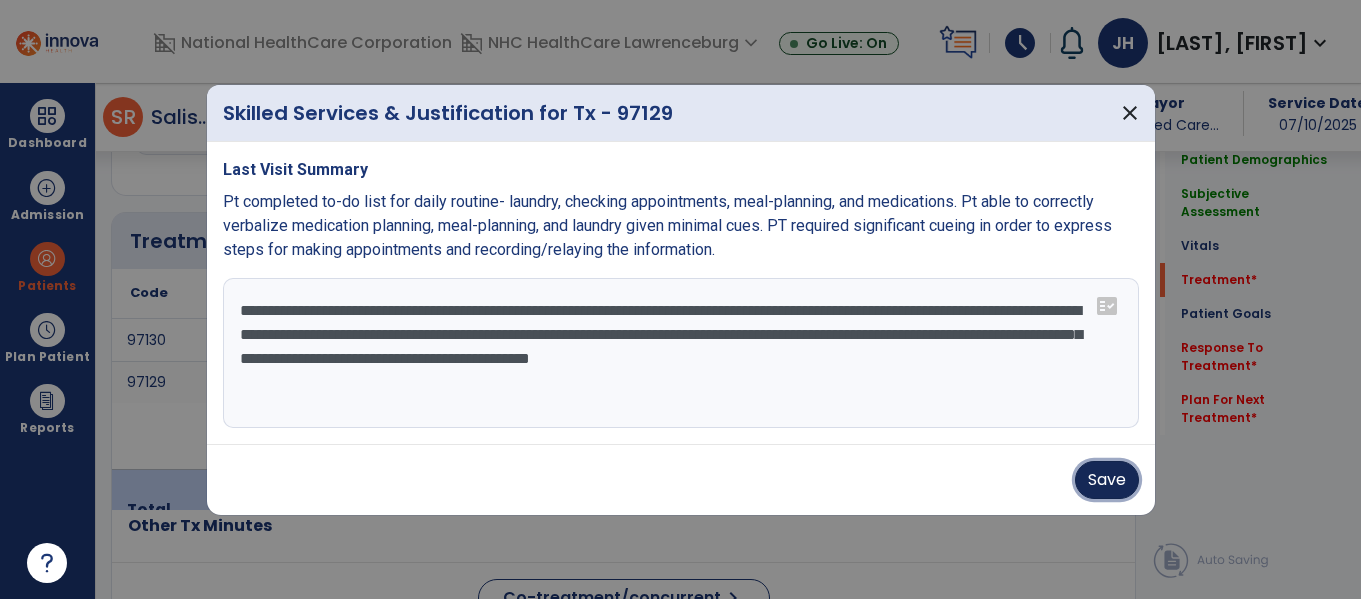 click on "Save" at bounding box center [1107, 480] 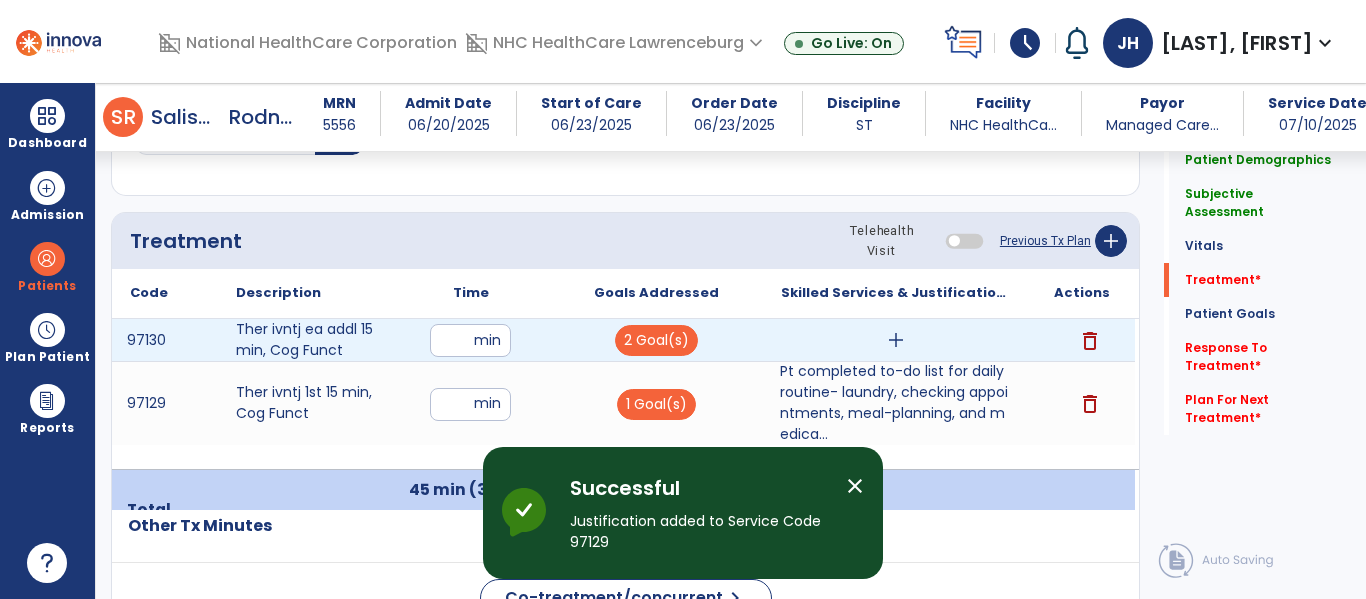 click on "add" at bounding box center [896, 340] 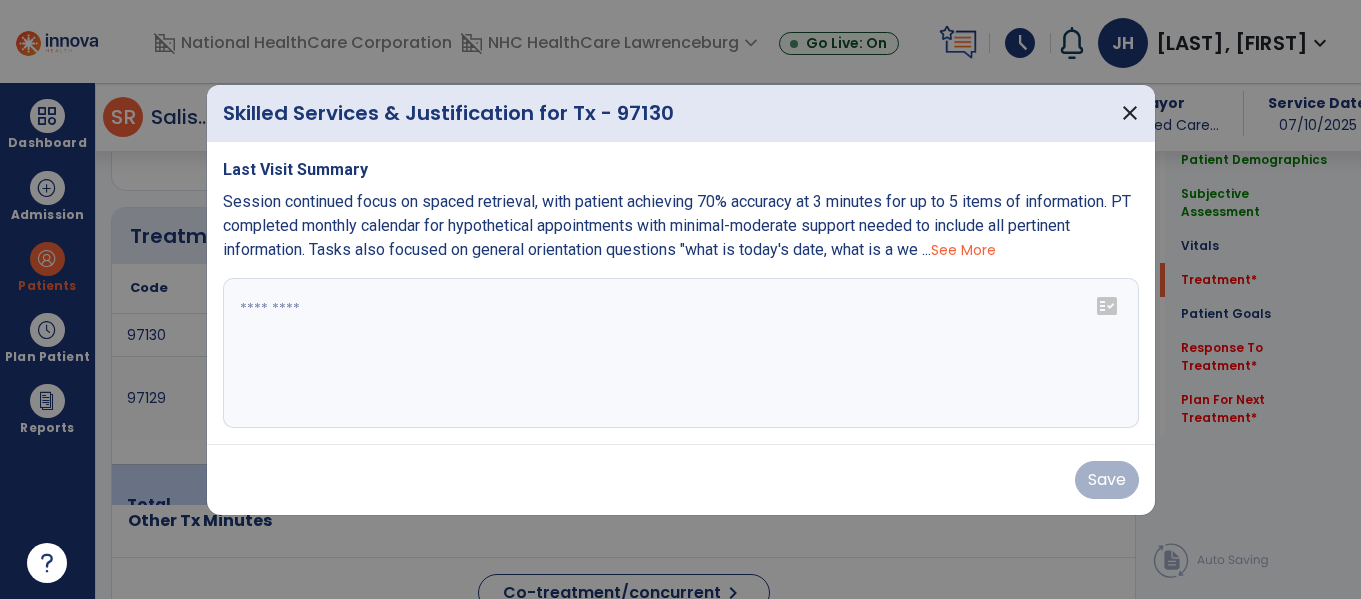 scroll, scrollTop: 1147, scrollLeft: 0, axis: vertical 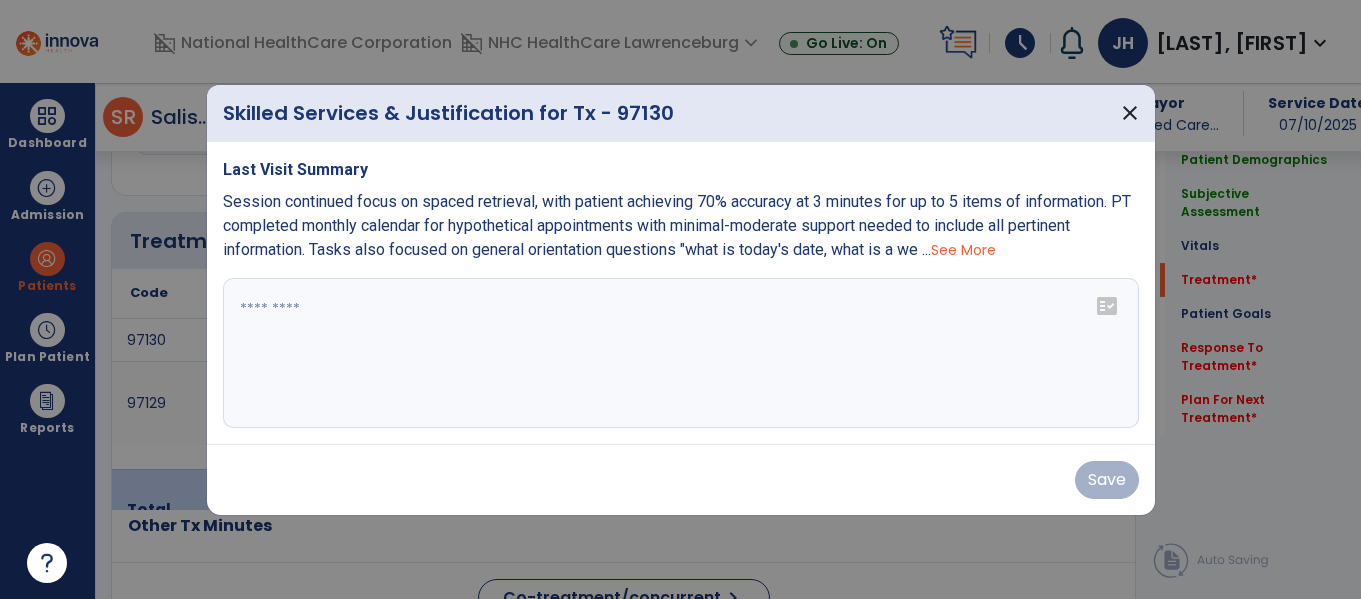 click on "See More" at bounding box center (963, 250) 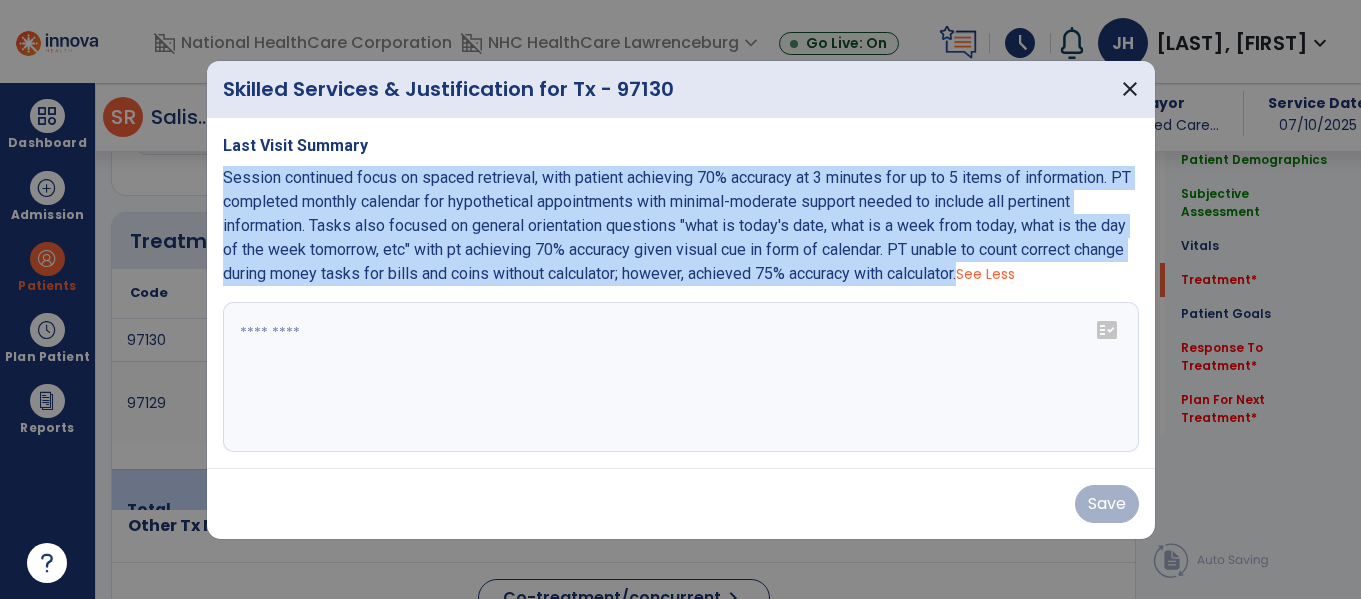 drag, startPoint x: 1025, startPoint y: 273, endPoint x: 224, endPoint y: 181, distance: 806.2661 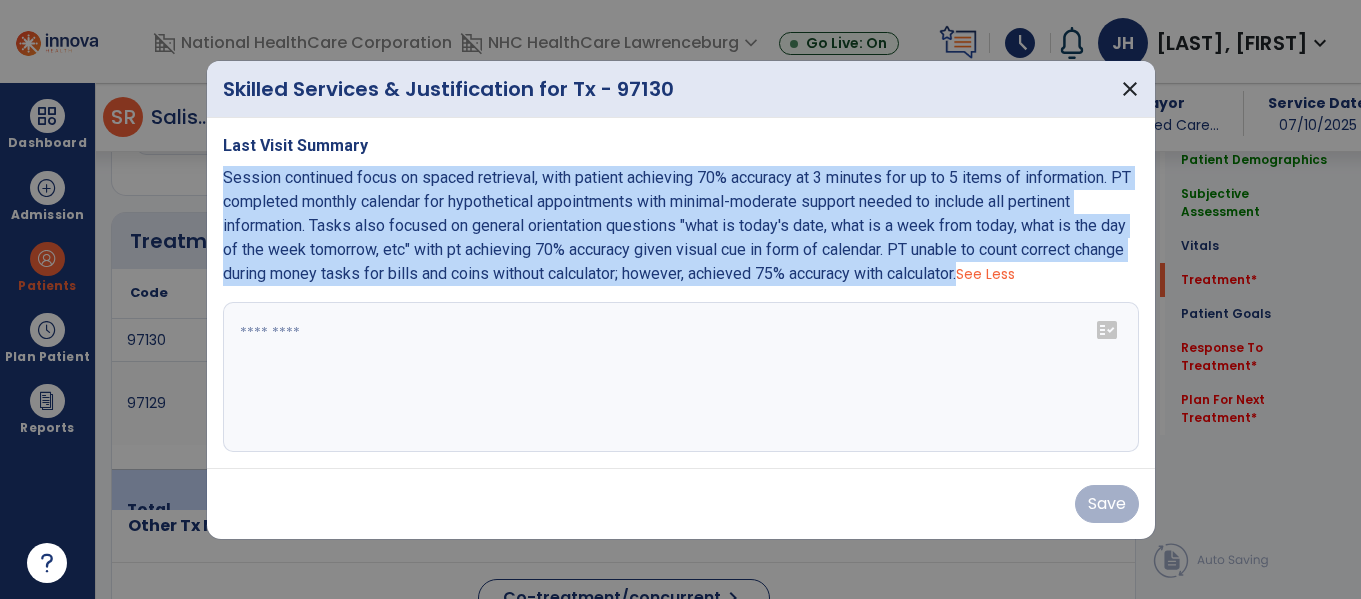click on "Session continued focus on spaced retrieval, with patient achieving 70% accuracy at 3 minutes for up to 5 items of information. PT completed monthly calendar for hypothetical appointments with minimal-moderate support needed to include all pertinent information. Tasks also focused on general orientation questions "what is today's date, what is a week from today, what is the day of the week tomorrow, etc" with pt achieving 70% accuracy given visual cue in form of calendar. PT unable to count correct change during money tasks for bills and coins without calculator; however, achieved 75% accuracy with calculator." at bounding box center [677, 225] 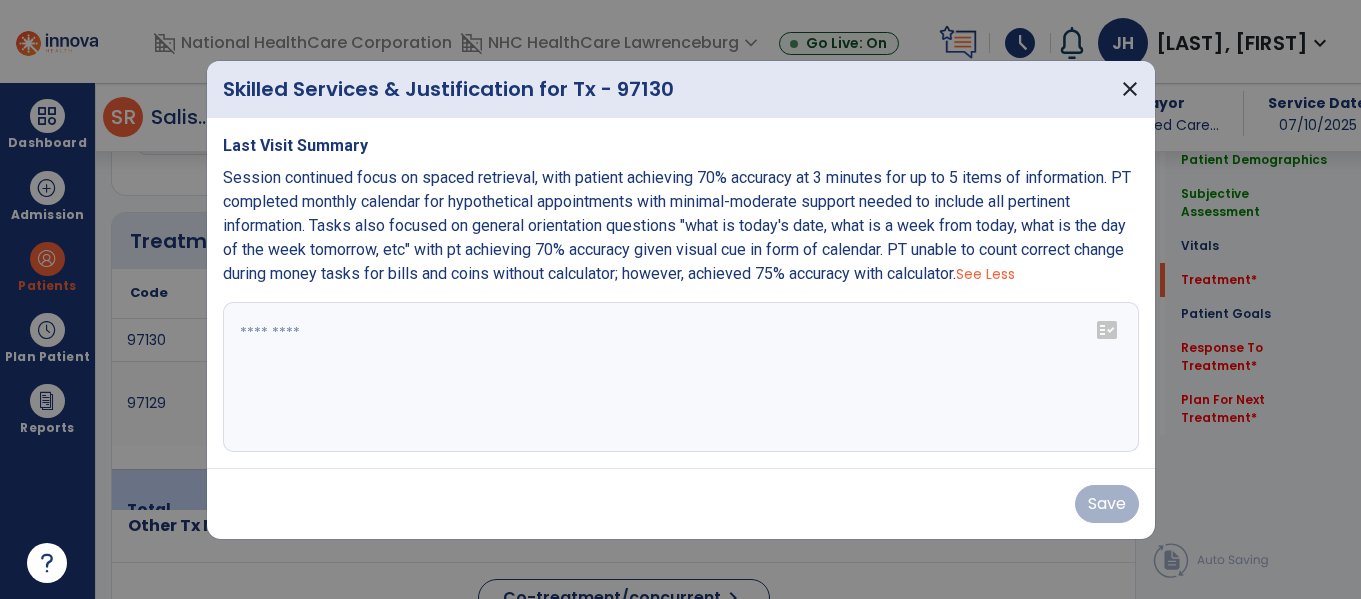 click at bounding box center (681, 377) 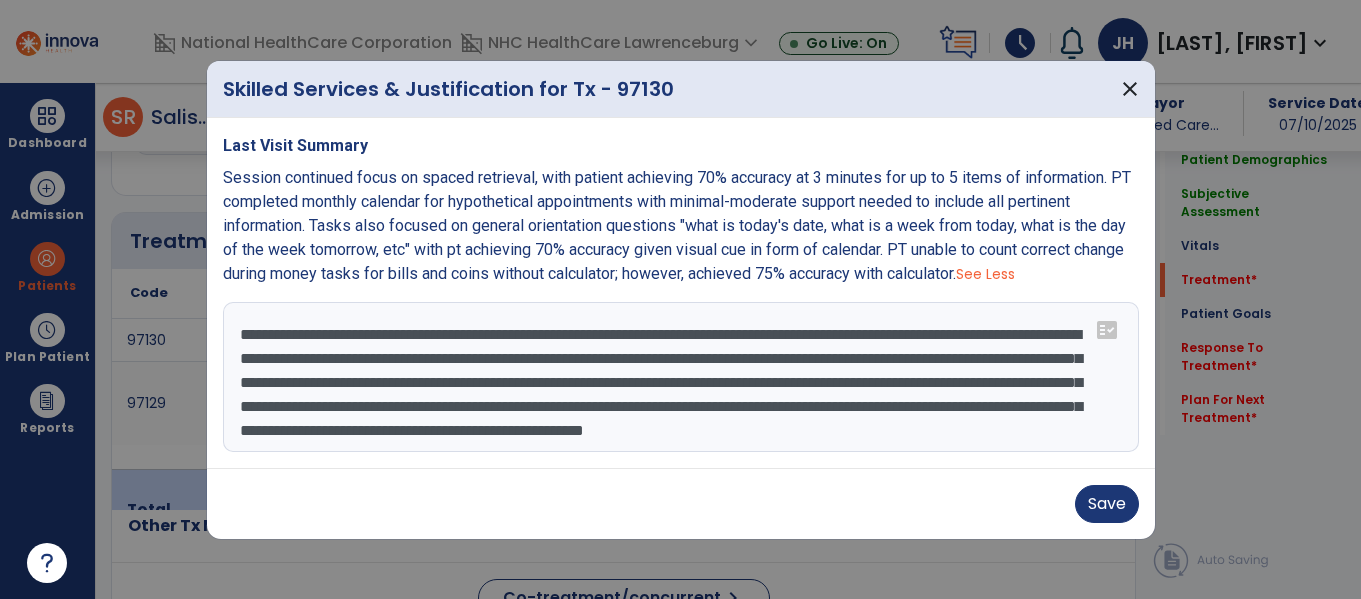 scroll, scrollTop: 40, scrollLeft: 0, axis: vertical 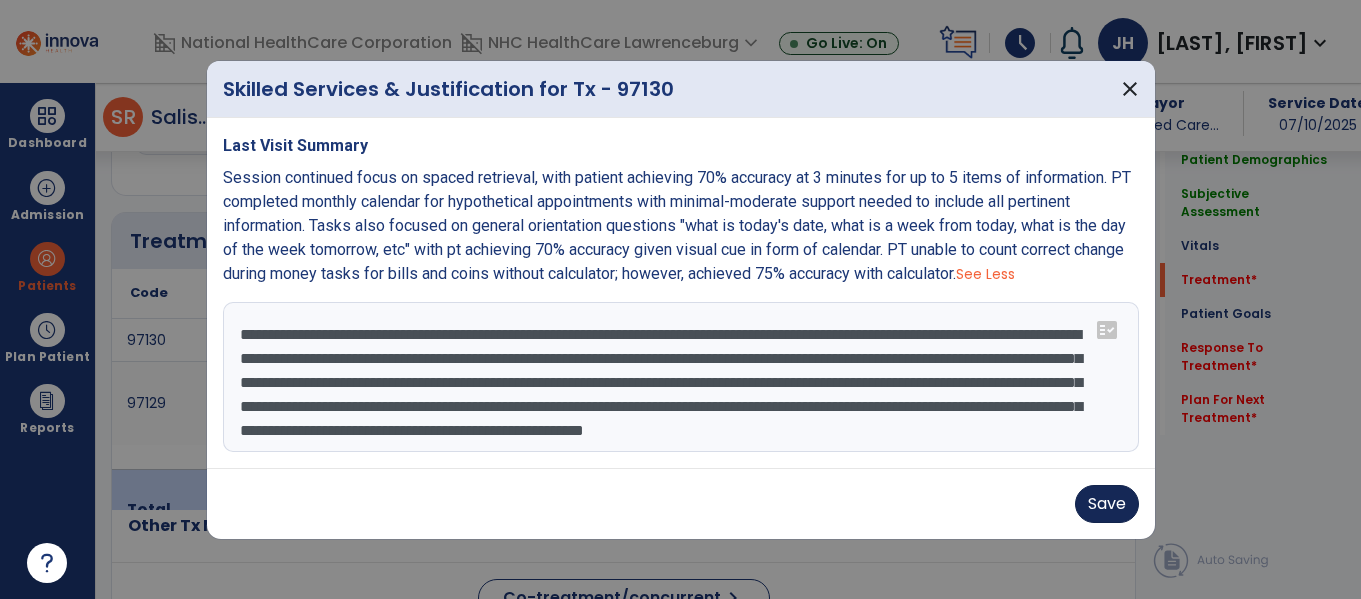 type on "**********" 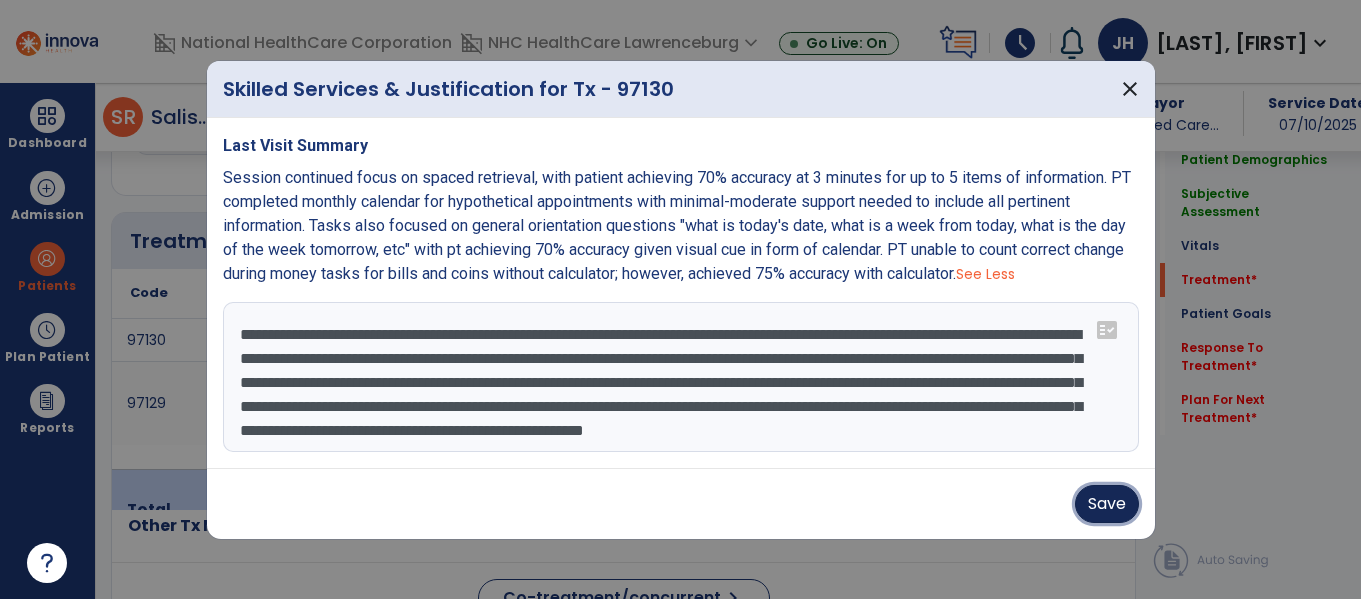 click on "Save" at bounding box center (1107, 504) 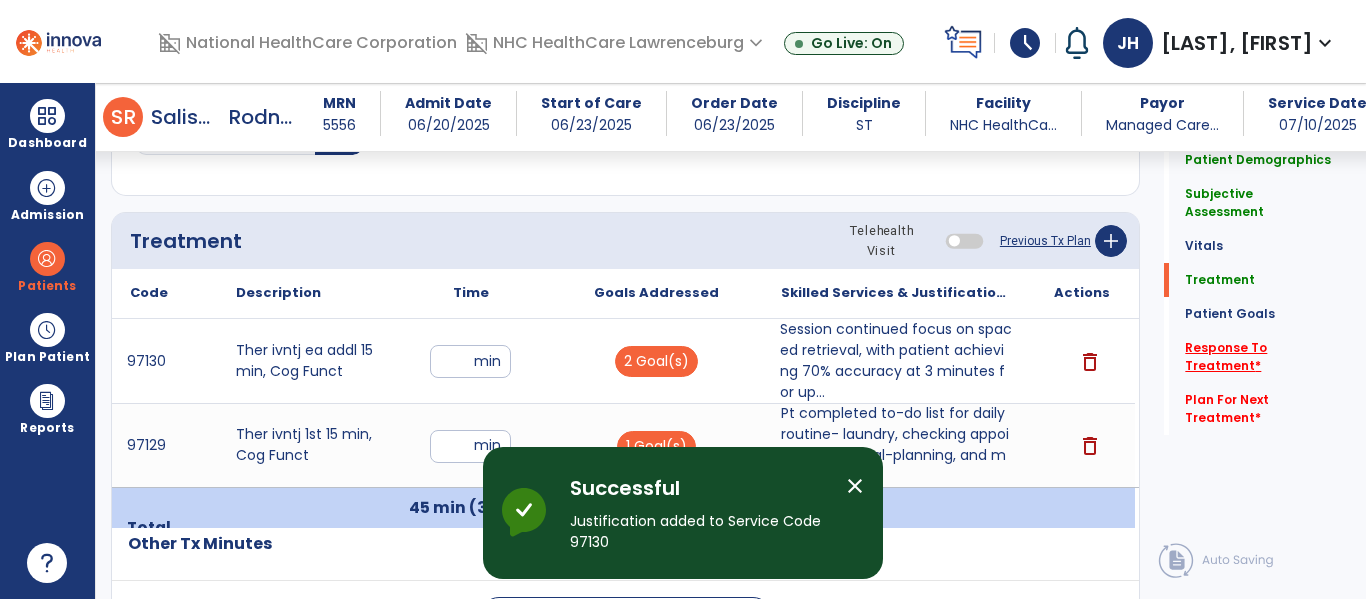 click on "Response To Treatment   *" 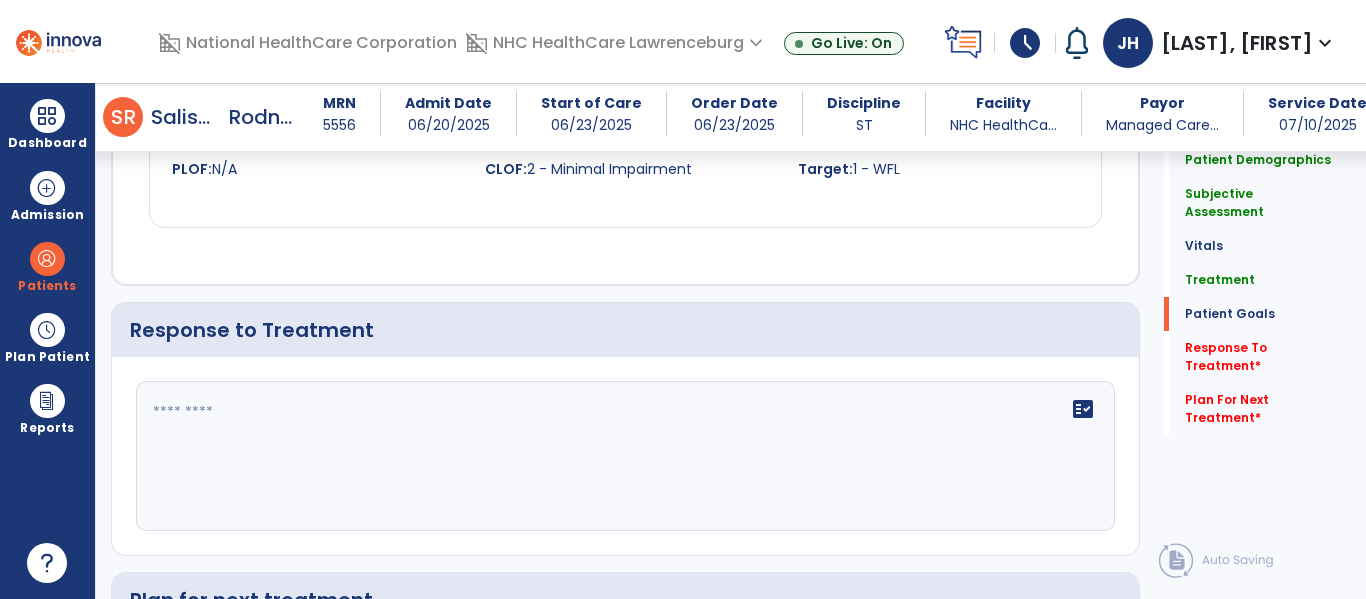 scroll, scrollTop: 2252, scrollLeft: 0, axis: vertical 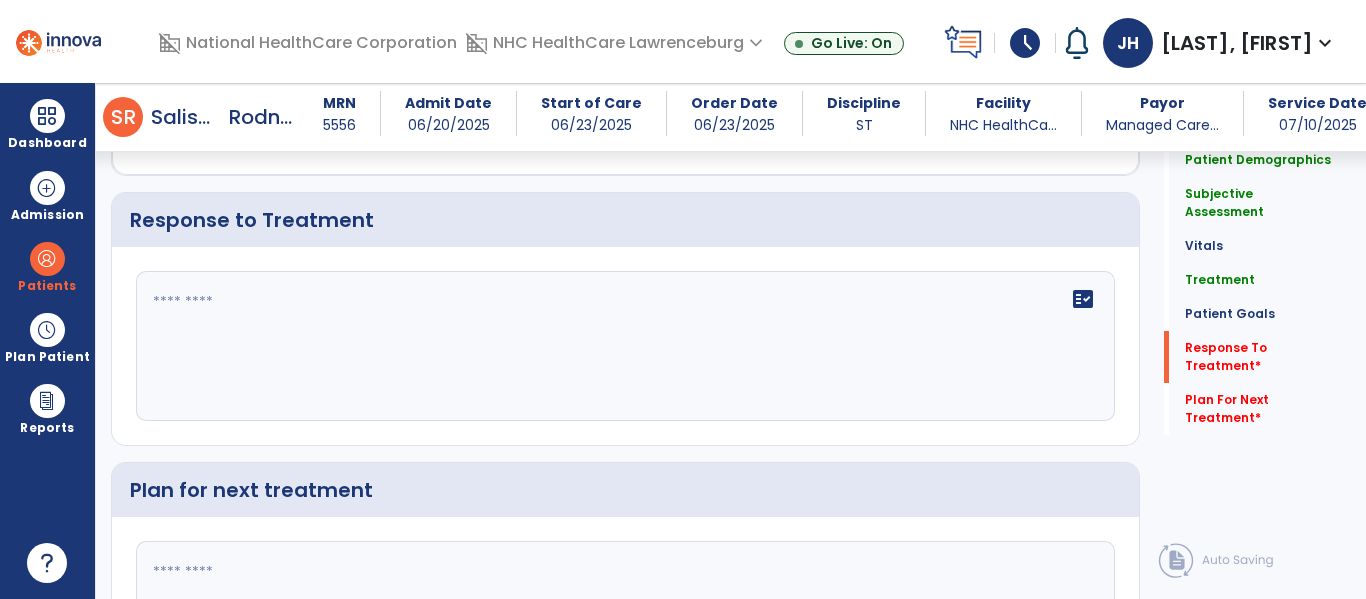 click on "fact_check" 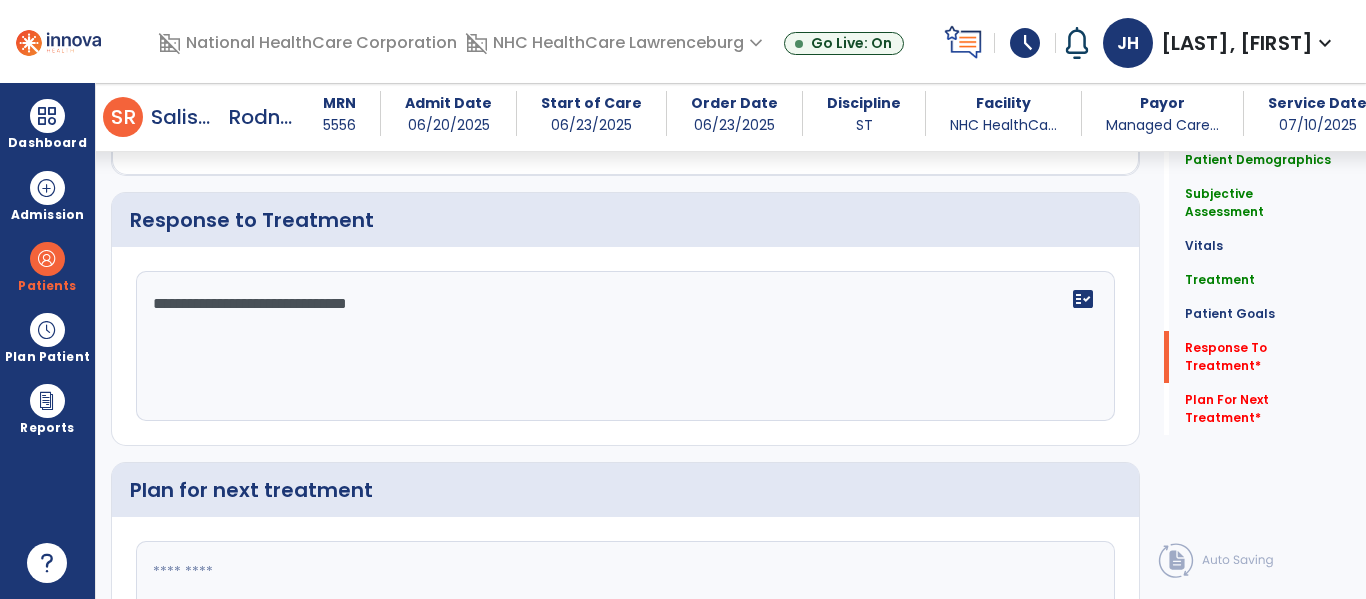 type on "**********" 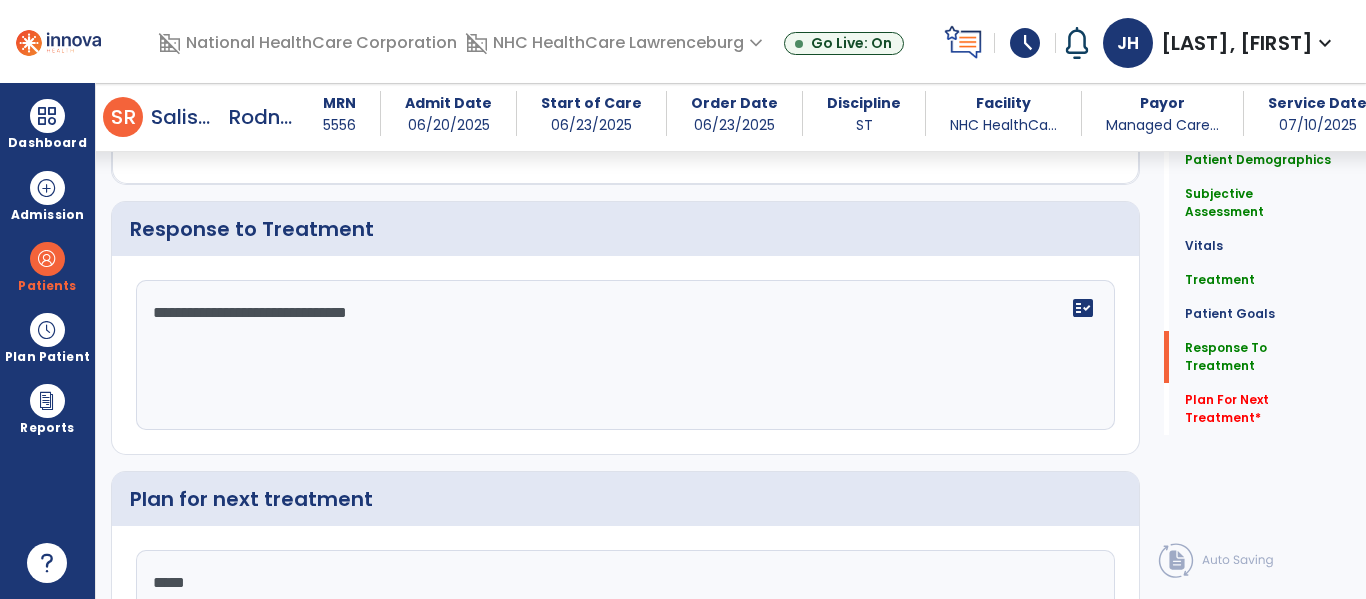 scroll, scrollTop: 2261, scrollLeft: 0, axis: vertical 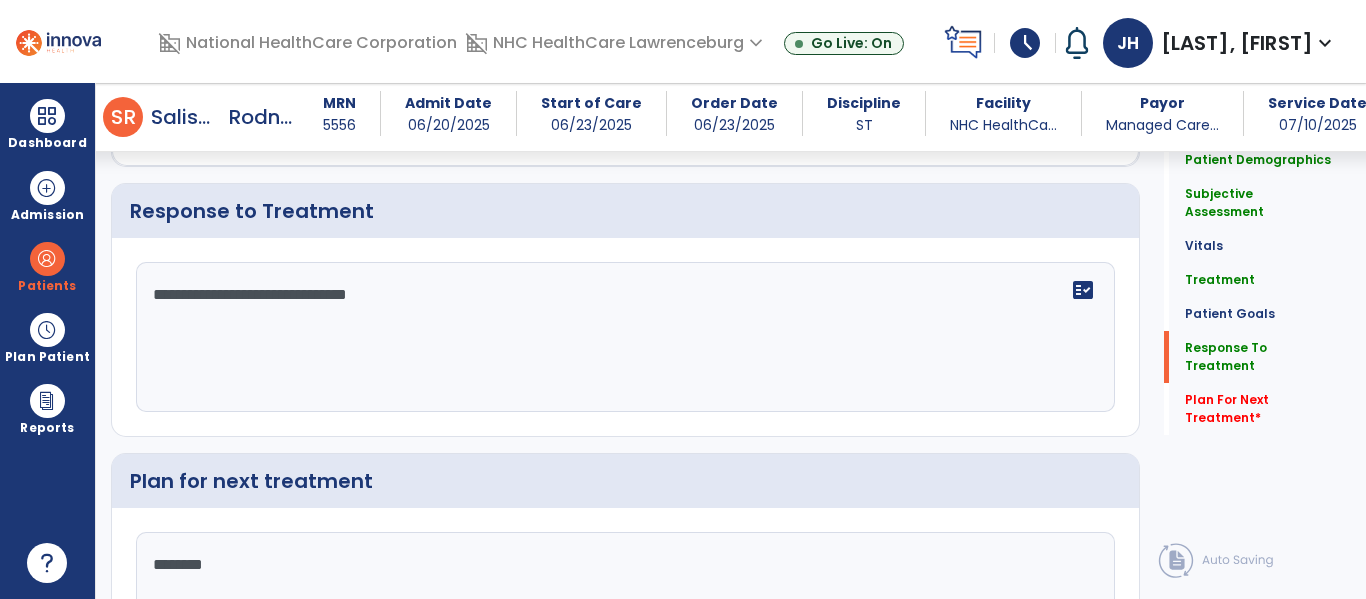 type on "********" 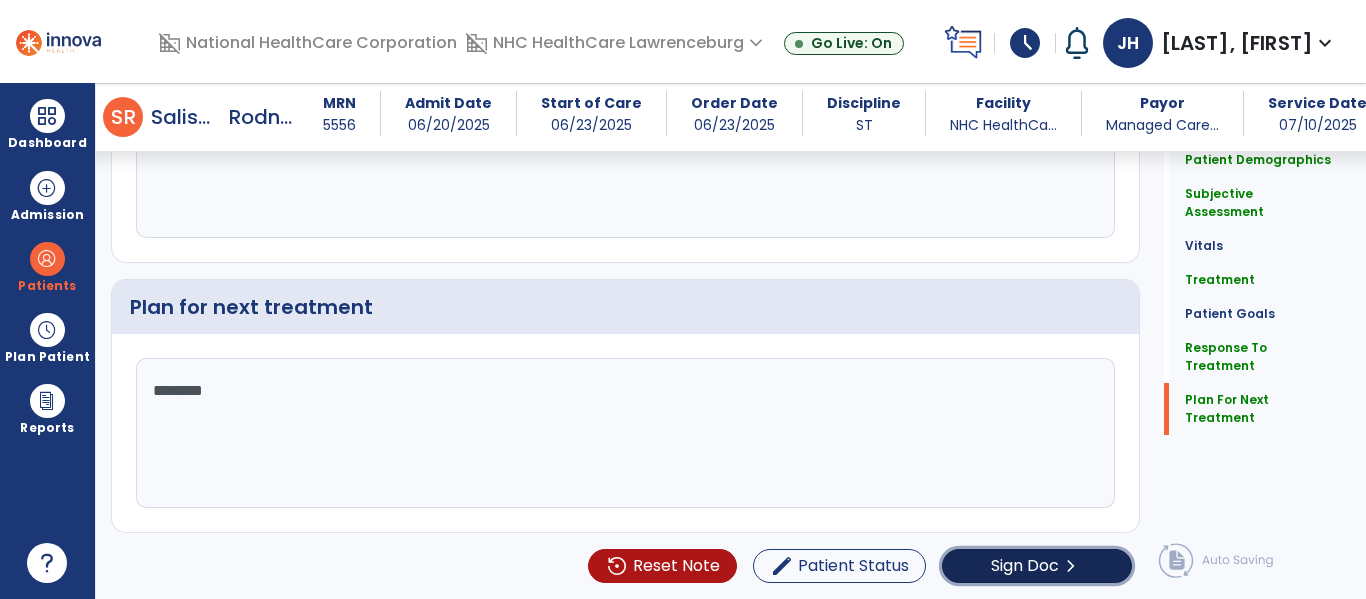 click on "Sign Doc" 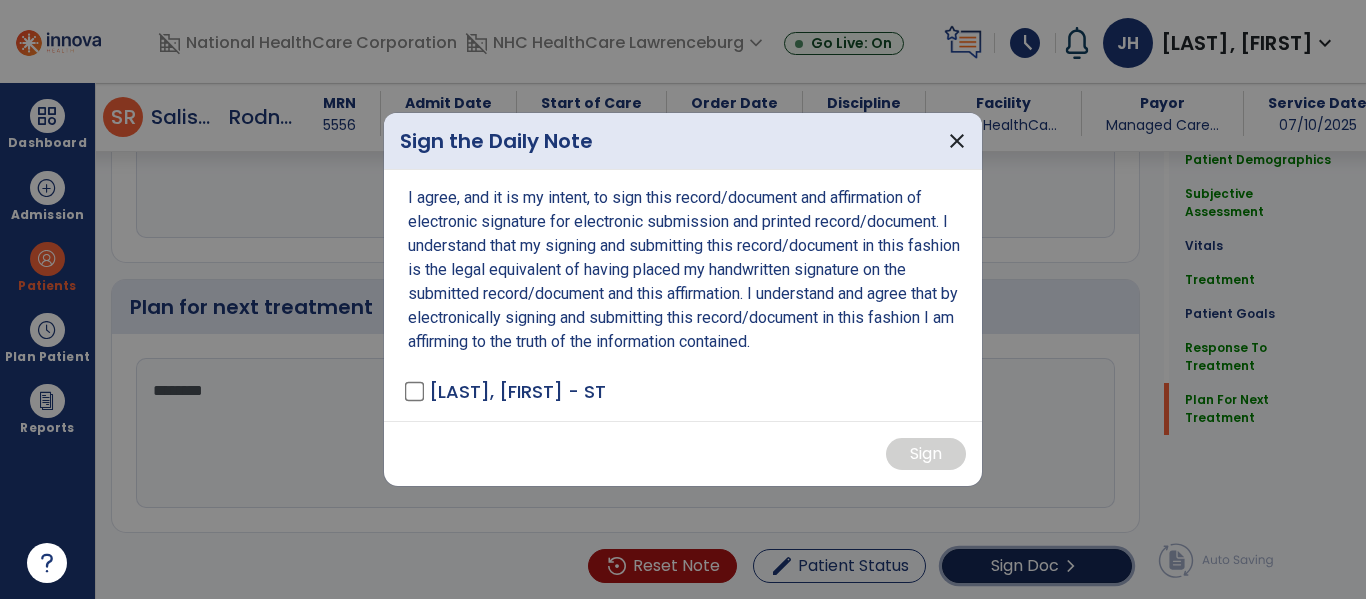 scroll, scrollTop: 2457, scrollLeft: 0, axis: vertical 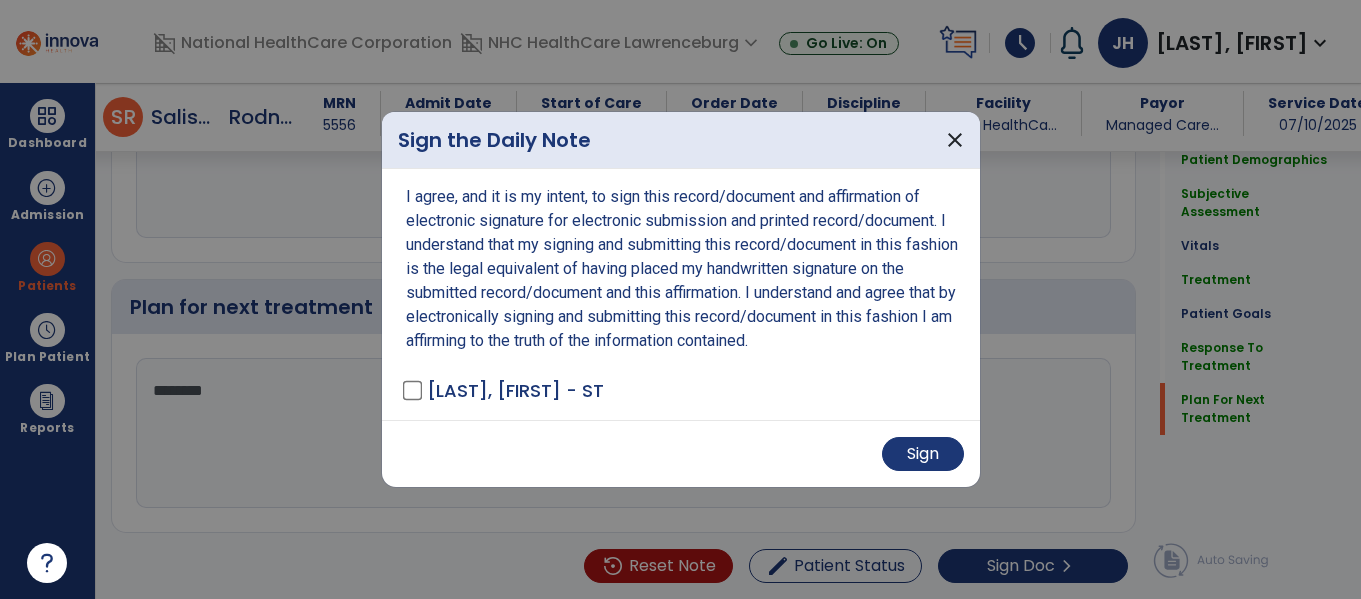 drag, startPoint x: 861, startPoint y: 453, endPoint x: 875, endPoint y: 458, distance: 14.866069 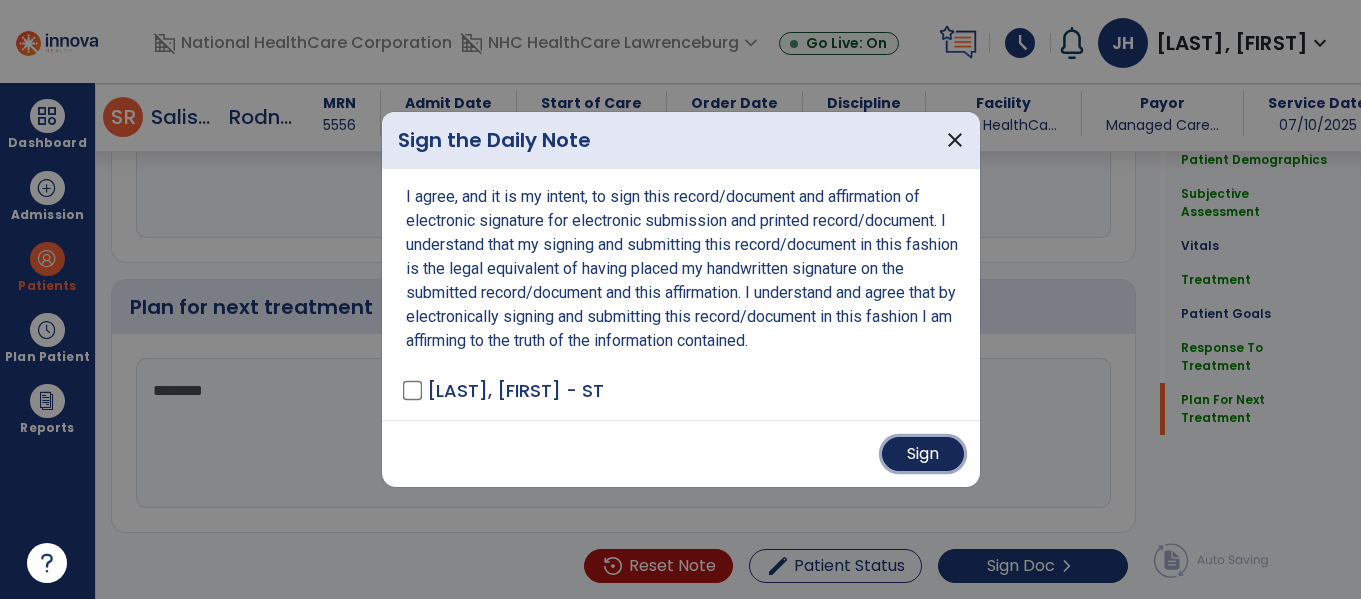 click on "Sign" at bounding box center [923, 454] 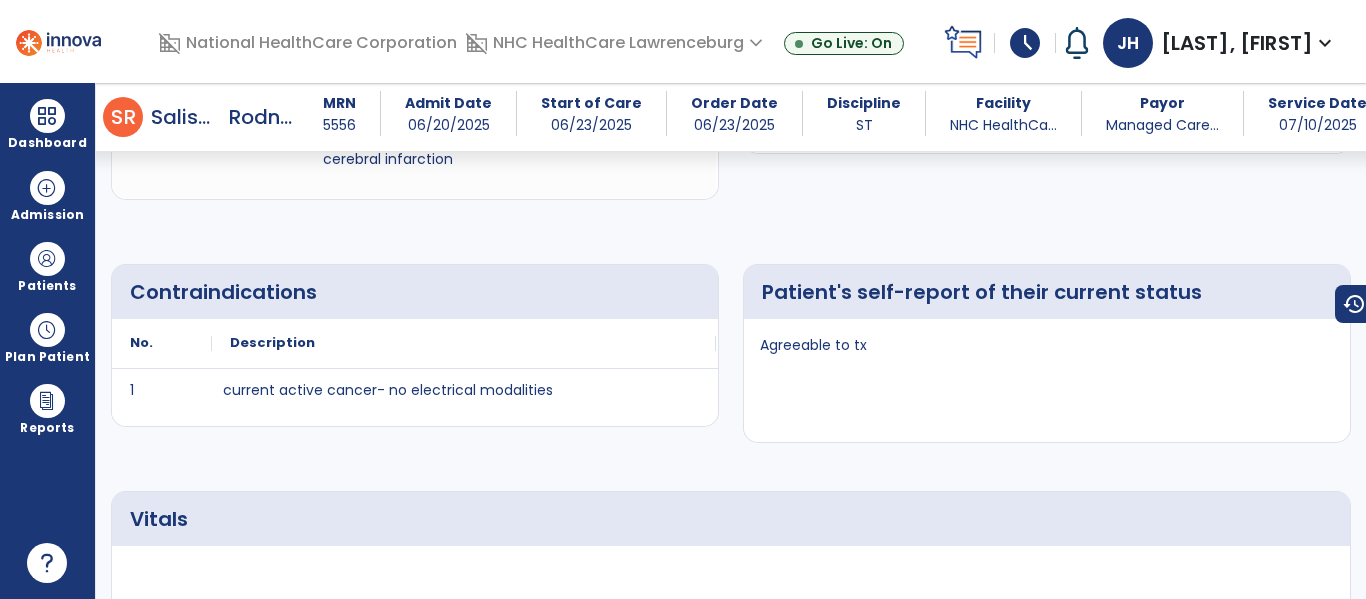 scroll, scrollTop: 0, scrollLeft: 0, axis: both 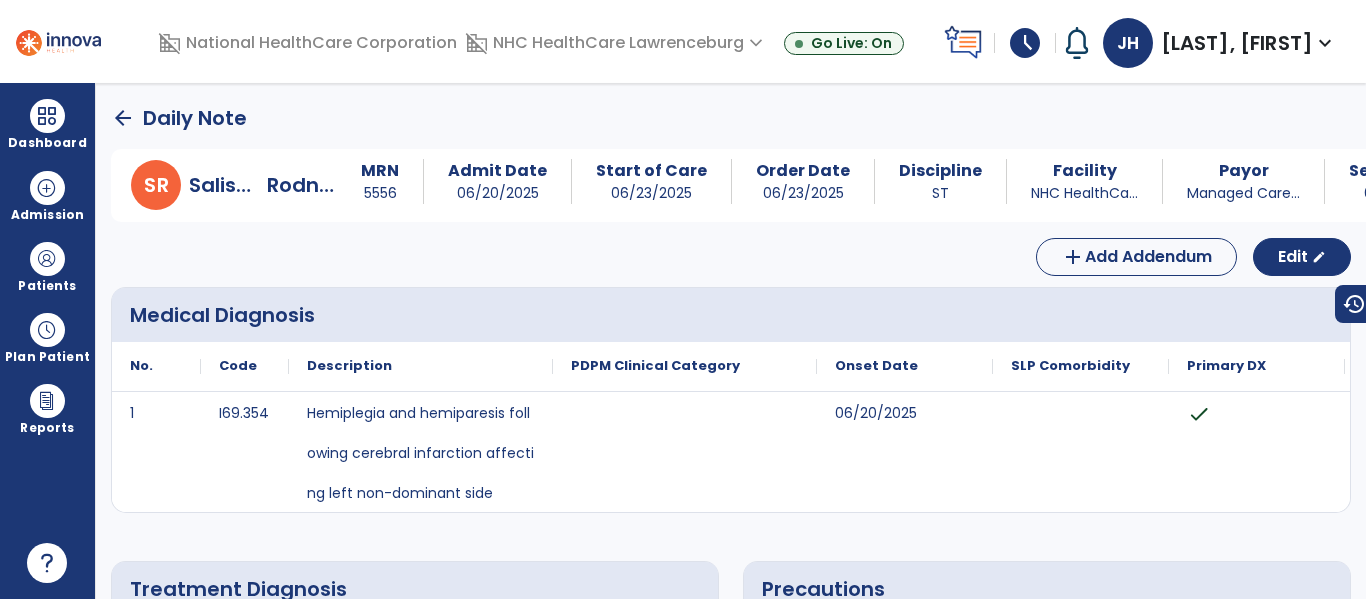 click on "arrow_back" 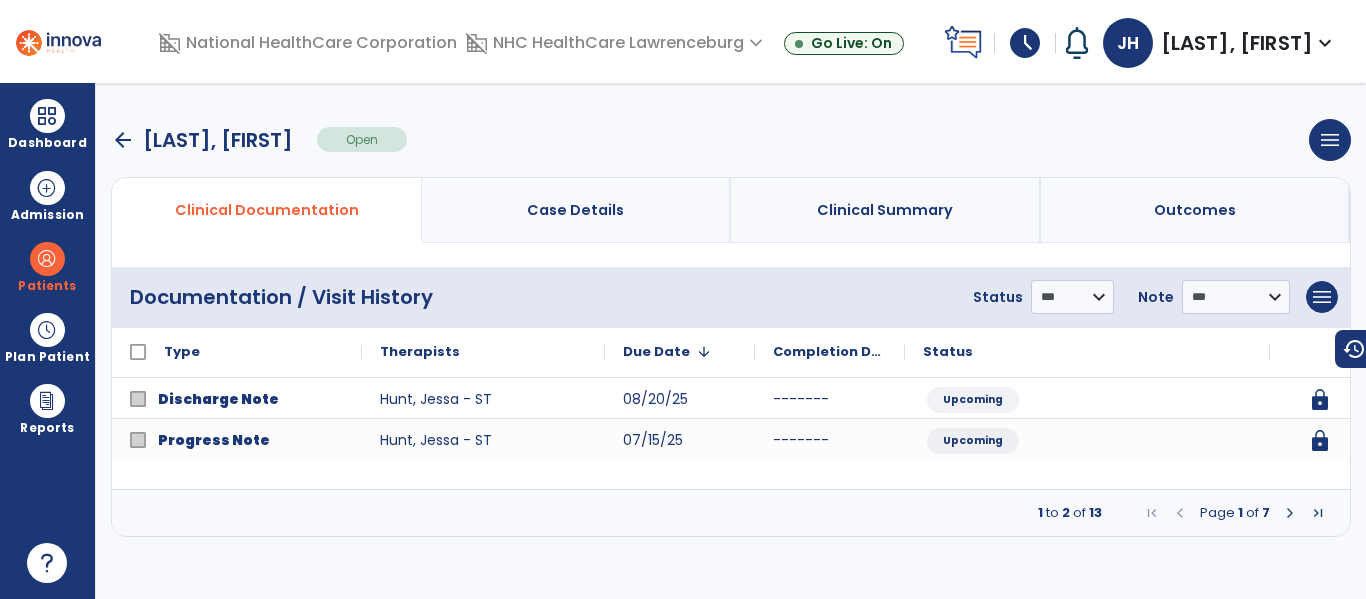 click on "arrow_back   [LAST], [FIRST]  Open  menu   Edit Therapy Case   Delete Therapy Case   Close Therapy Case" at bounding box center [731, 140] 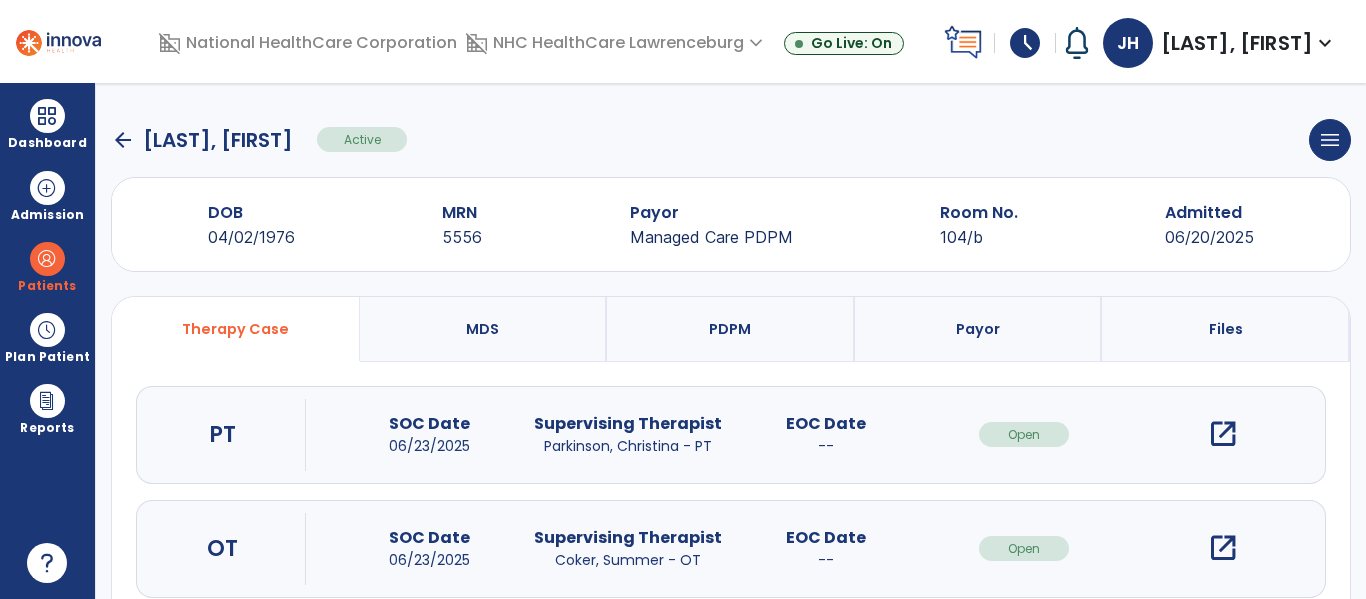 click on "arrow_back" 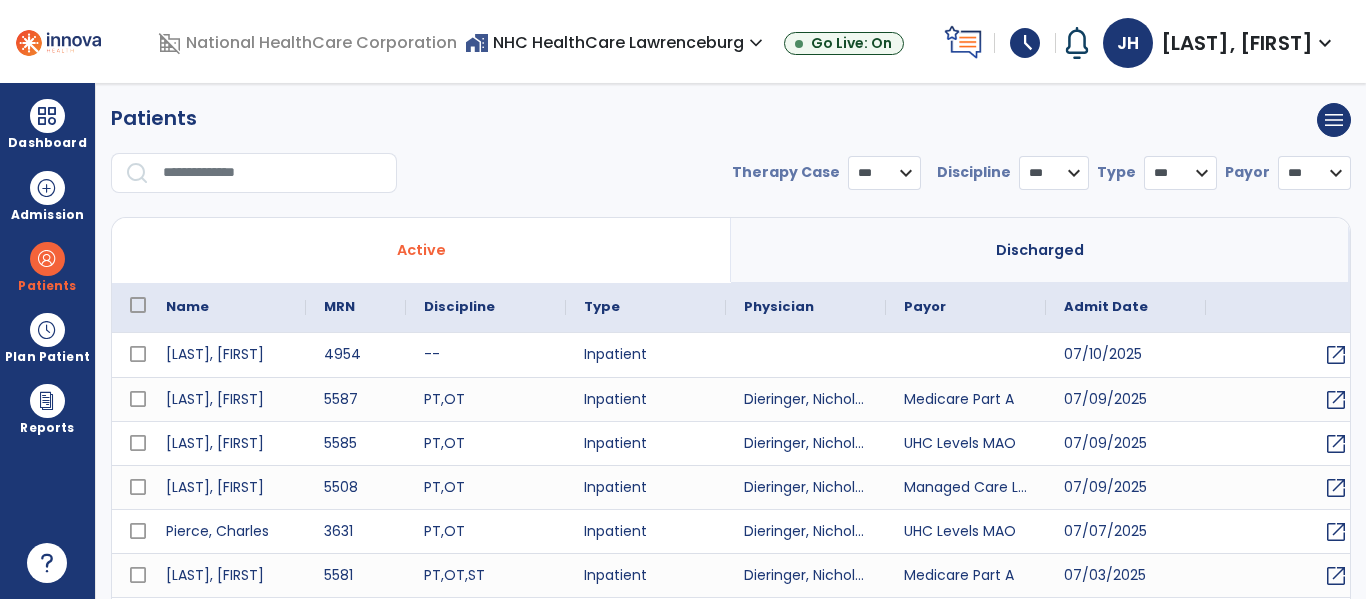 select on "***" 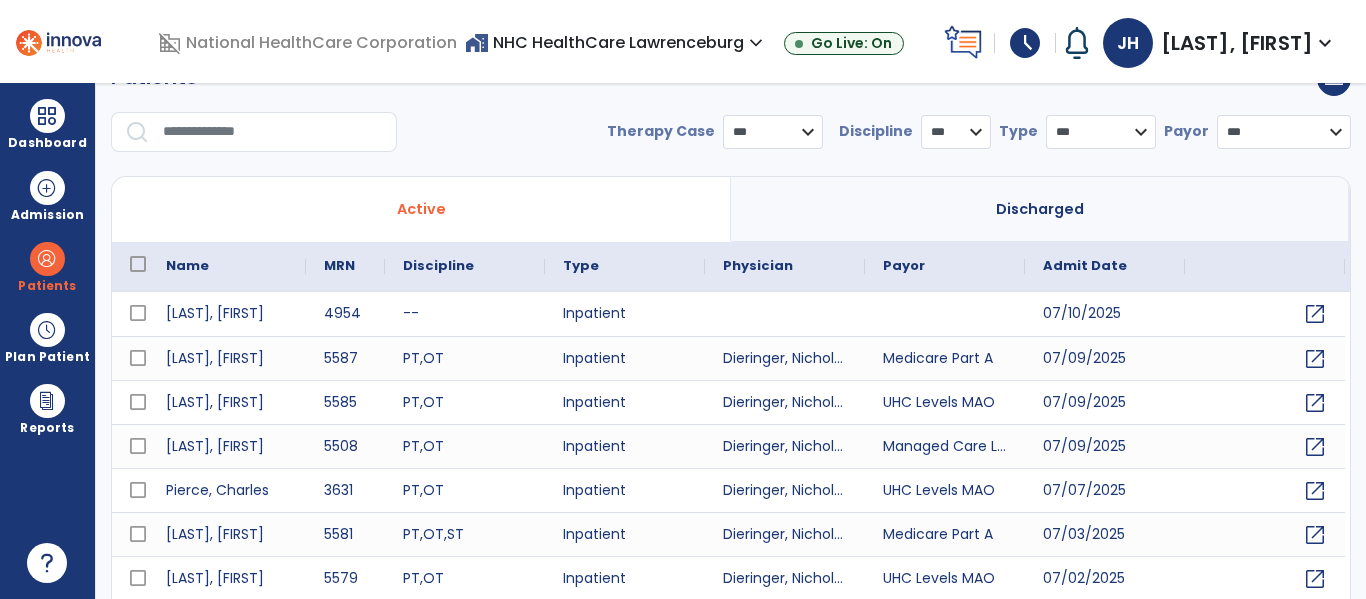 scroll, scrollTop: 0, scrollLeft: 0, axis: both 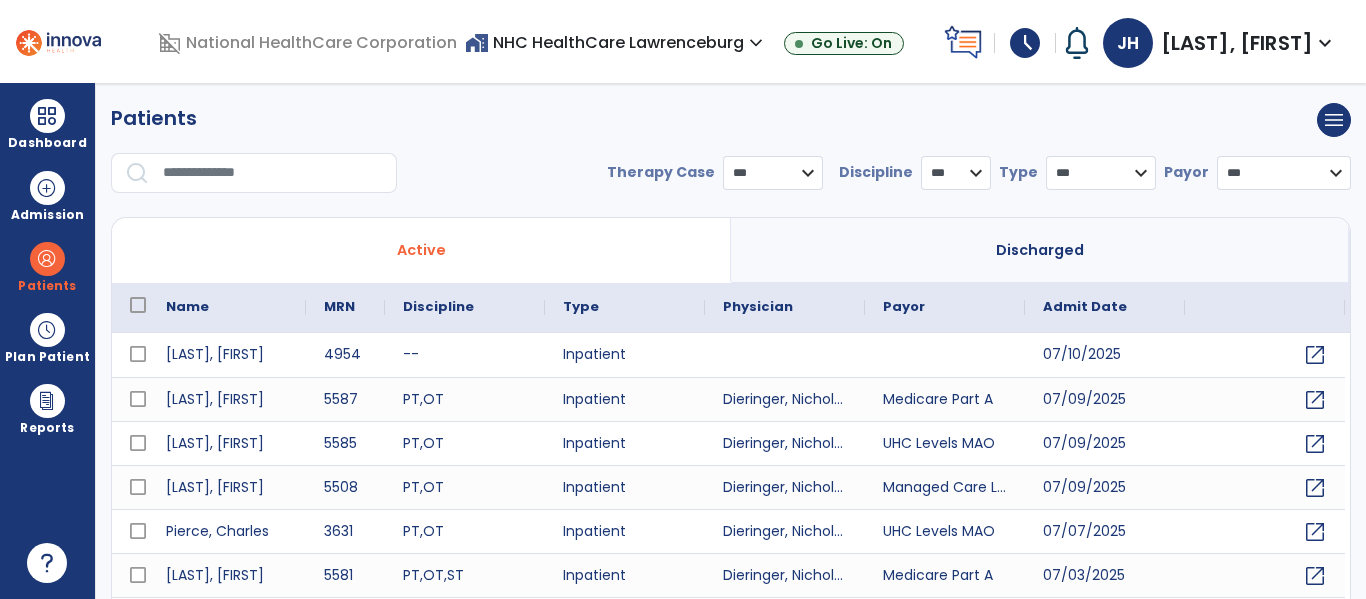 click on "* *** ** ** **" at bounding box center [956, 173] 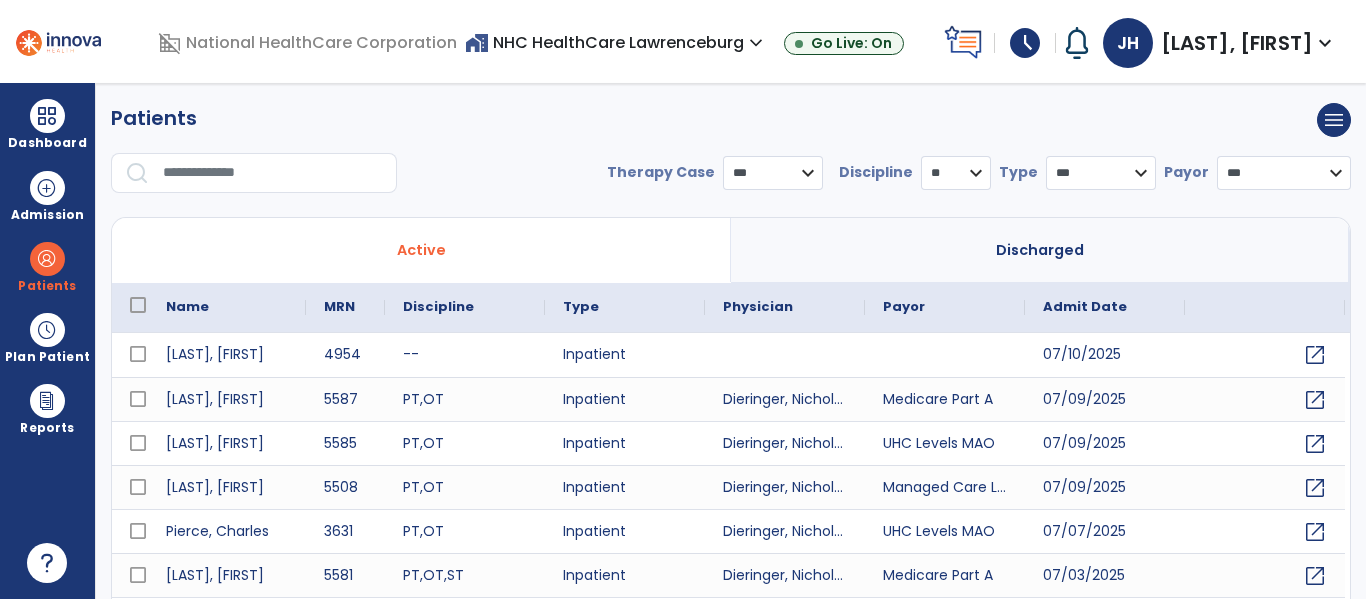 click on "* *** ** ** **" at bounding box center (956, 173) 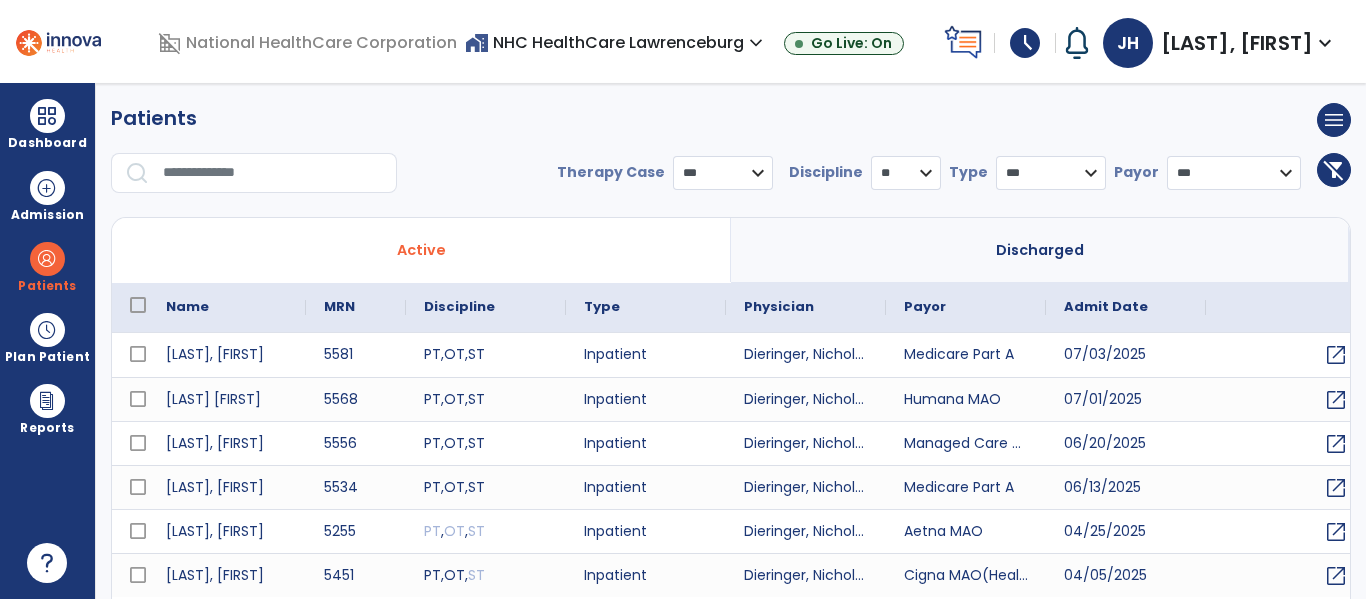 scroll, scrollTop: 144, scrollLeft: 0, axis: vertical 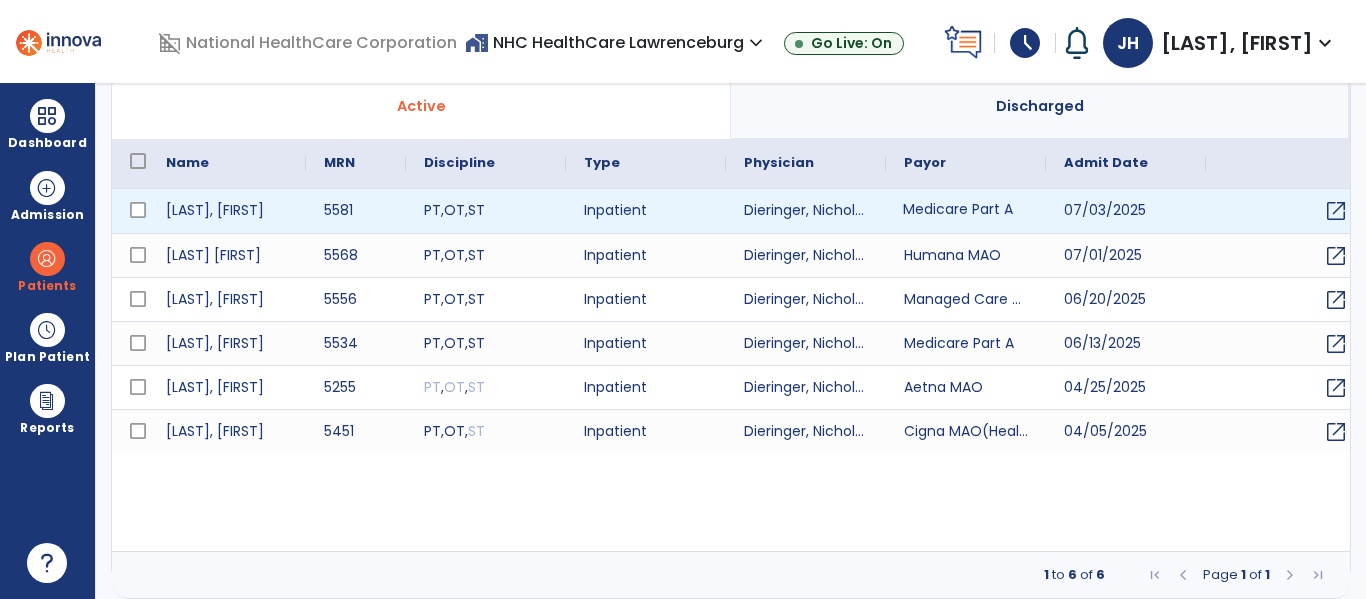 click on "Medicare Part A" at bounding box center [966, 211] 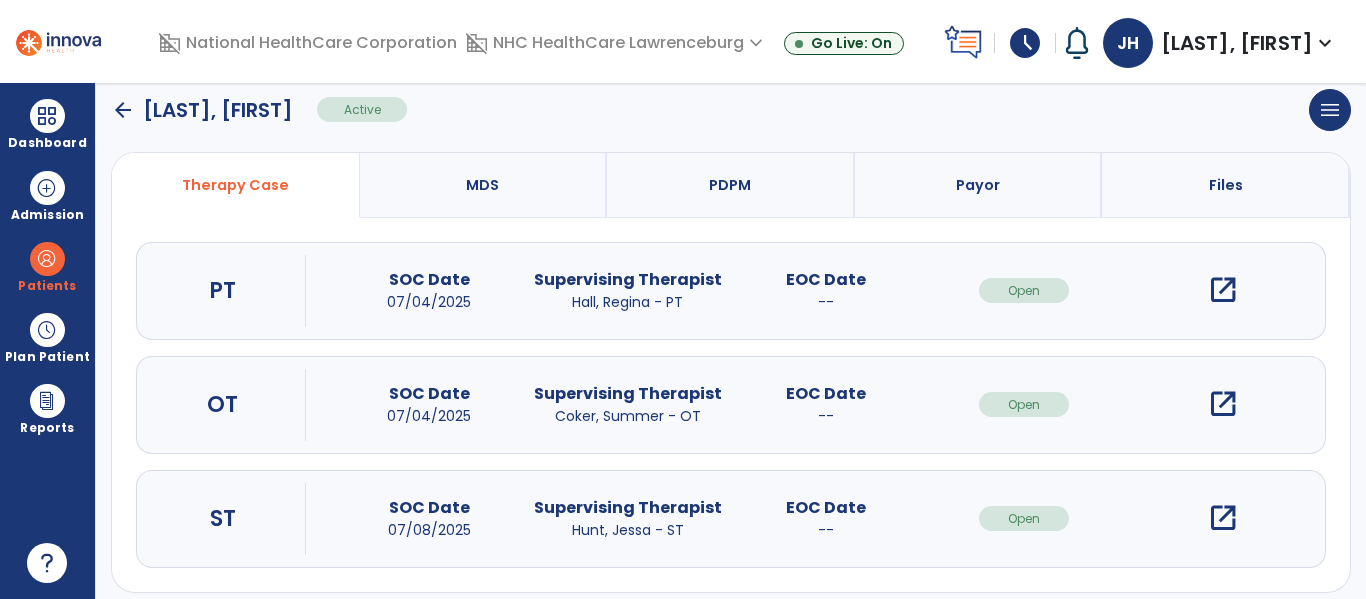 scroll, scrollTop: 162, scrollLeft: 0, axis: vertical 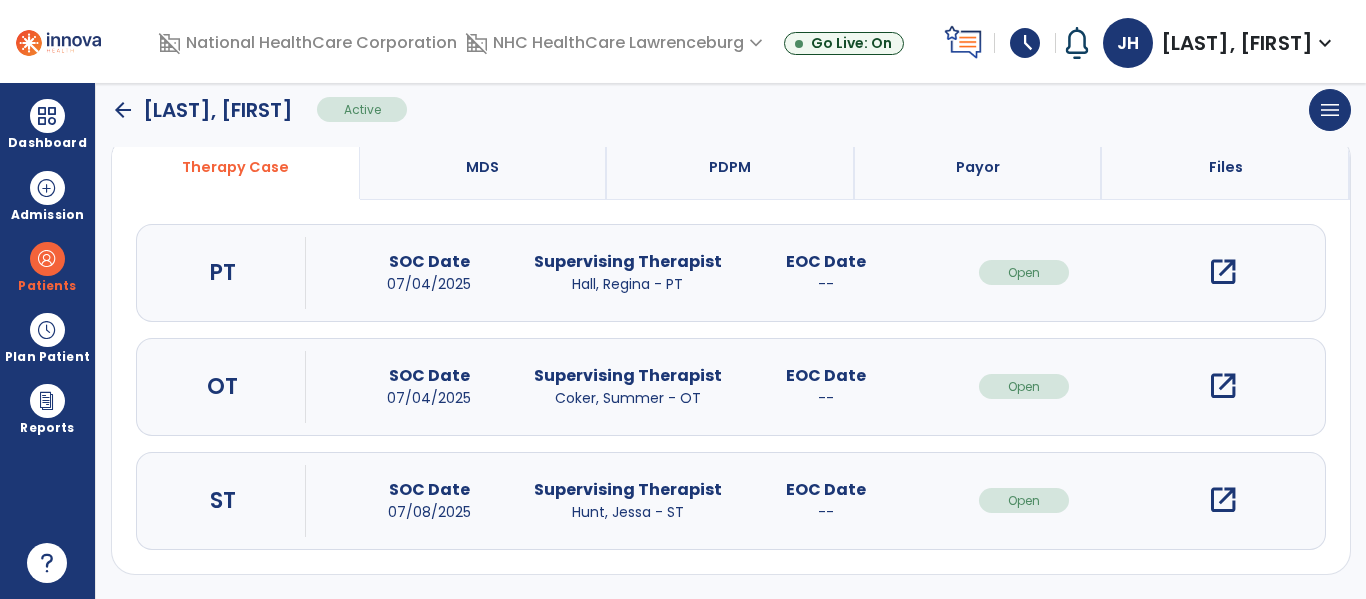 click on "open_in_new" at bounding box center (1223, 500) 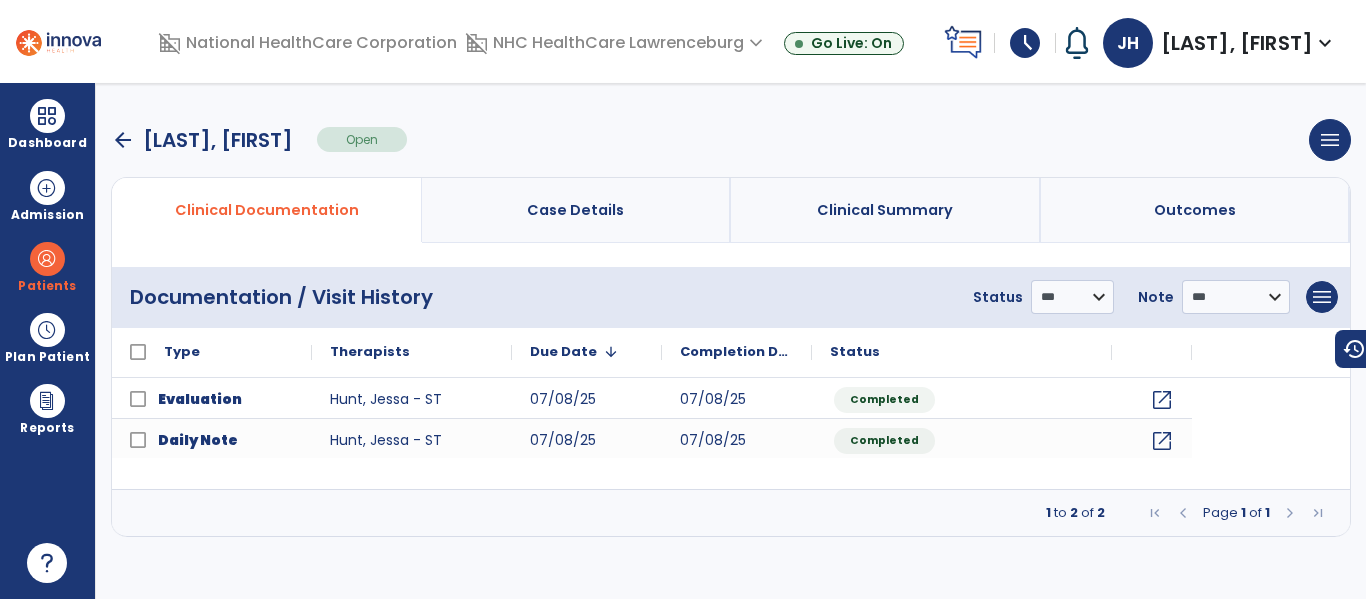 scroll, scrollTop: 0, scrollLeft: 0, axis: both 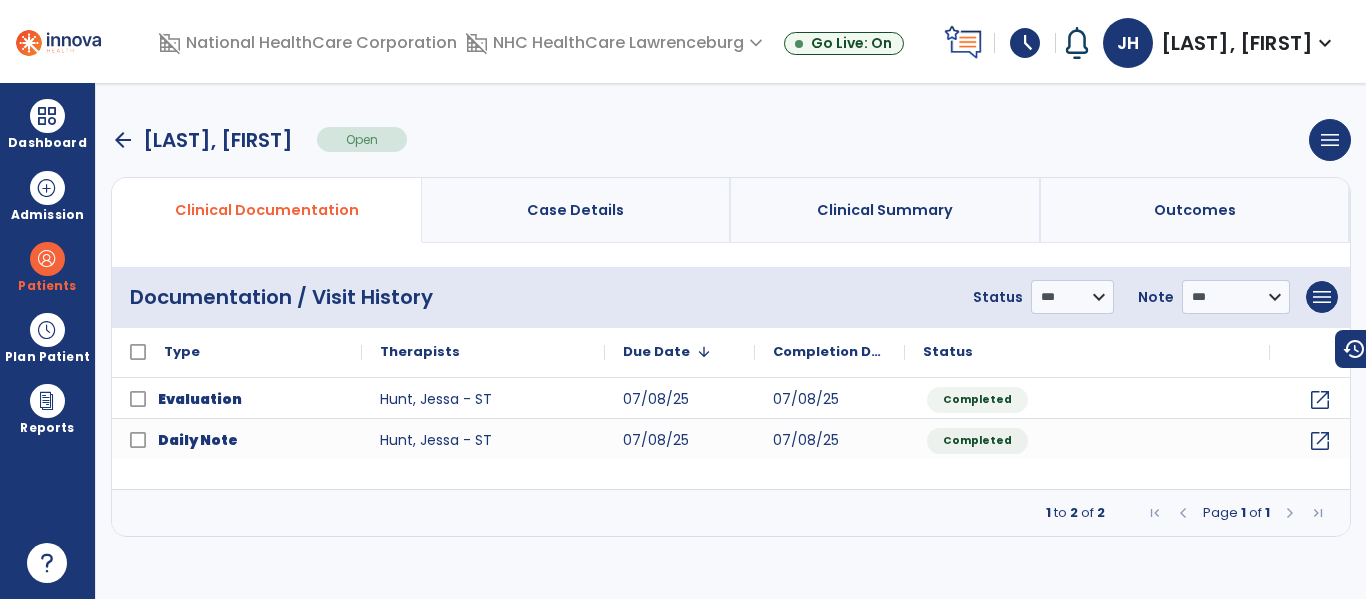 click at bounding box center (1290, 513) 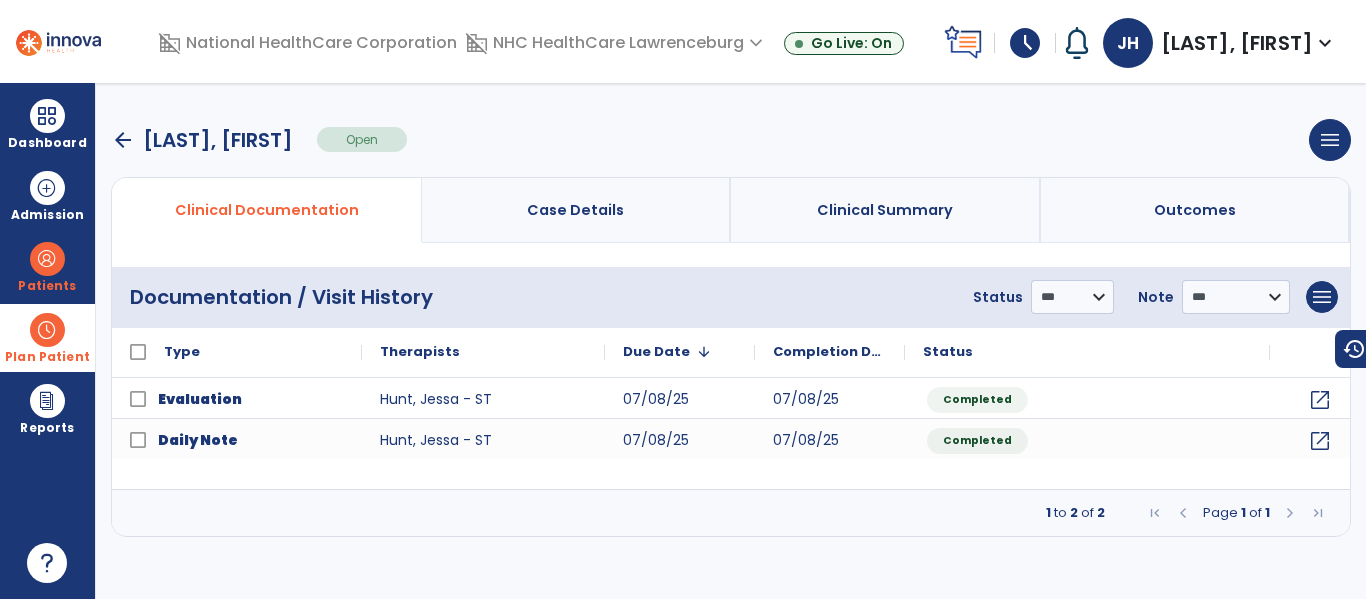 click on "Plan Patient" at bounding box center [47, 266] 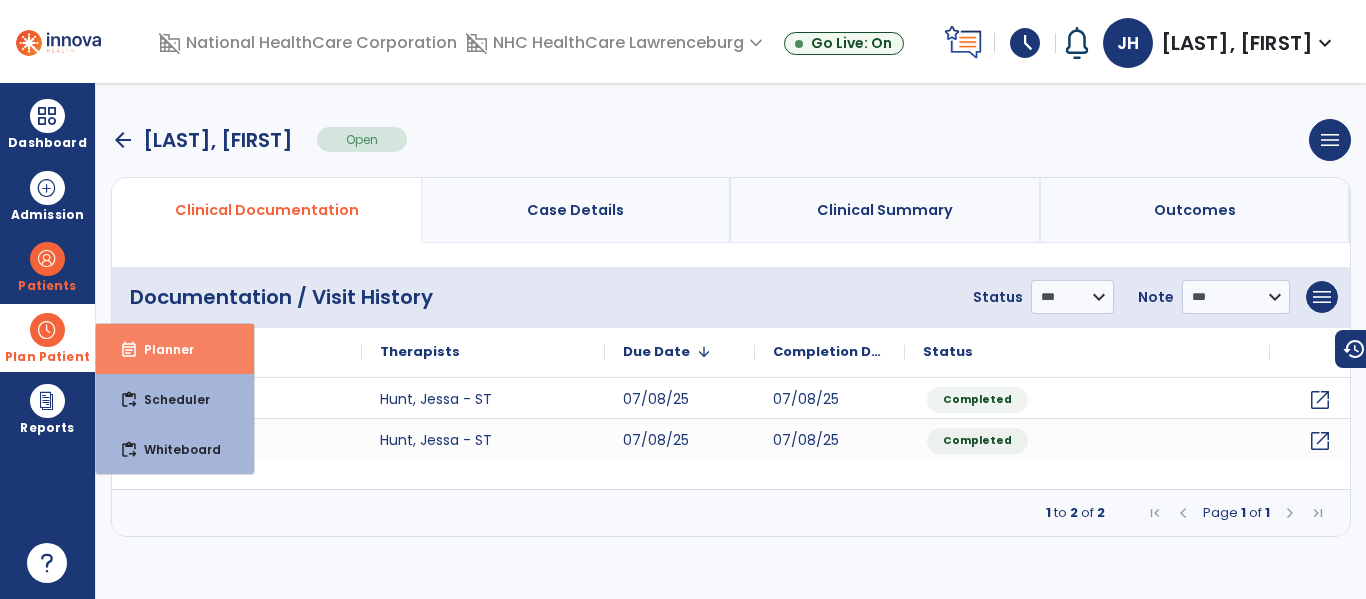 click on "event_note  Planner" at bounding box center (175, 349) 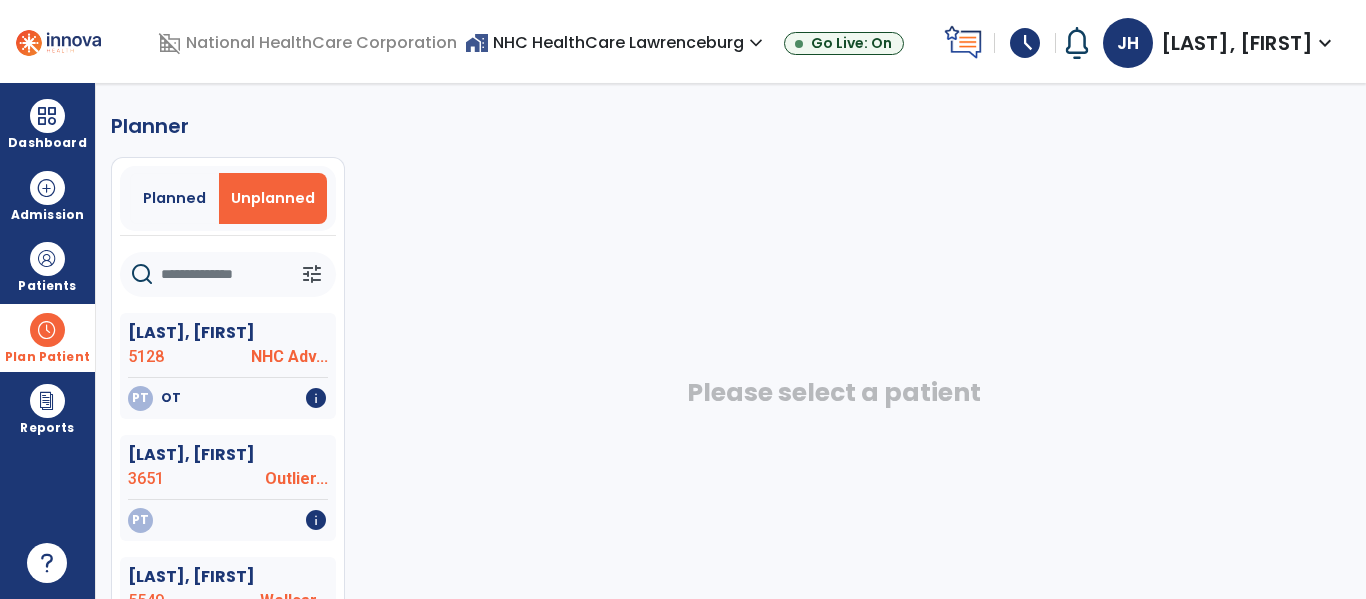 click on "Unplanned" at bounding box center (273, 198) 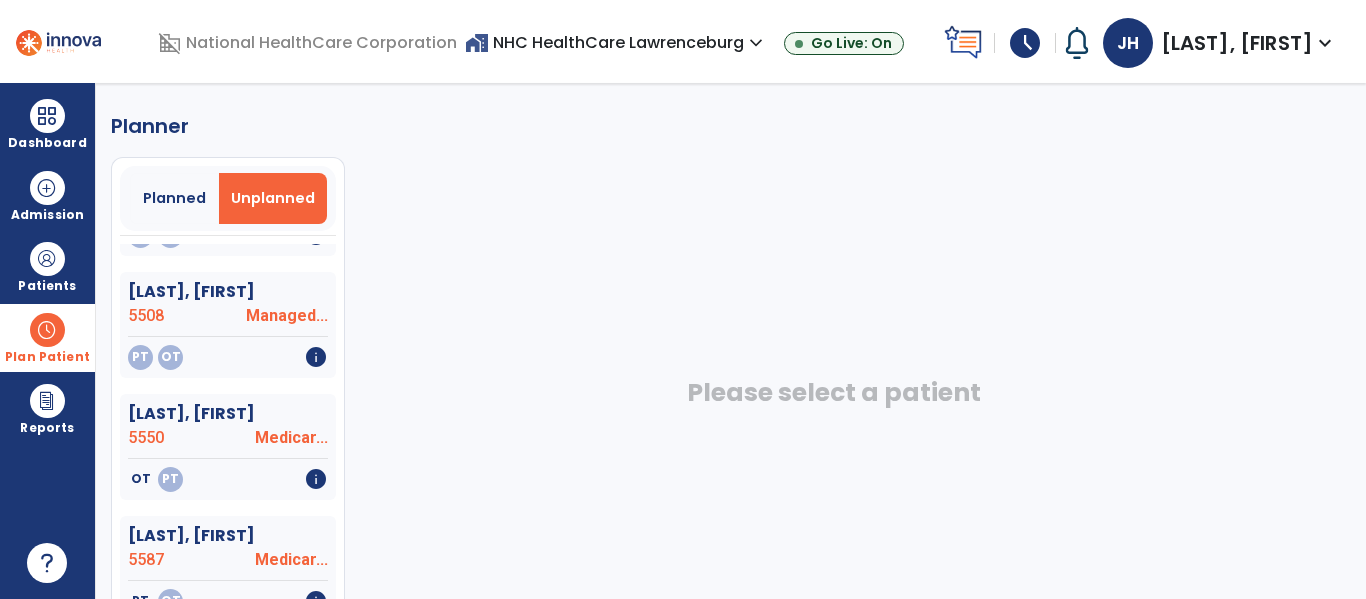 scroll, scrollTop: 500, scrollLeft: 0, axis: vertical 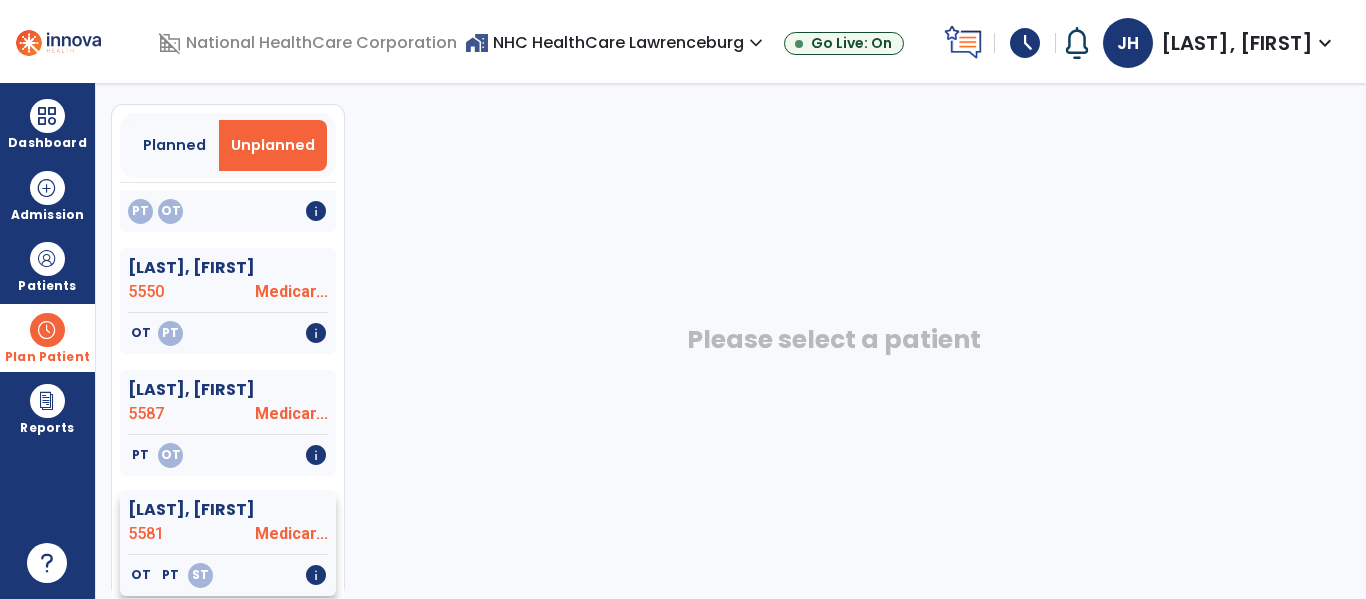 click on "Medicar..." 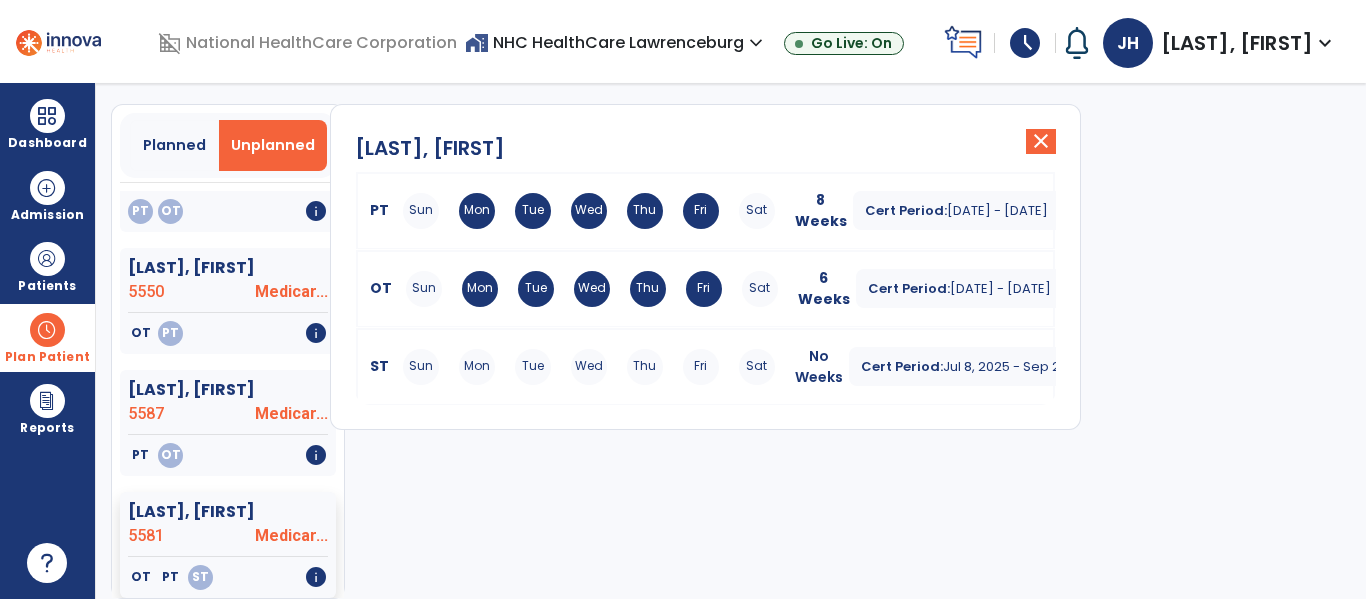 click on "Sun Mon Tue Wed Thu Fri Sat" at bounding box center (589, 367) 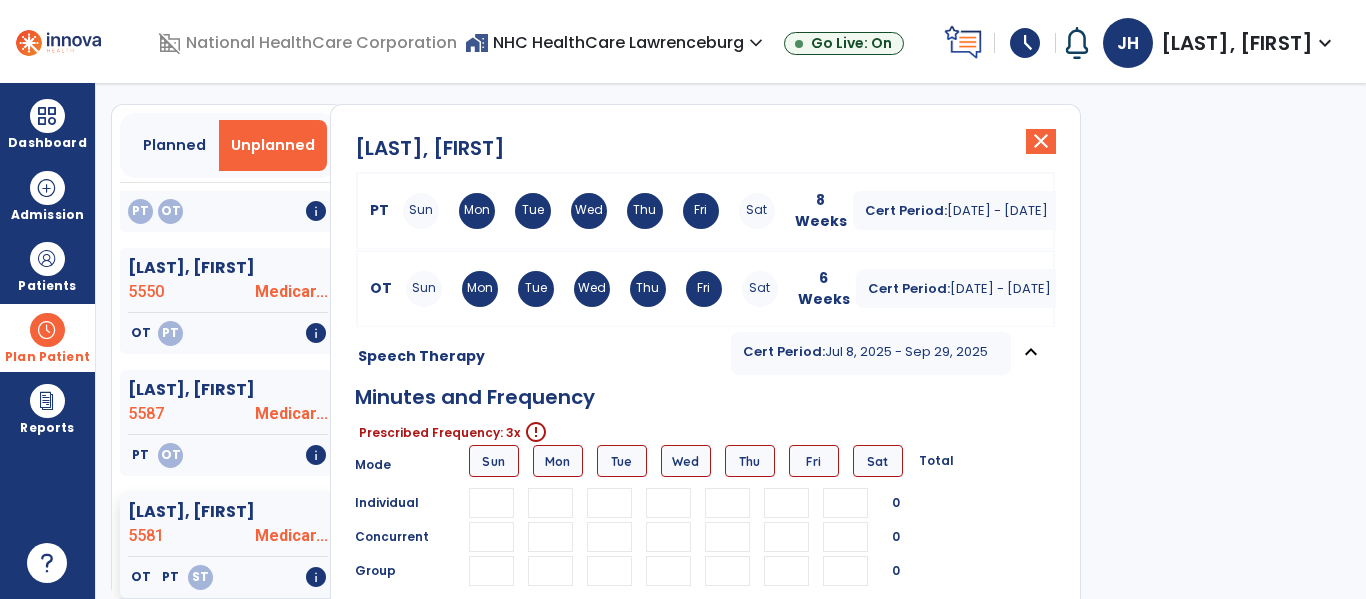 click at bounding box center [669, 503] 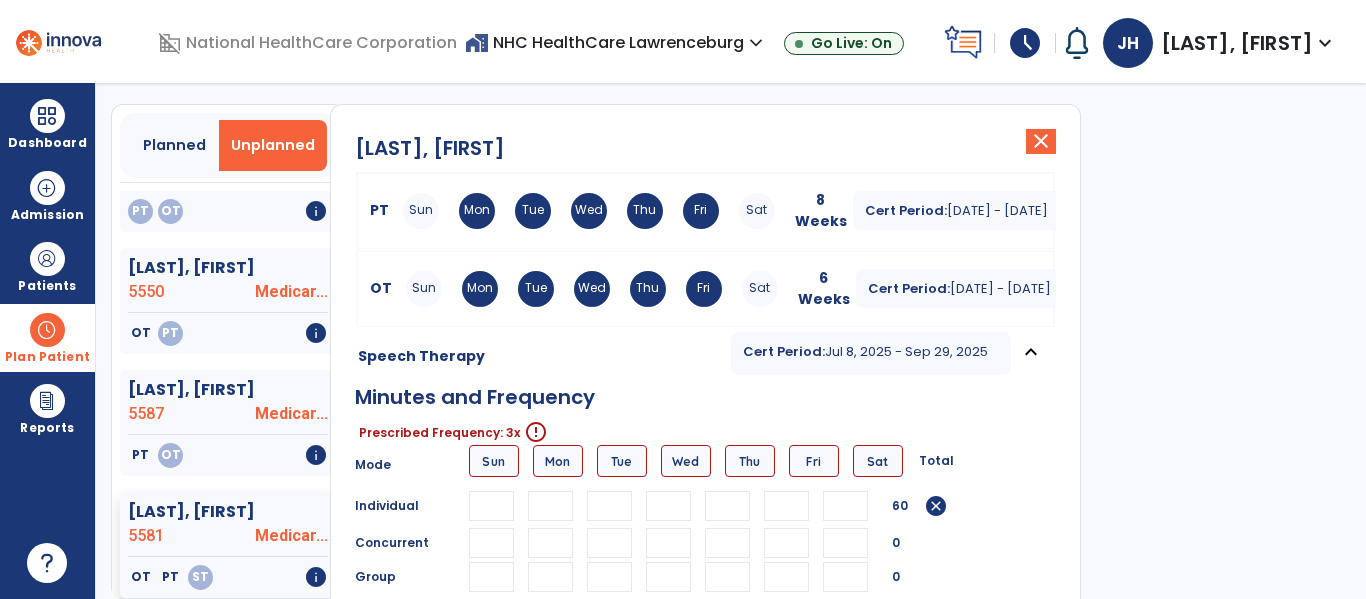 type on "**" 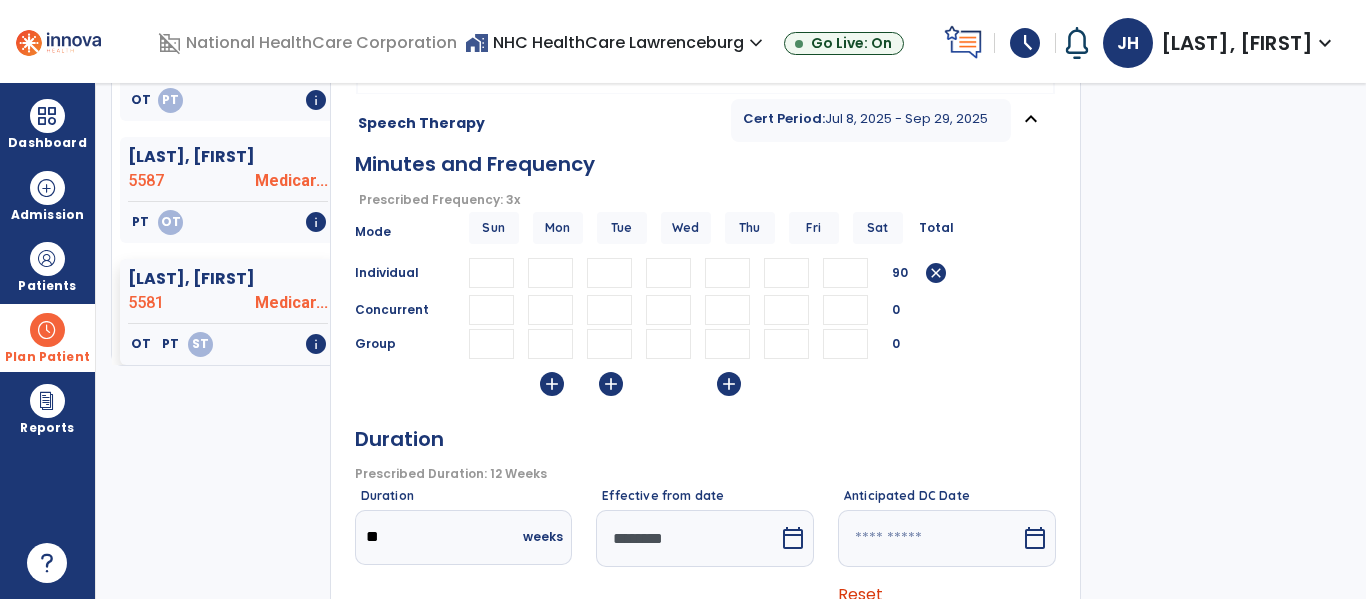 scroll, scrollTop: 554, scrollLeft: 0, axis: vertical 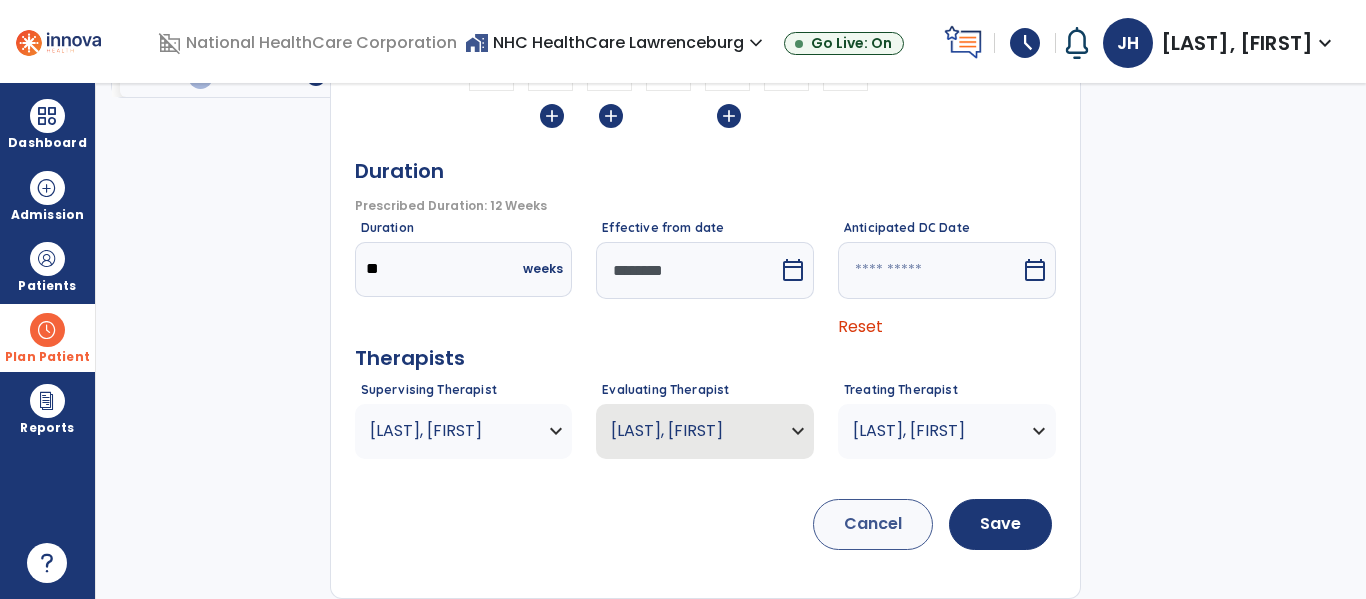 type on "**" 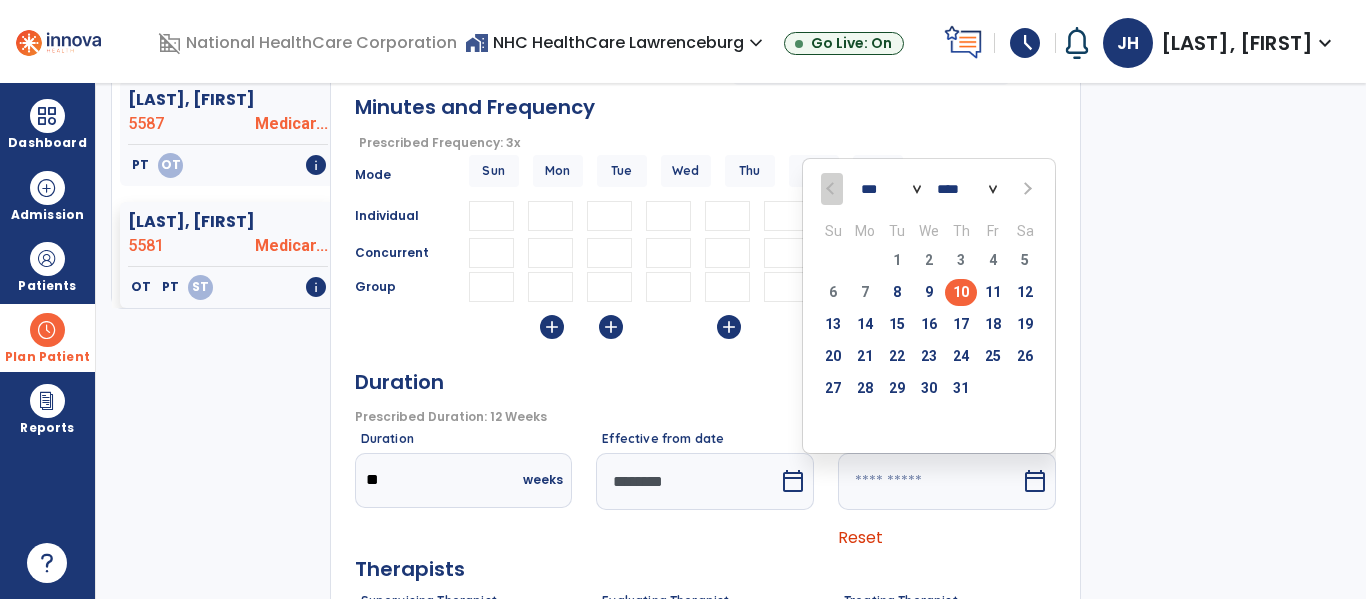 scroll, scrollTop: 339, scrollLeft: 0, axis: vertical 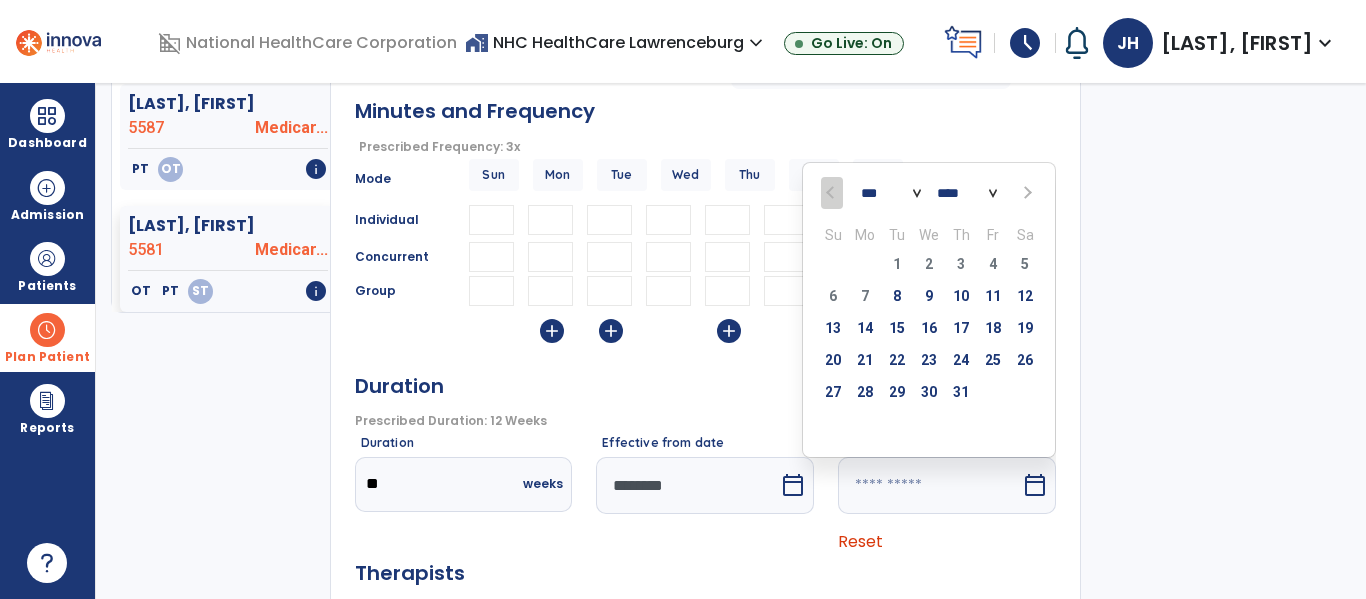 click on "*** *** *** *** *** *** **** **** **** **** **** **** **** **** **** **** ****" at bounding box center [929, 191] 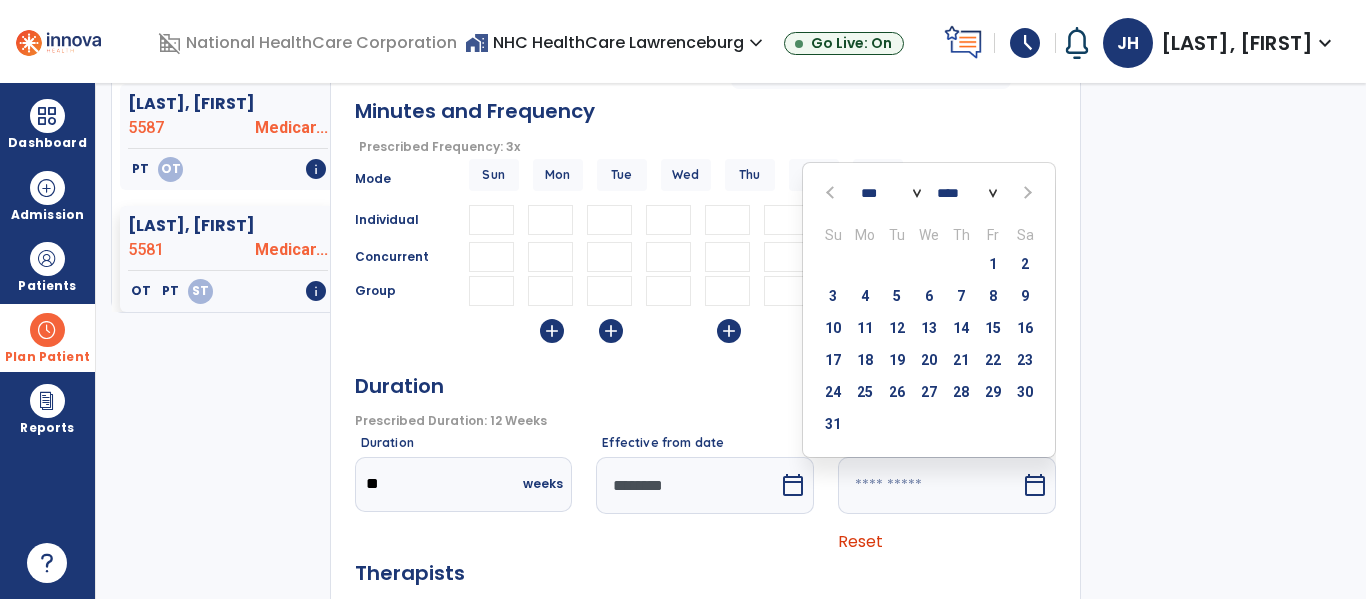 click at bounding box center [1025, 192] 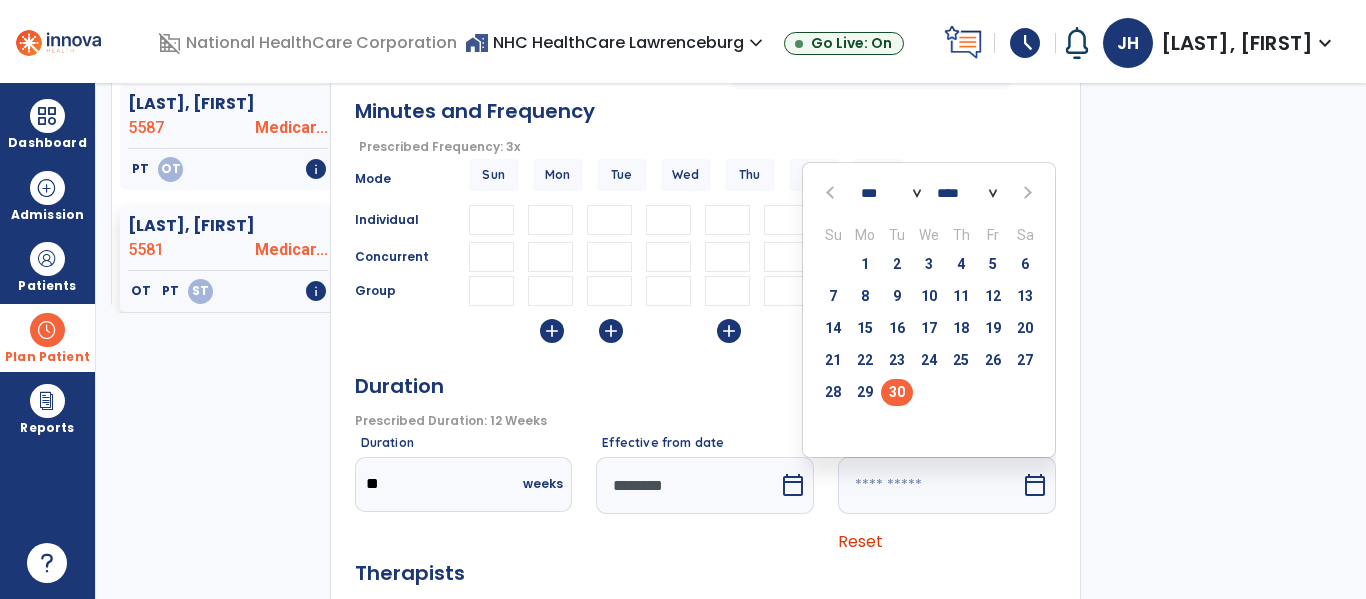 click on "30" at bounding box center [897, 392] 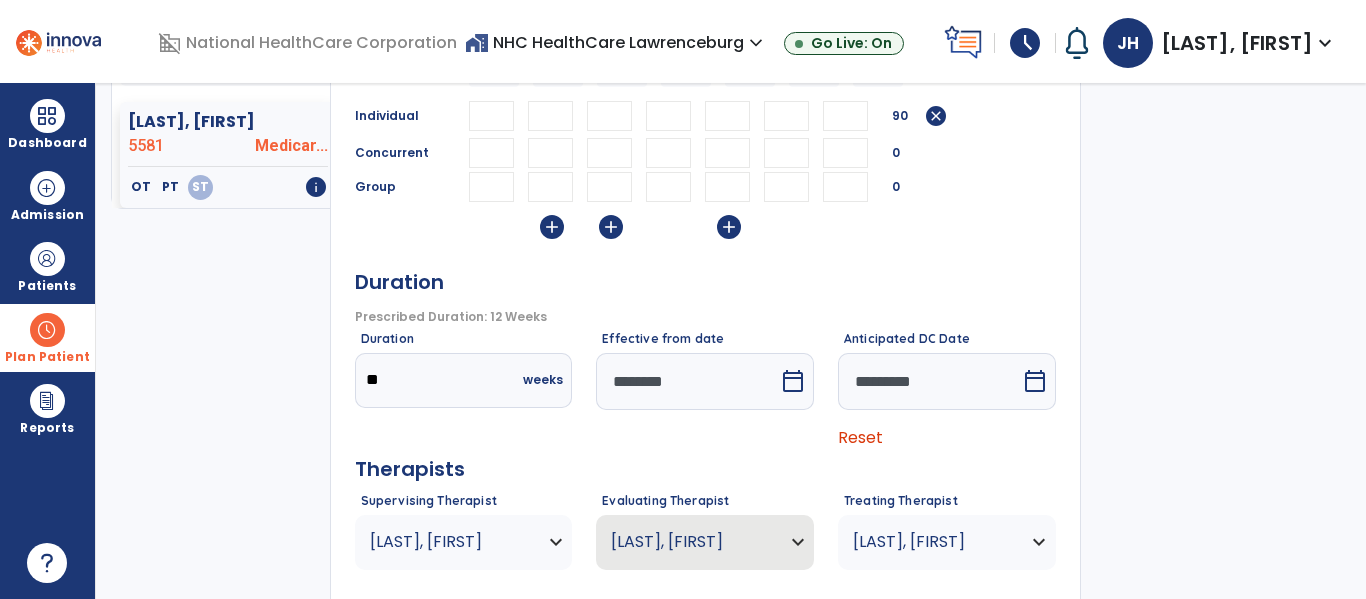 scroll, scrollTop: 554, scrollLeft: 0, axis: vertical 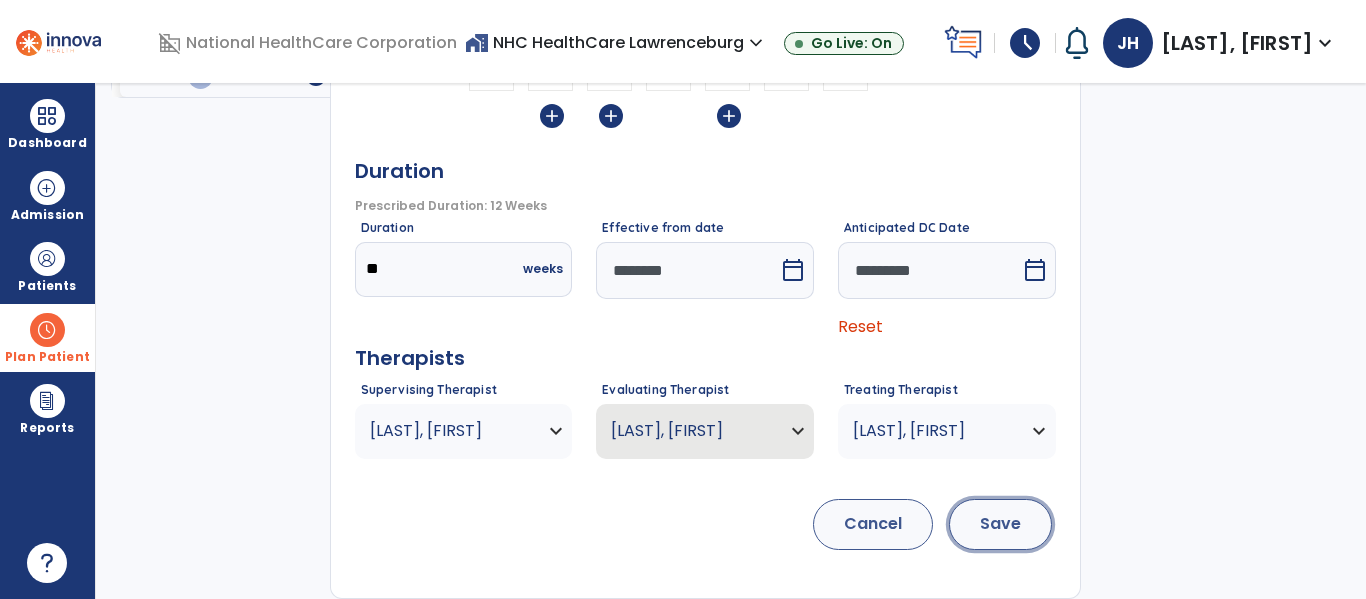 click on "Save" at bounding box center (1000, 524) 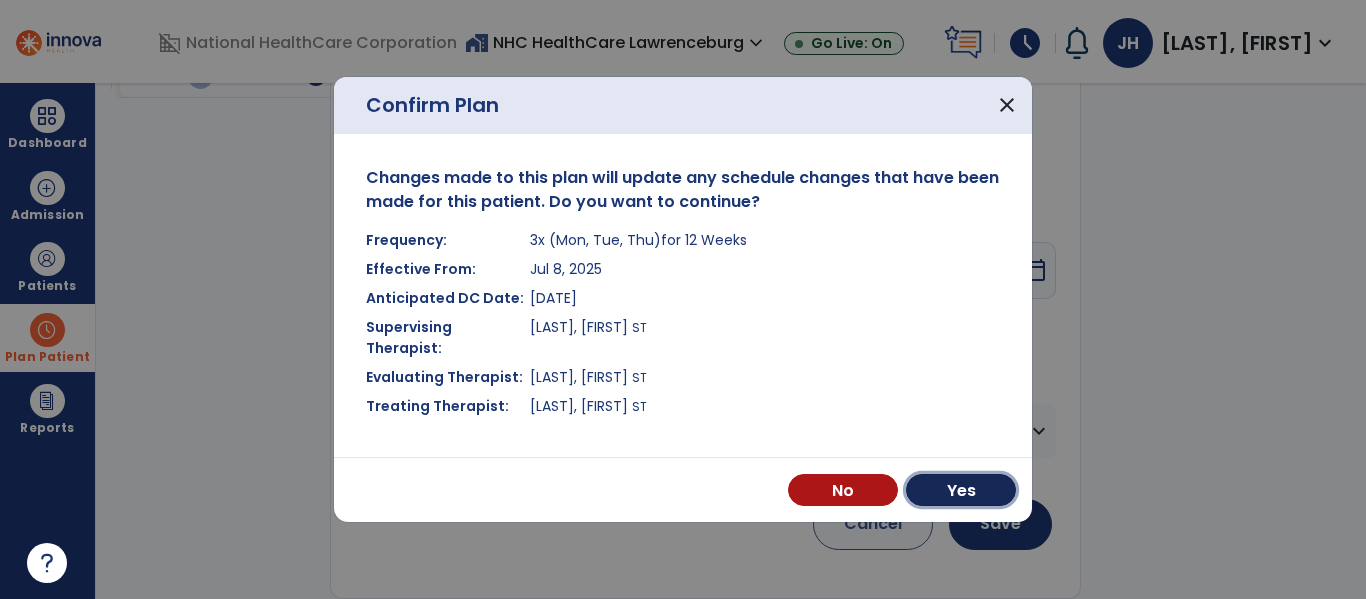 click on "Yes" at bounding box center [961, 490] 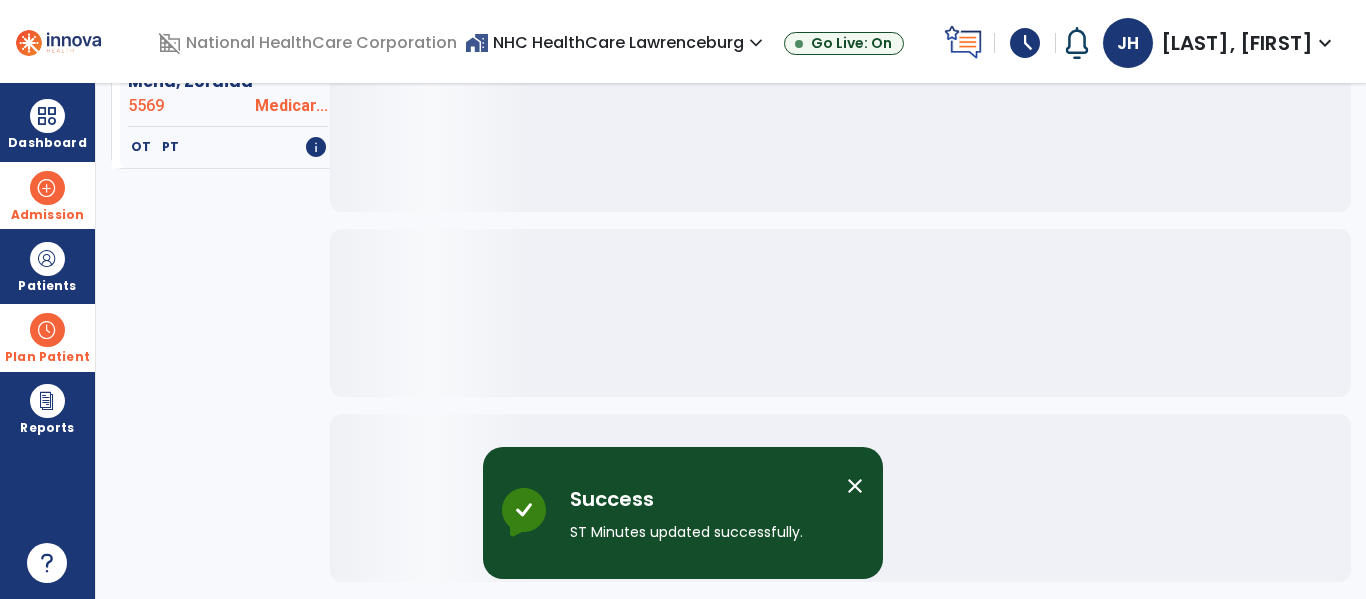 scroll, scrollTop: 478, scrollLeft: 0, axis: vertical 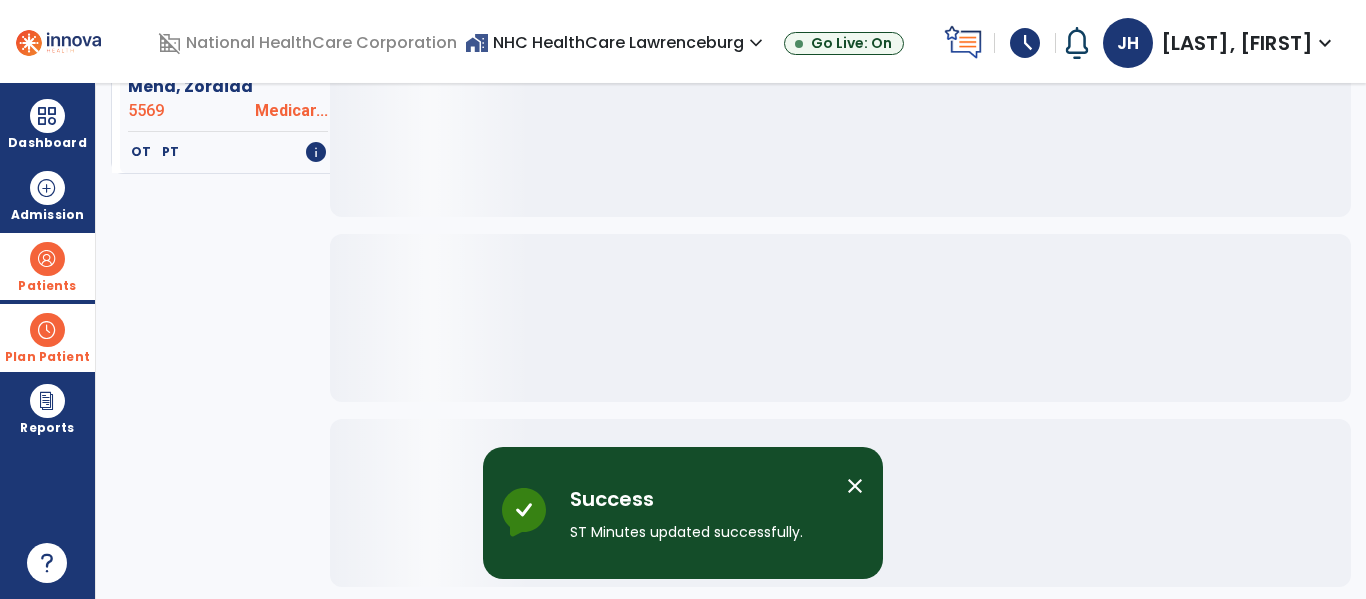 click on "Patients" at bounding box center (47, 286) 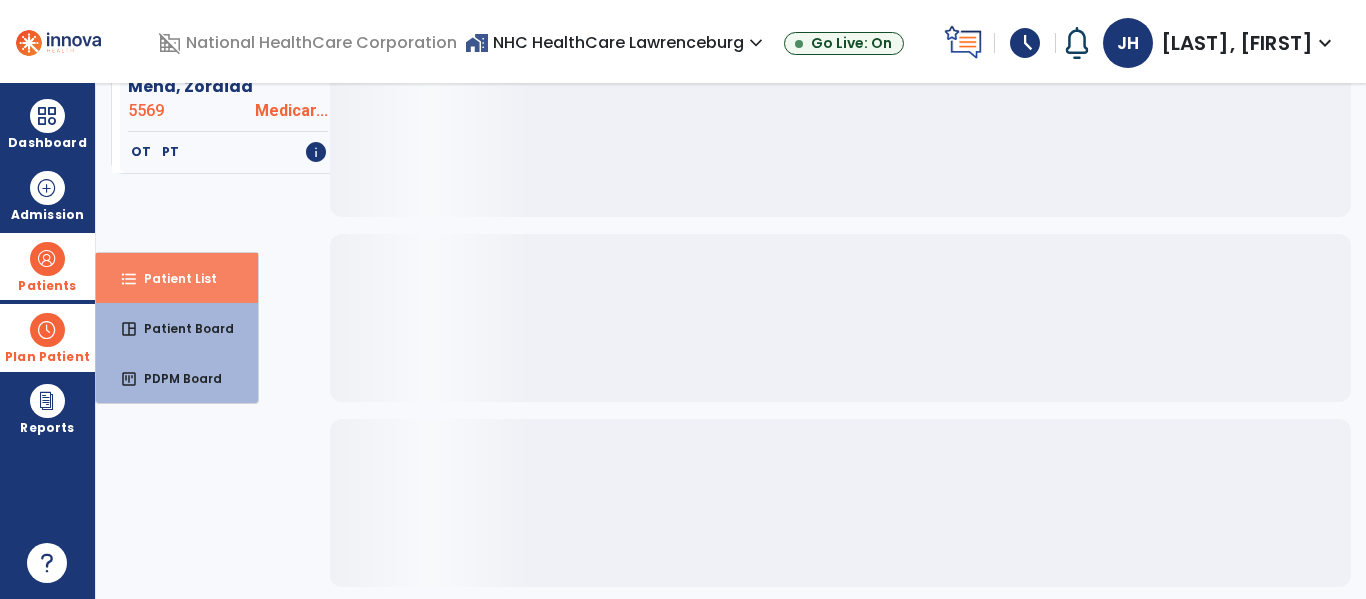 click on "format_list_bulleted  Patient List" at bounding box center [177, 278] 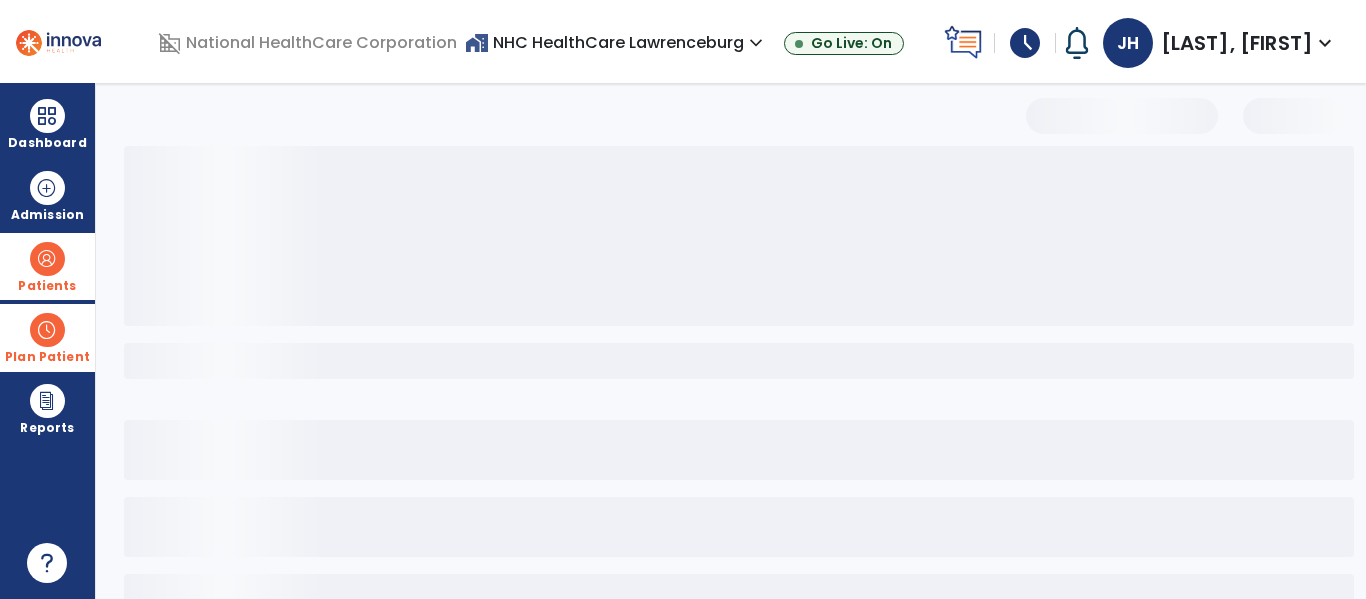 scroll, scrollTop: 75, scrollLeft: 0, axis: vertical 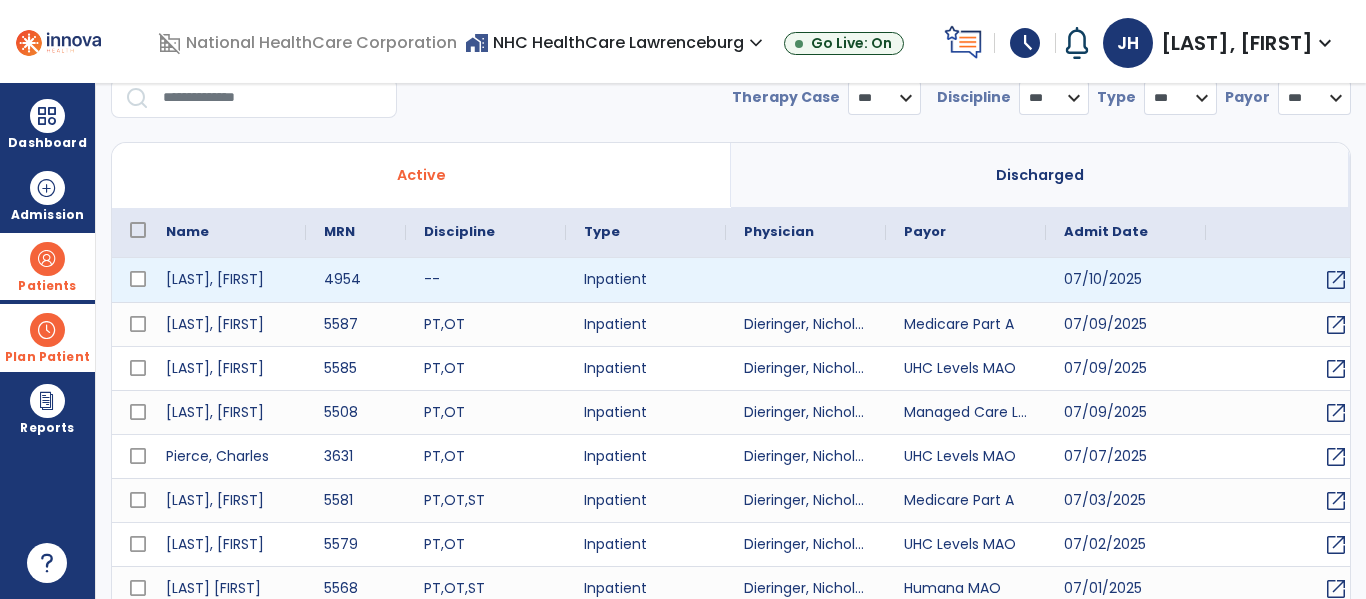 select on "***" 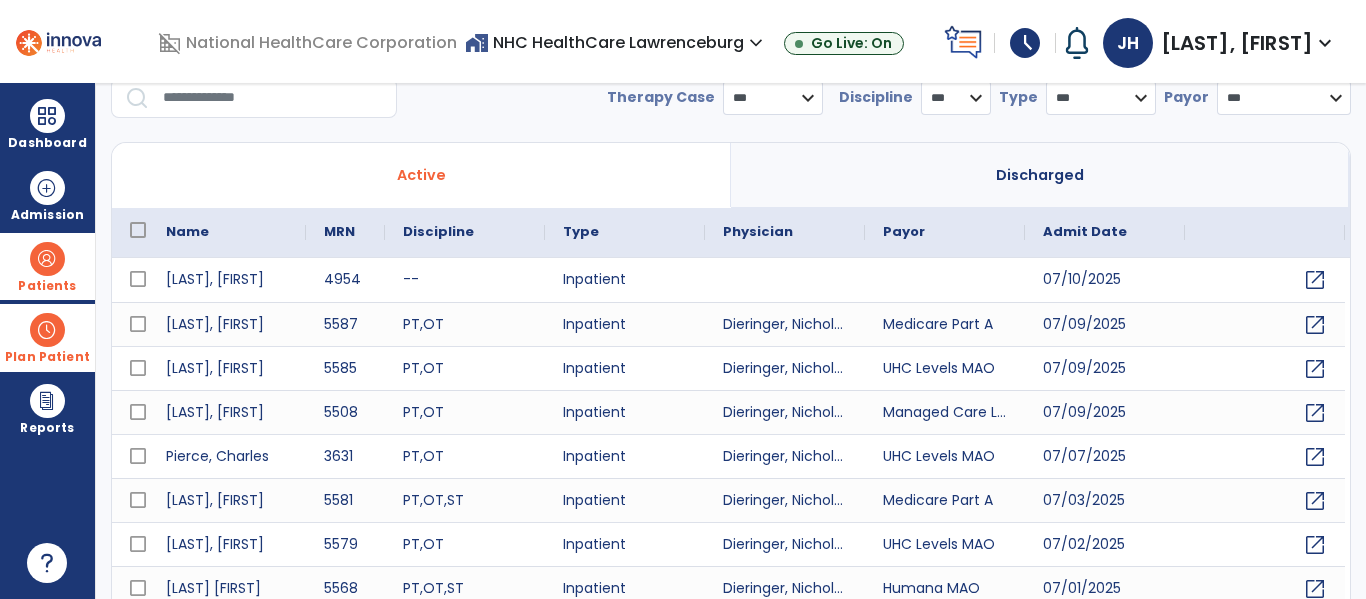 click on "* *** ** ** **" at bounding box center [956, 98] 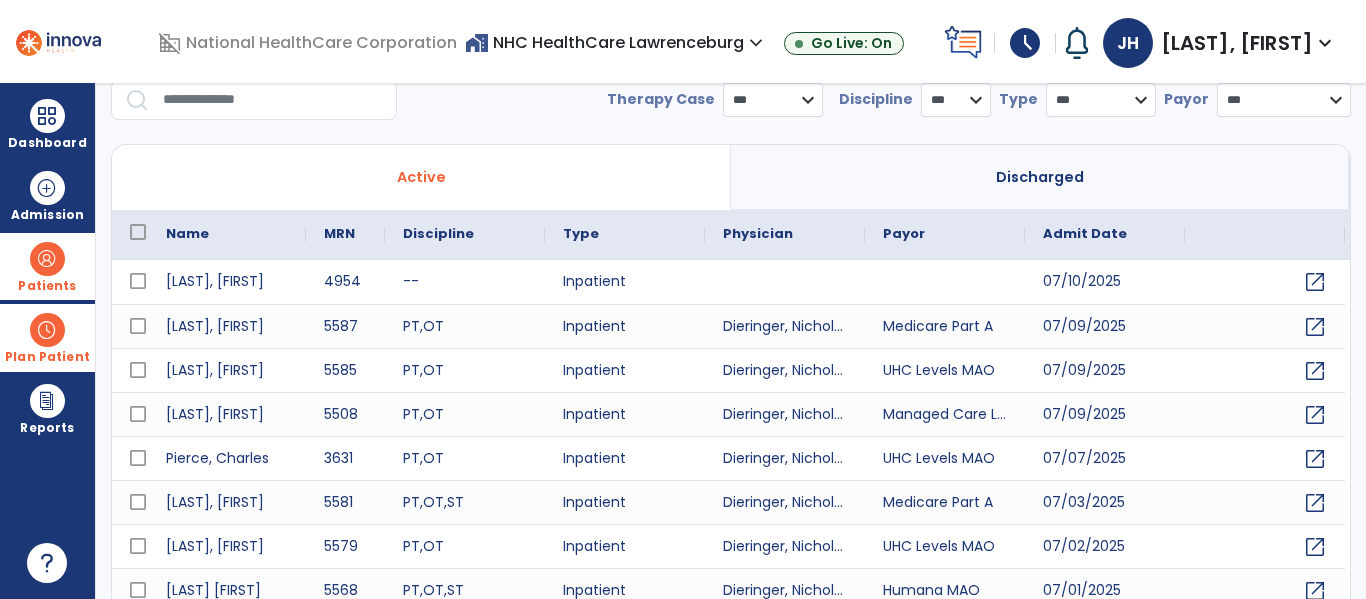 select on "**" 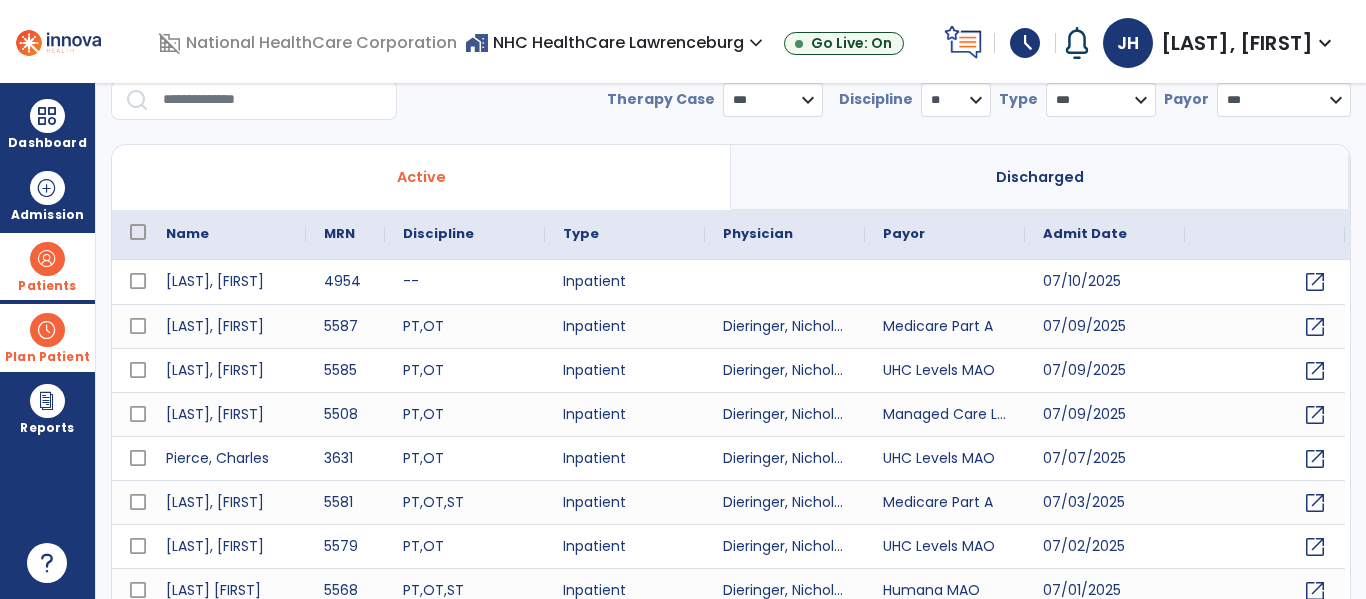 click on "* *** ** ** **" at bounding box center [956, 100] 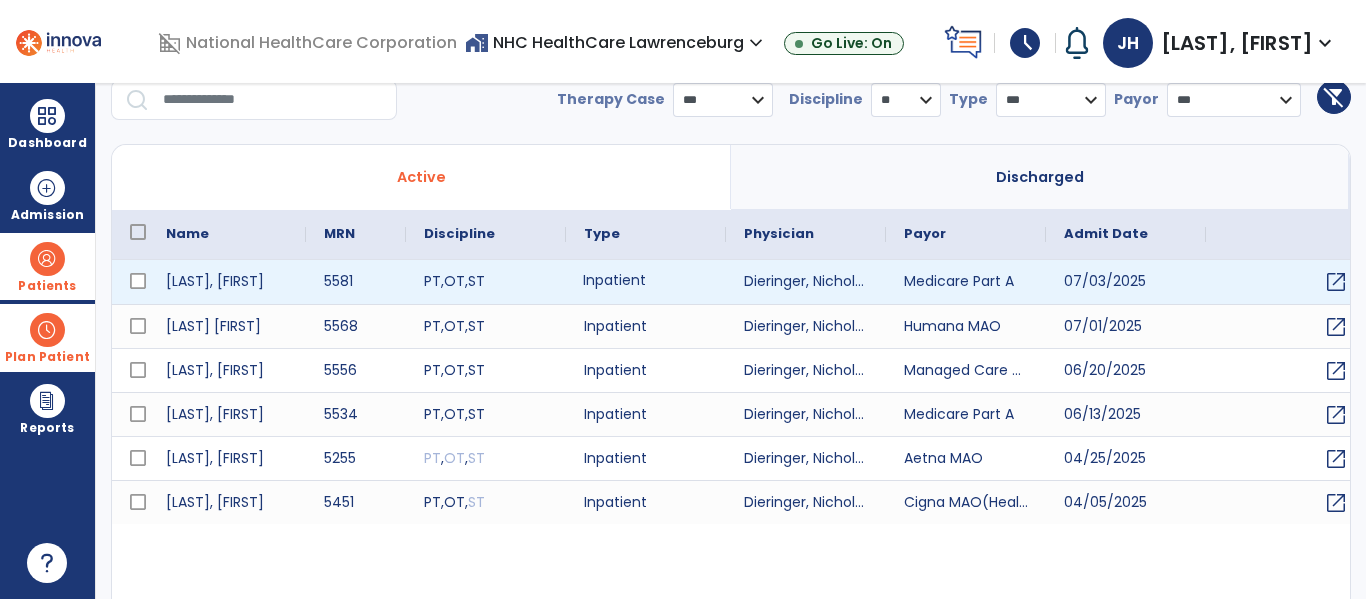 click on "Inpatient" at bounding box center (646, 282) 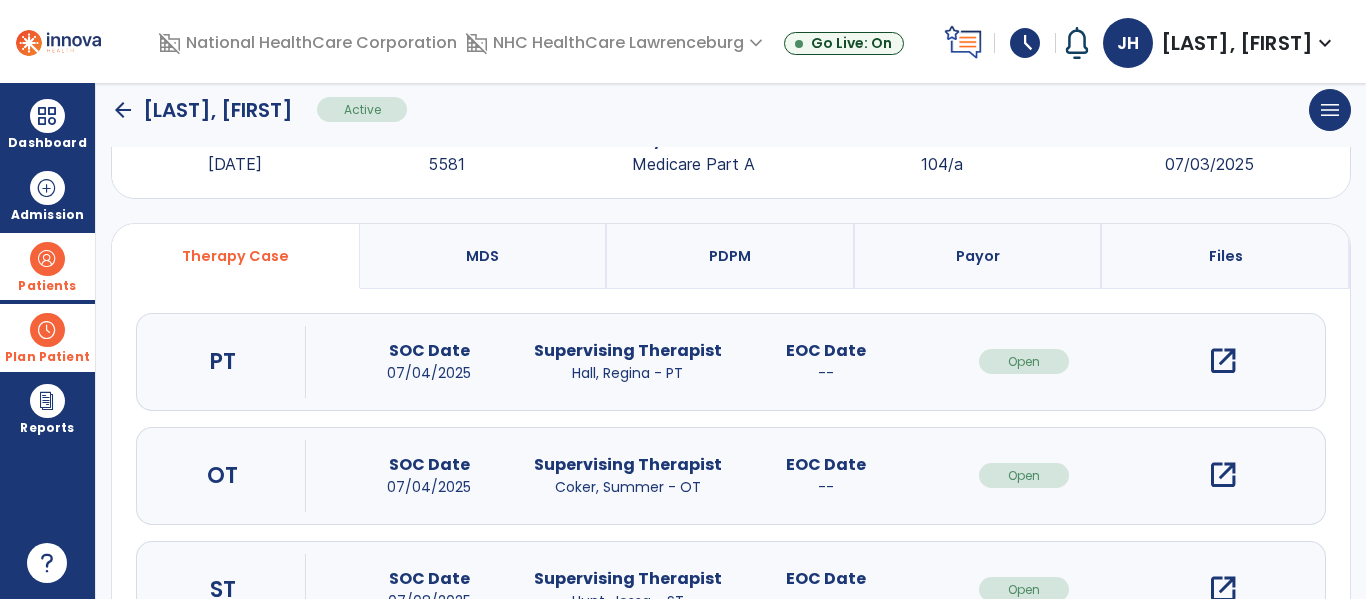 scroll, scrollTop: 162, scrollLeft: 0, axis: vertical 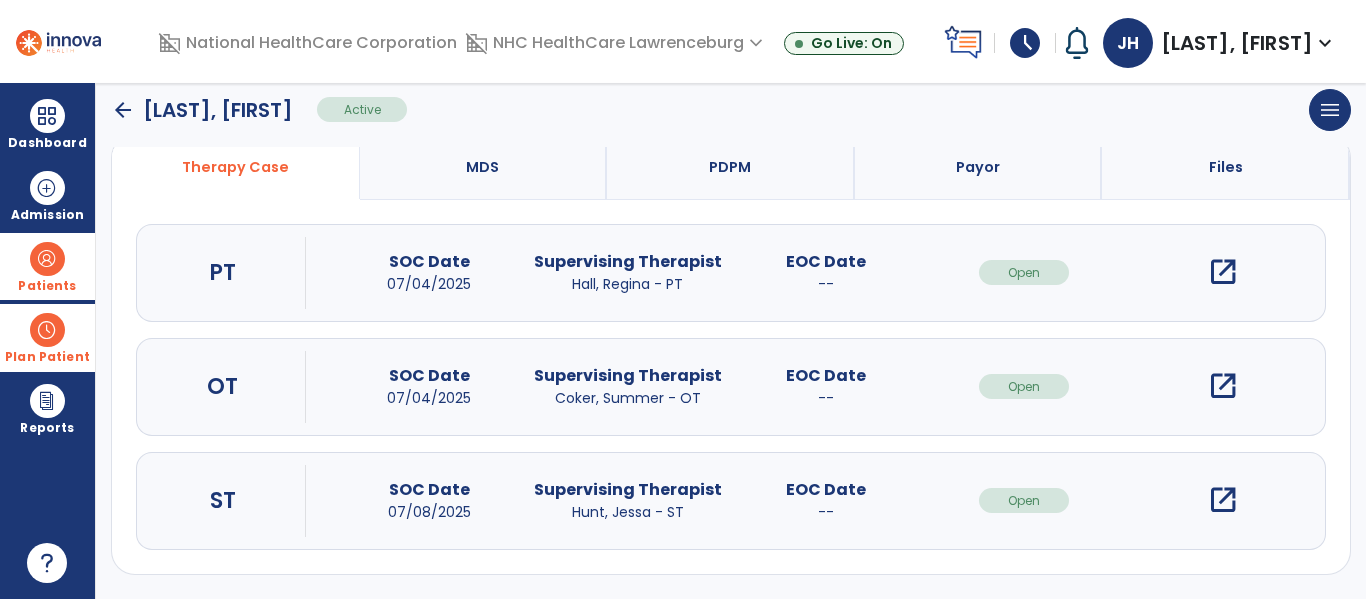 click on "open_in_new" at bounding box center (1223, 500) 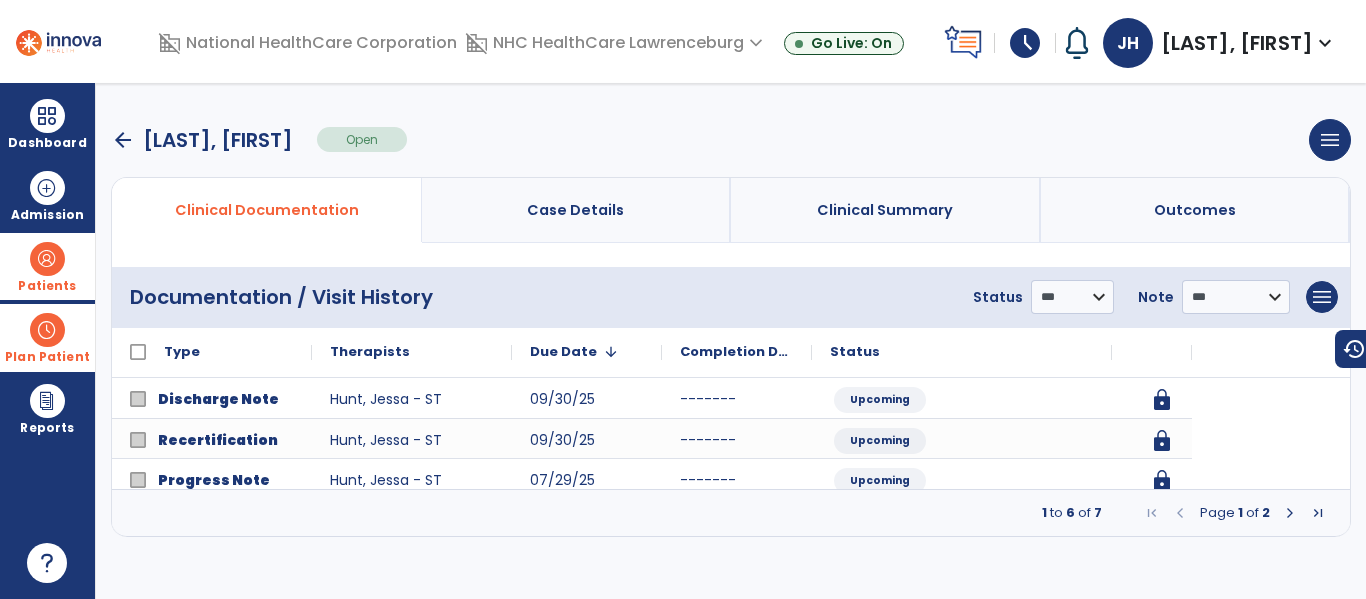 scroll, scrollTop: 0, scrollLeft: 0, axis: both 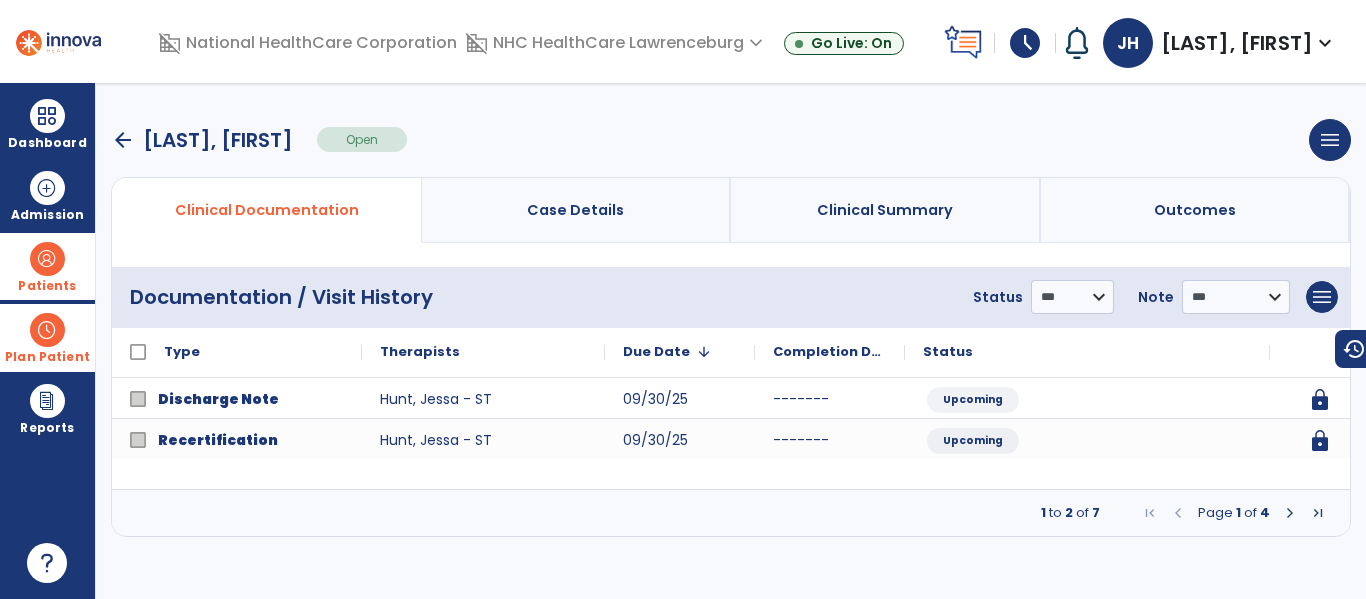 click at bounding box center [1290, 513] 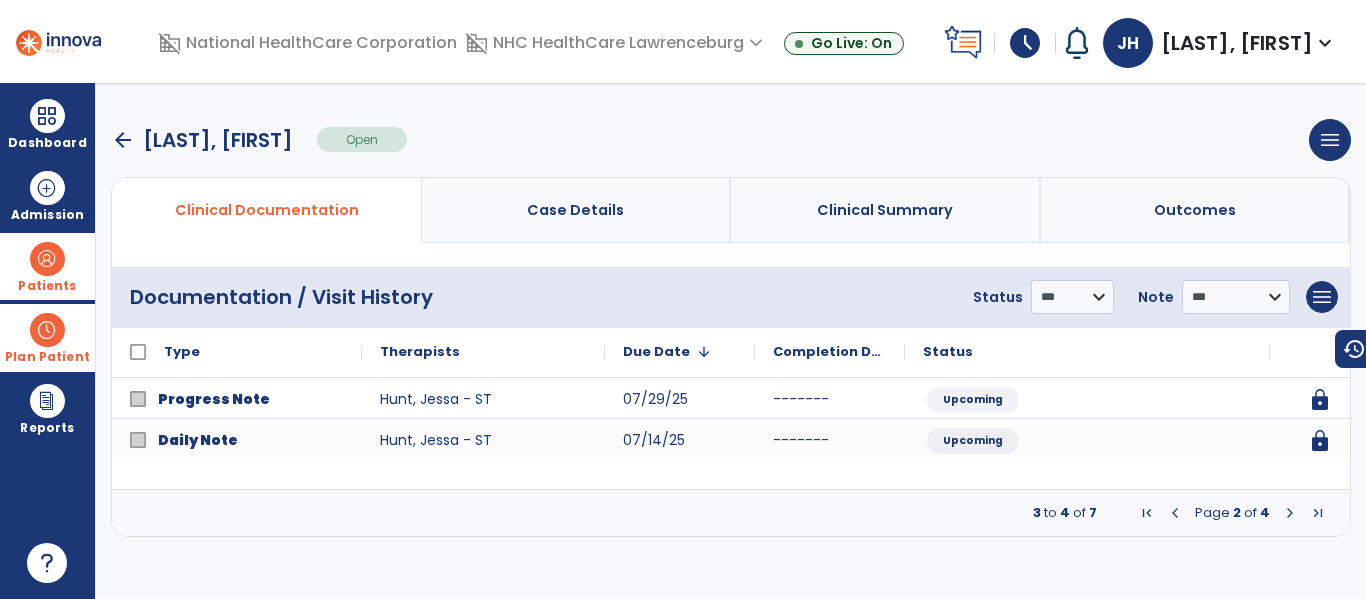 click at bounding box center (1290, 513) 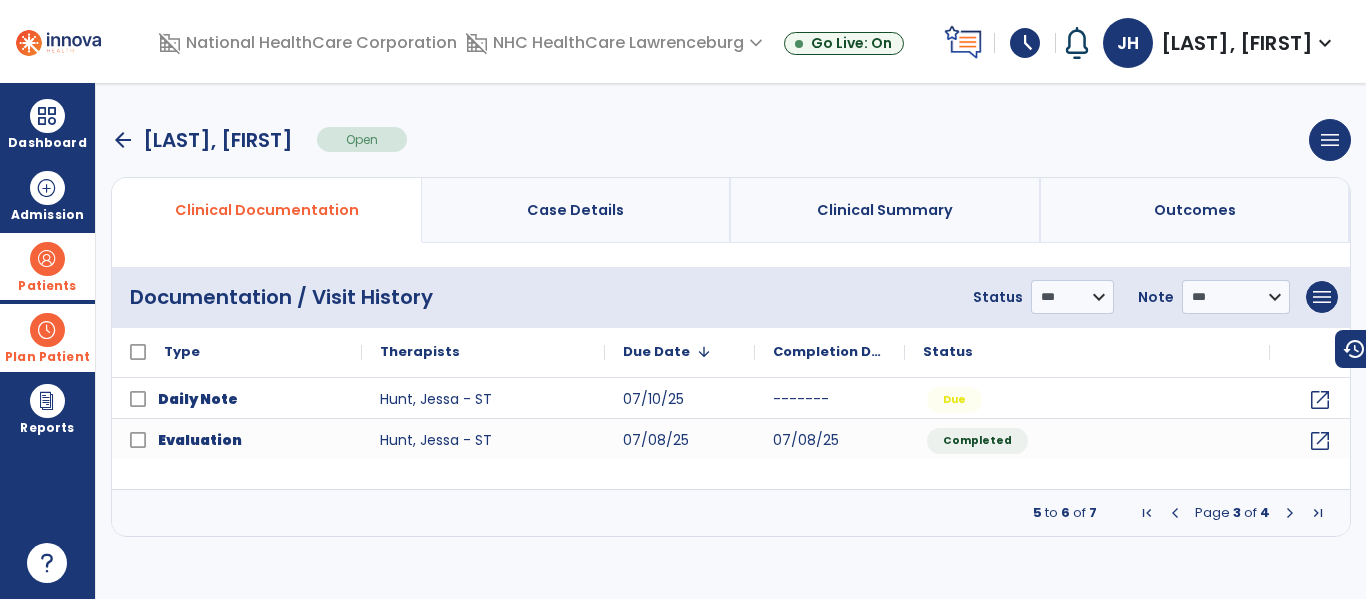 click at bounding box center [1290, 513] 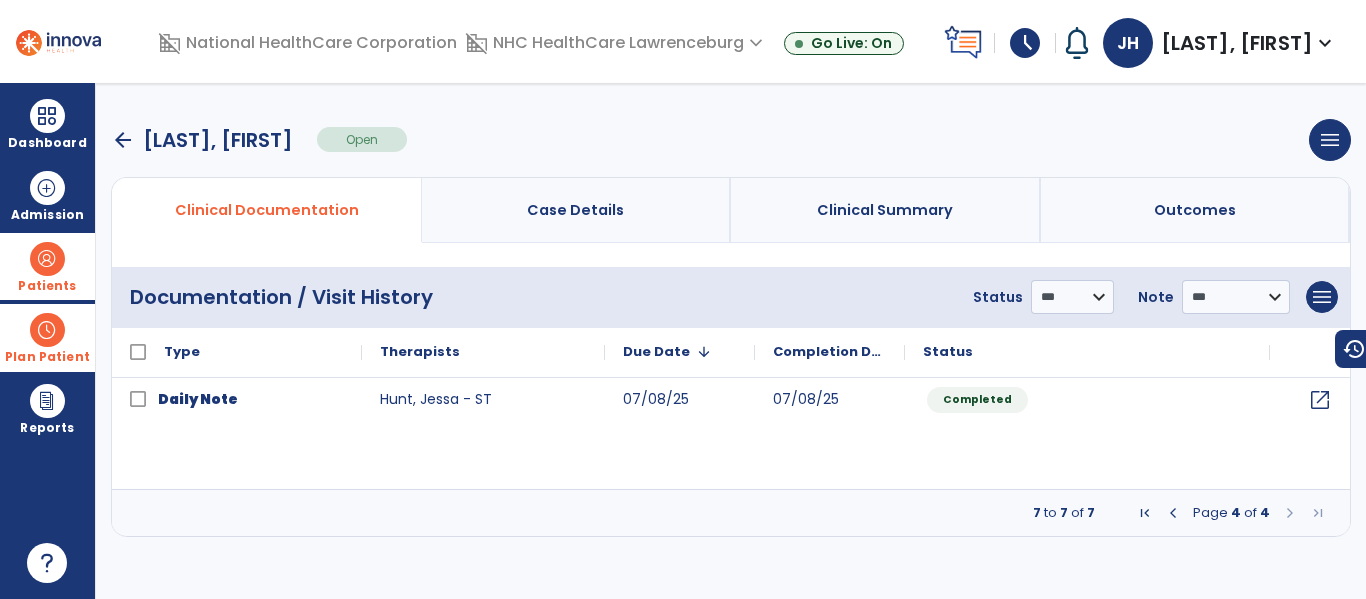 click at bounding box center (1173, 513) 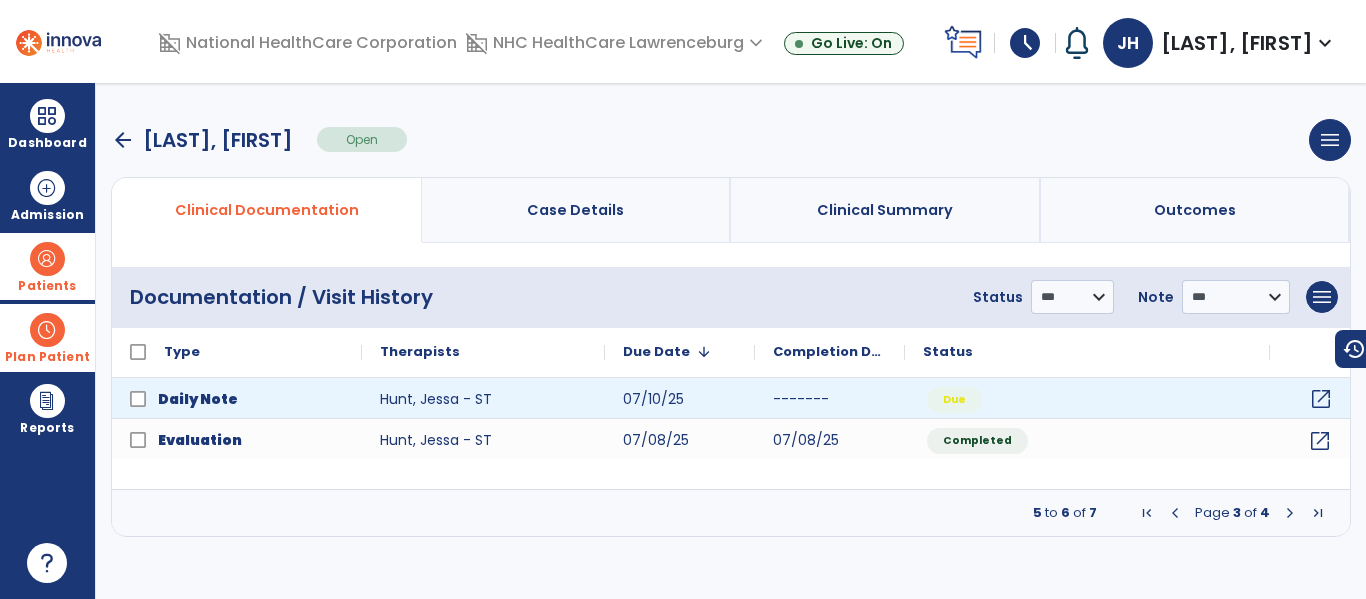 click on "open_in_new" 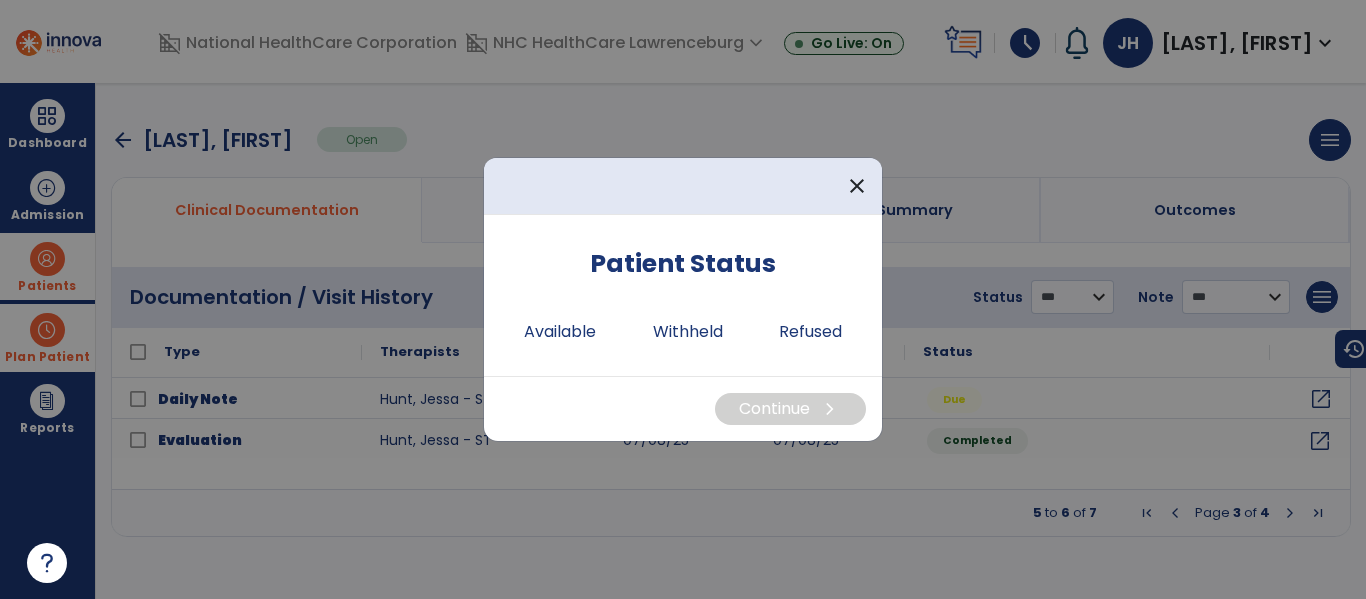 click at bounding box center (683, 299) 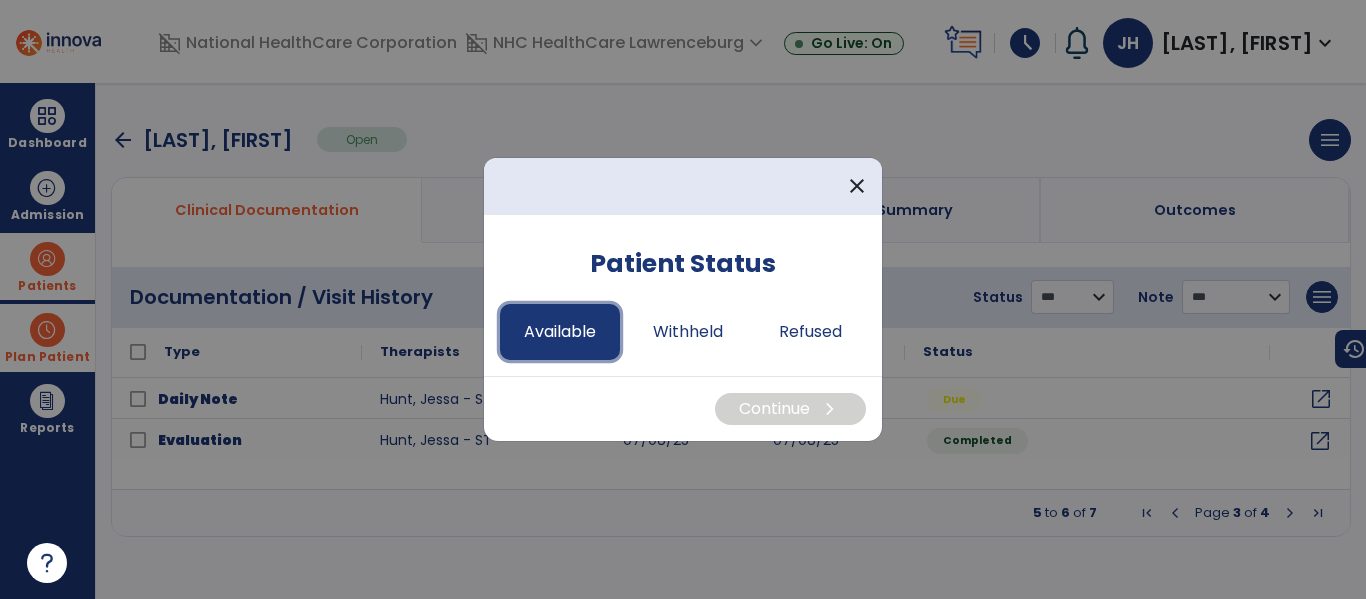 click on "Available" at bounding box center (560, 332) 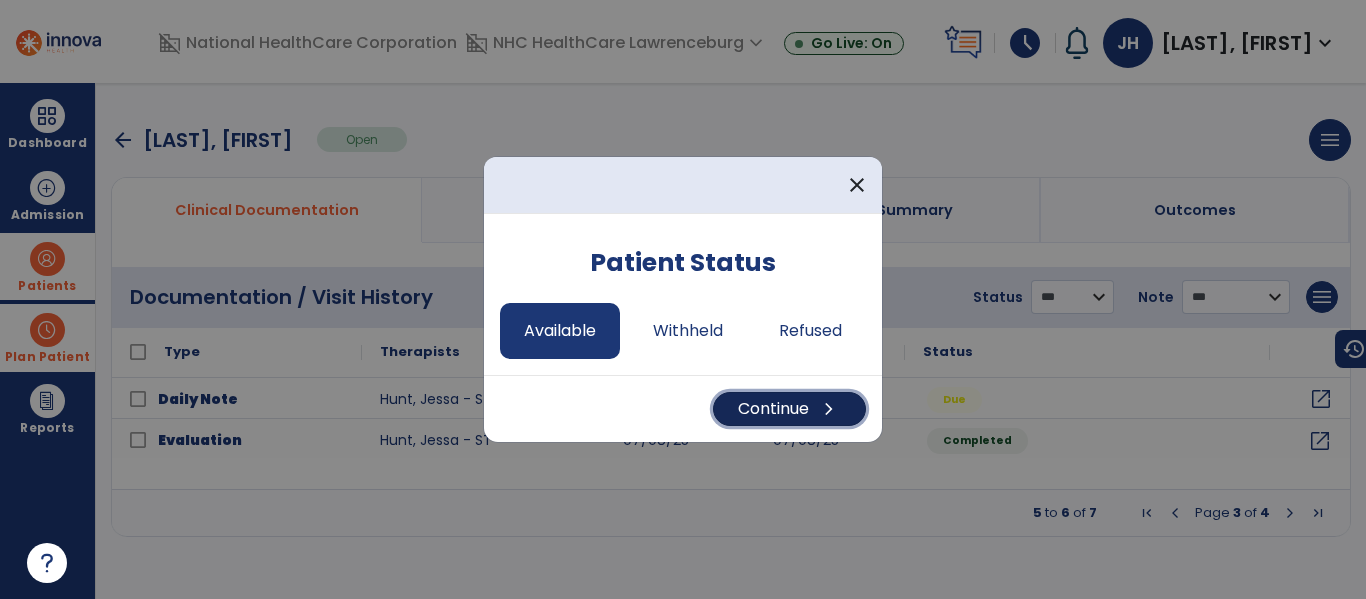 click on "Continue   chevron_right" at bounding box center (789, 409) 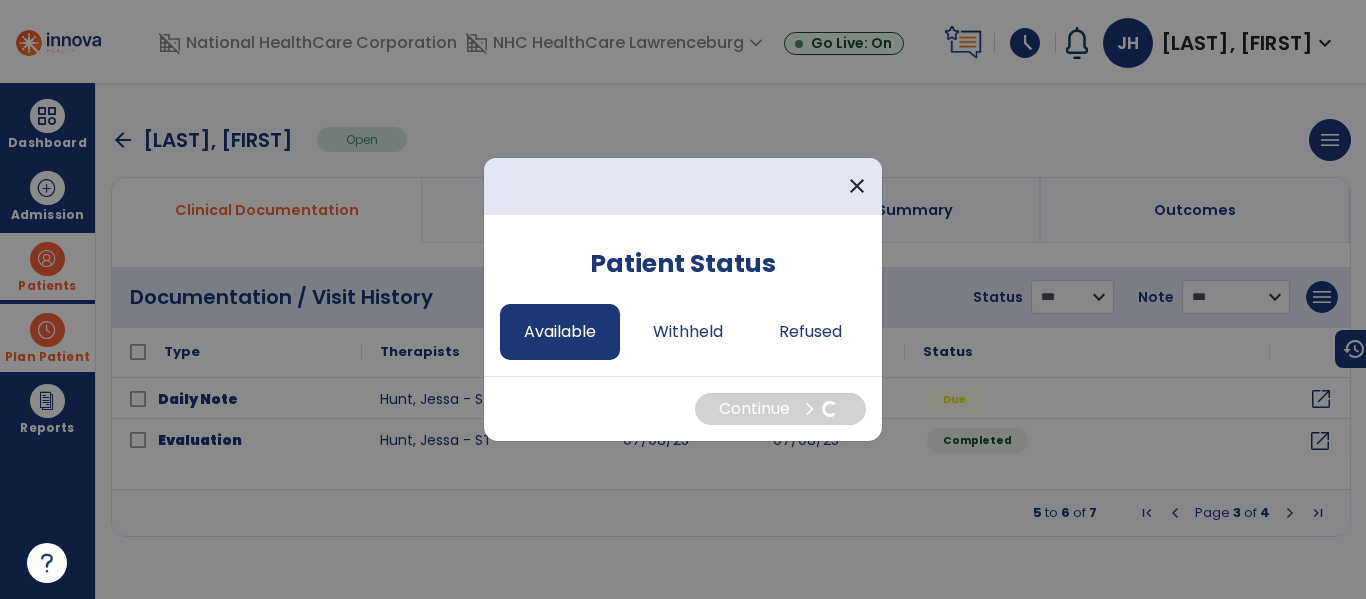 select on "*" 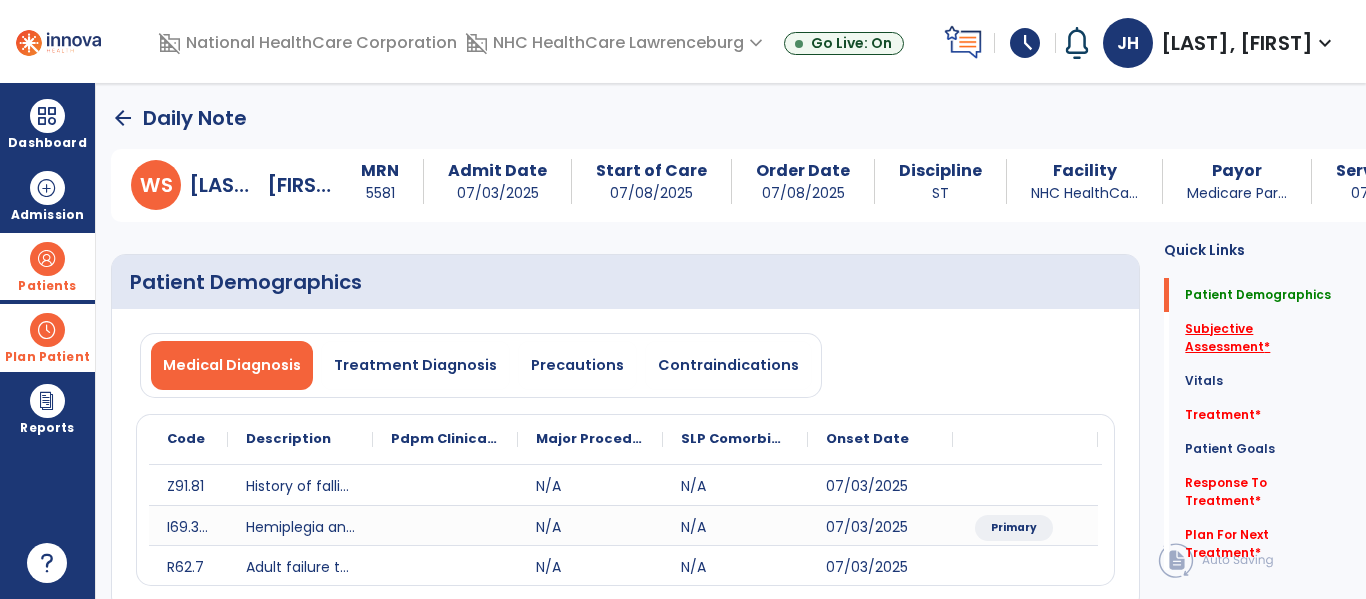 click on "Subjective Assessment   *" 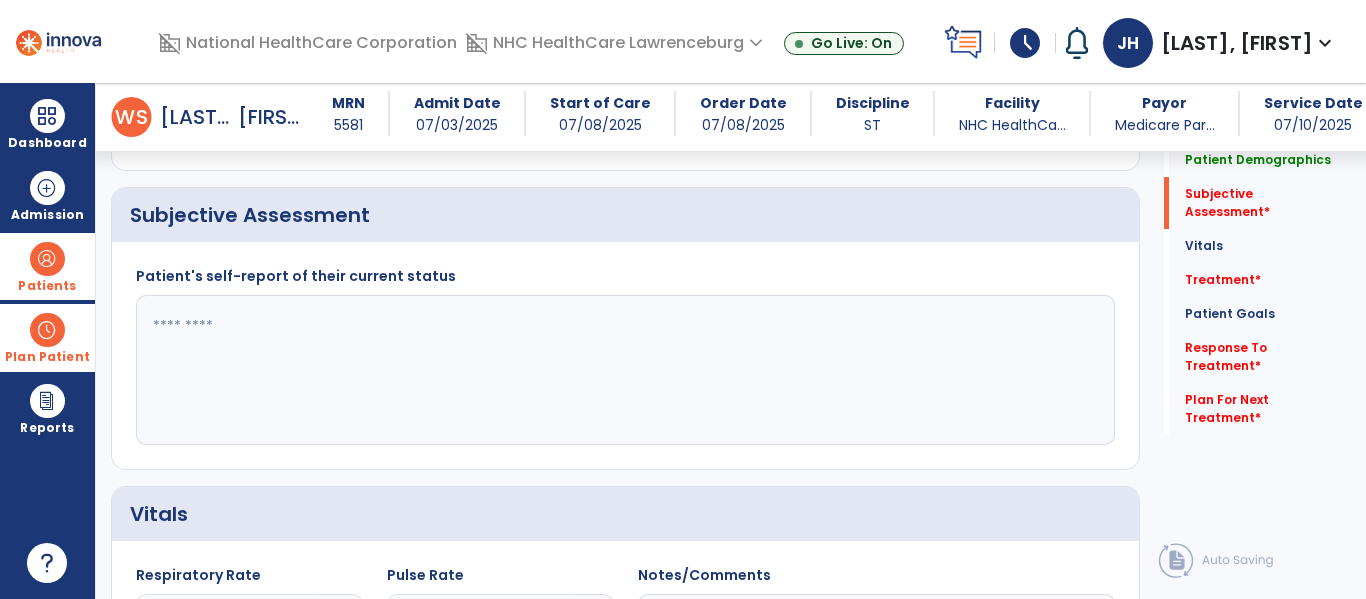 scroll, scrollTop: 427, scrollLeft: 0, axis: vertical 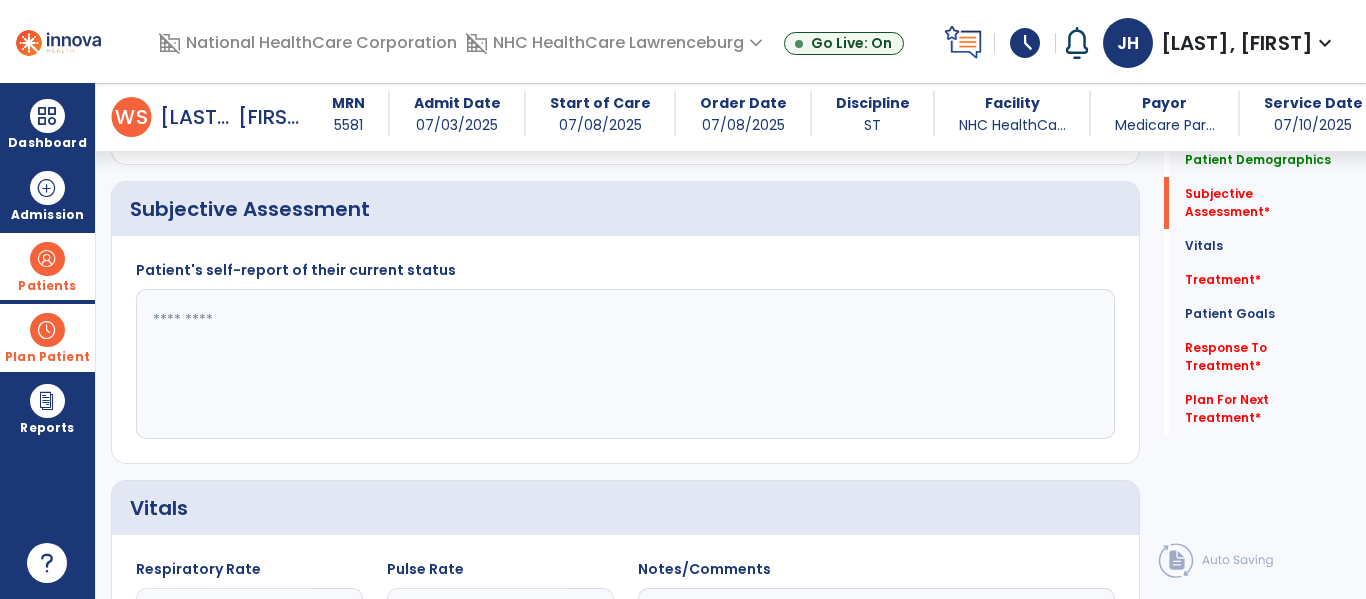 click 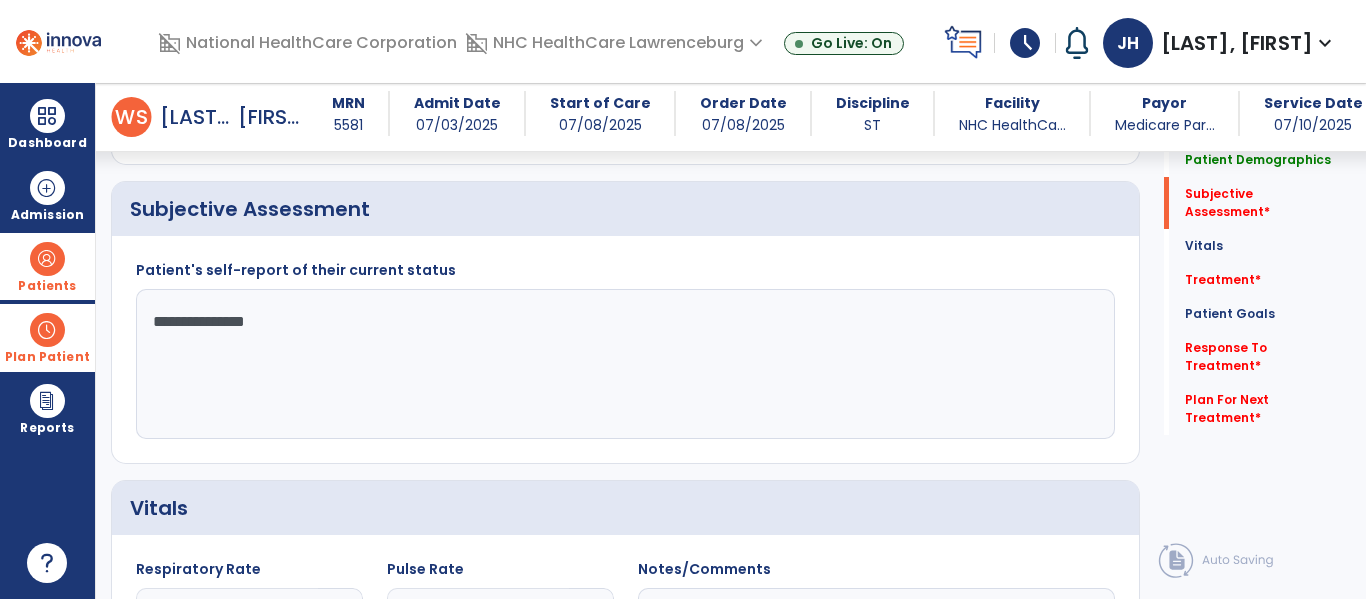 type on "**********" 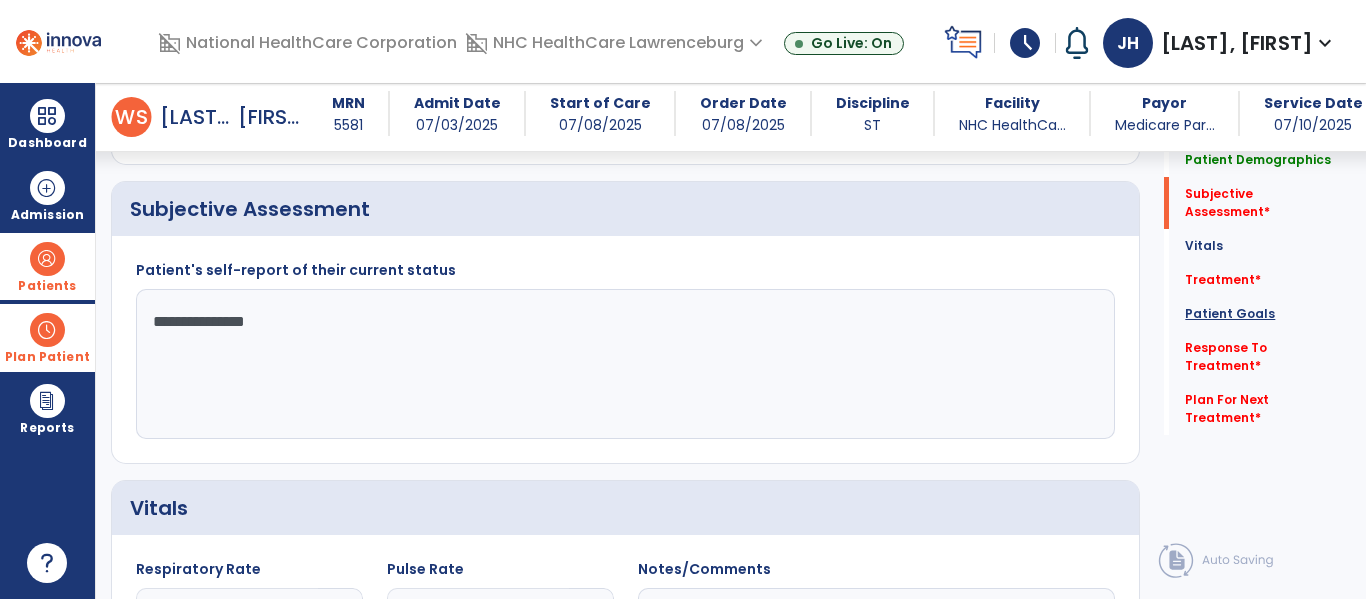 click on "Patient Goals" 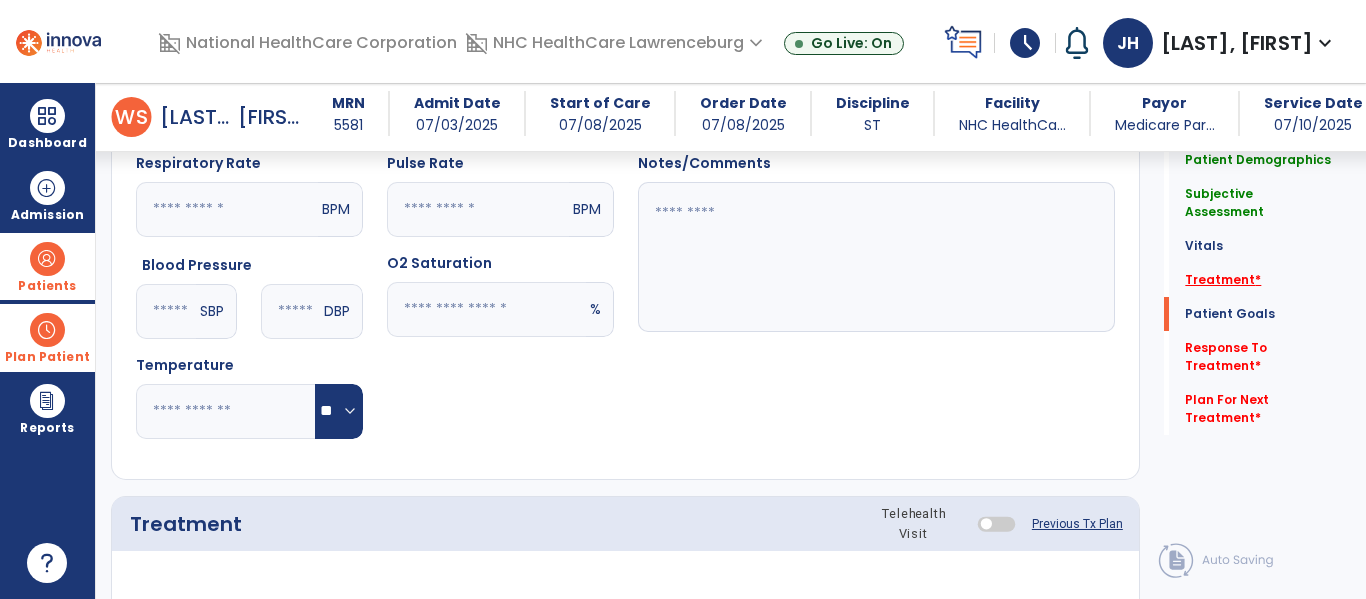 click on "Treatment   *" 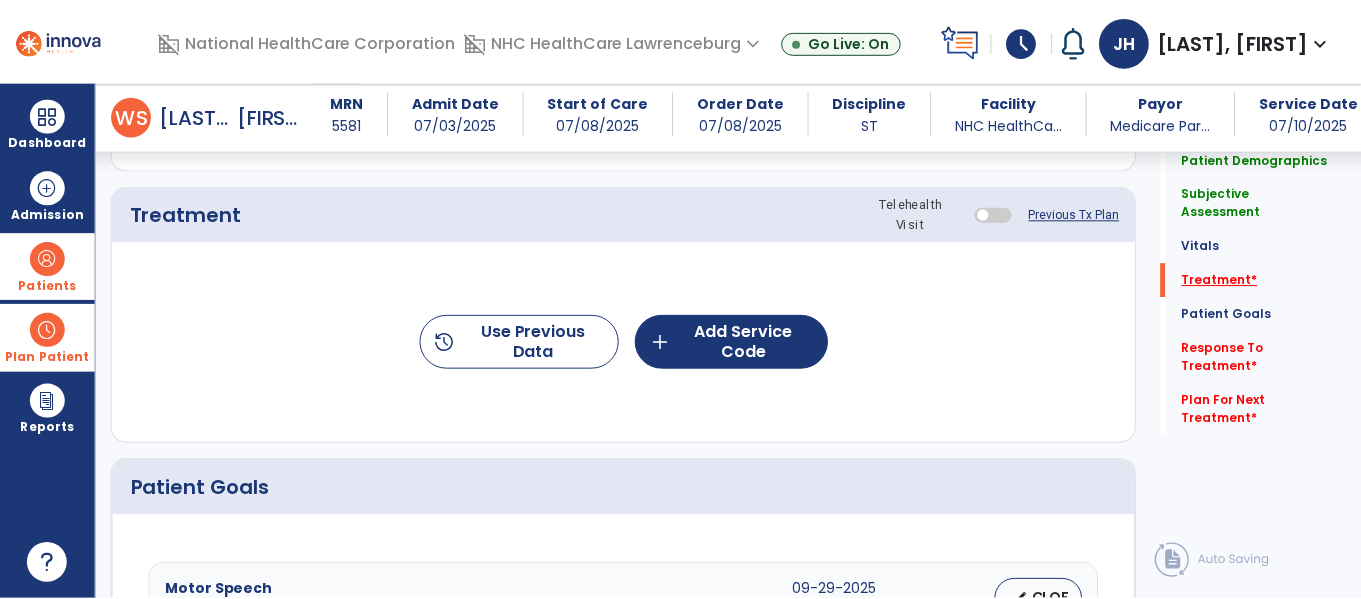 scroll, scrollTop: 1117, scrollLeft: 0, axis: vertical 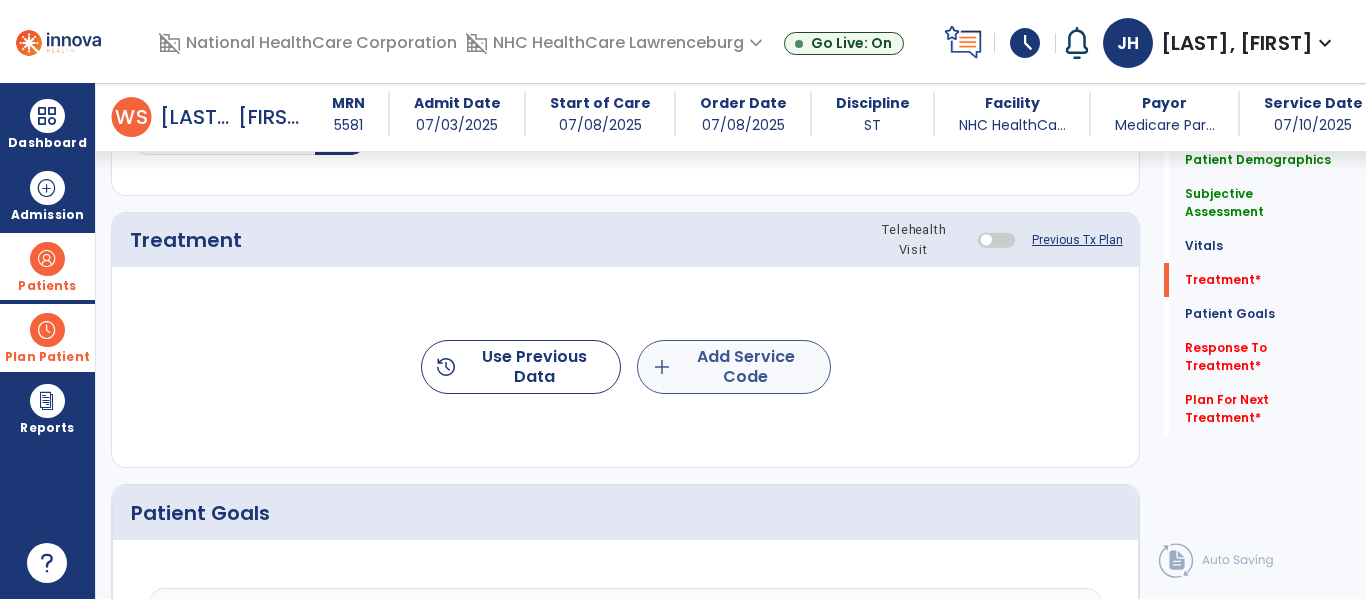 click on "history  Use Previous Data  add  Add Service Code" 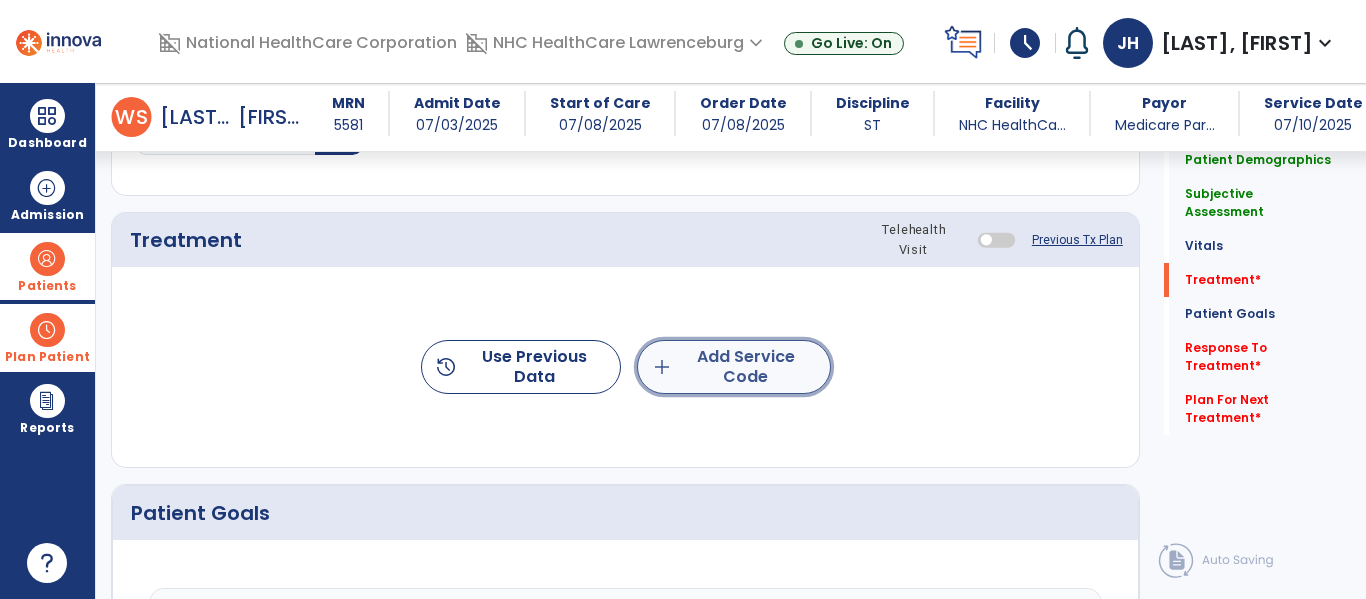 click on "add  Add Service Code" 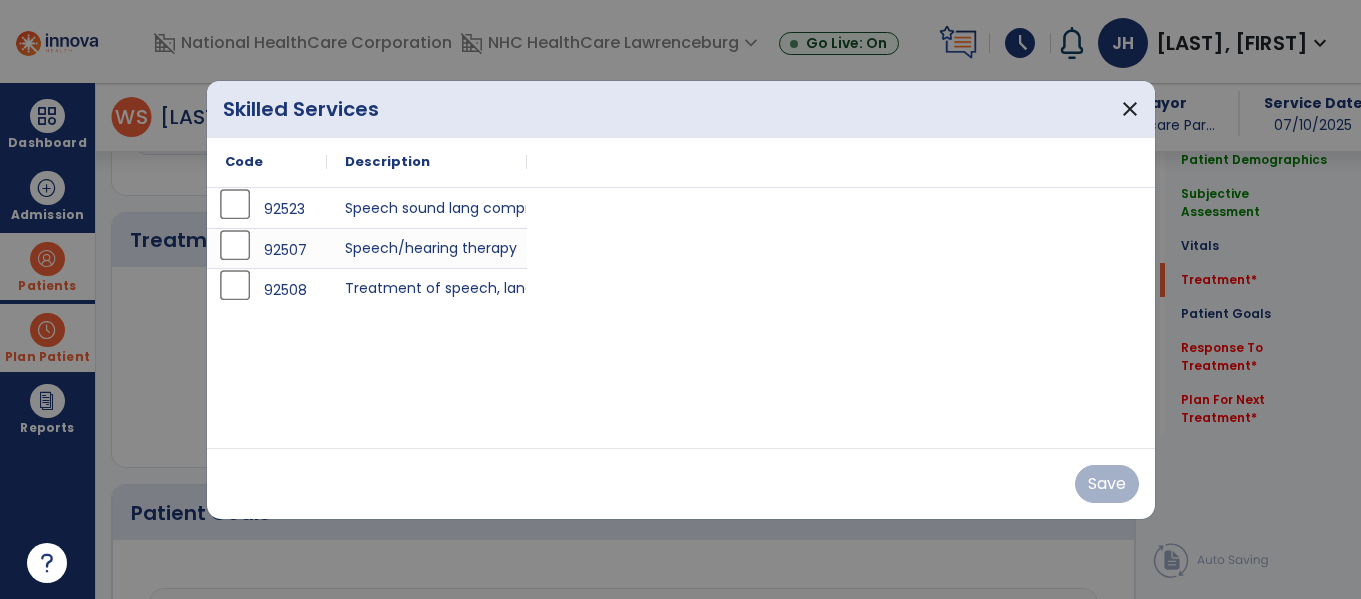 scroll, scrollTop: 1117, scrollLeft: 0, axis: vertical 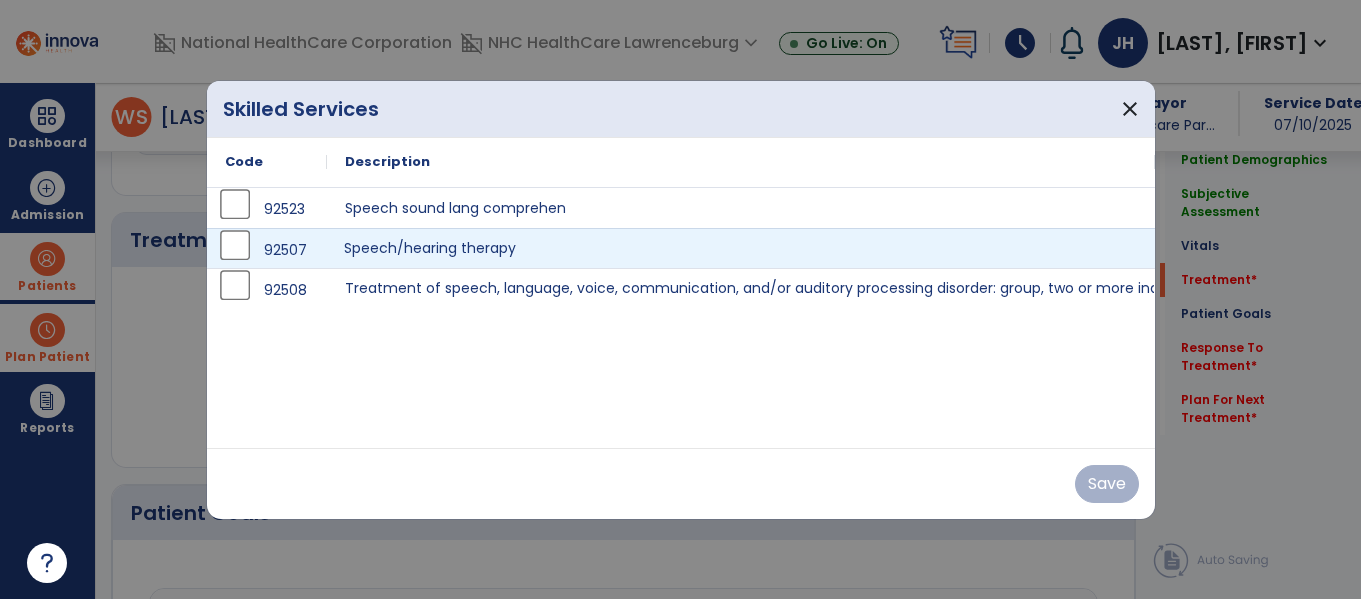 click on "Speech/hearing therapy" at bounding box center [741, 248] 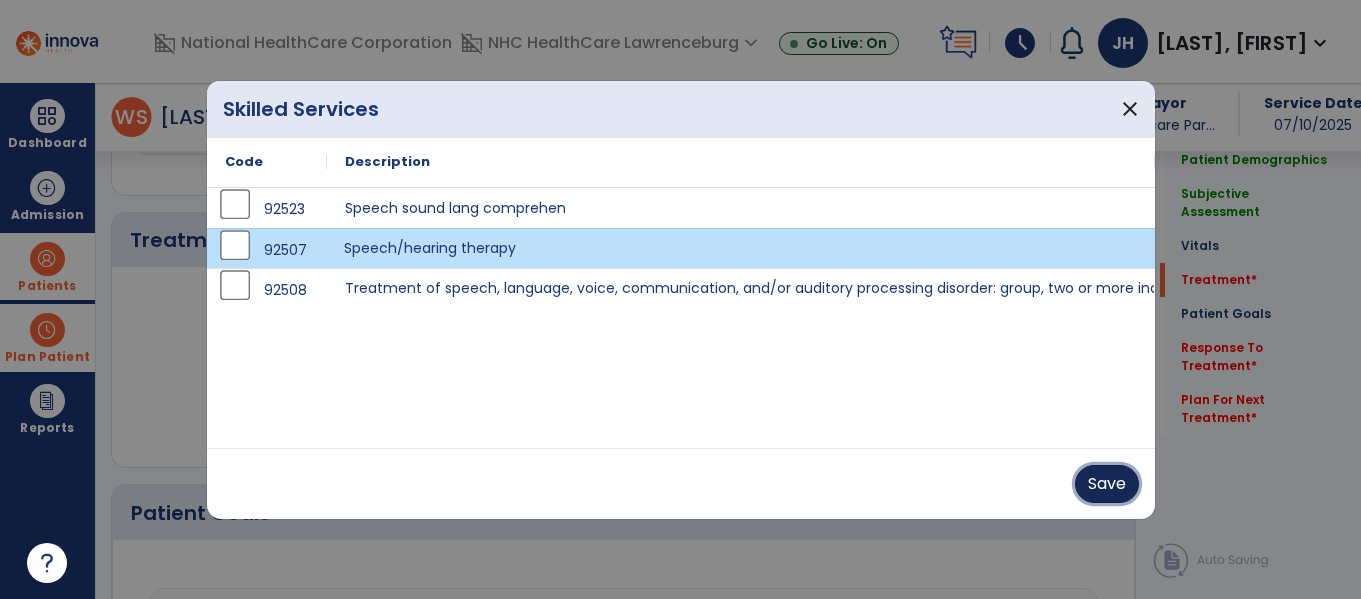 click on "Save" at bounding box center (1107, 484) 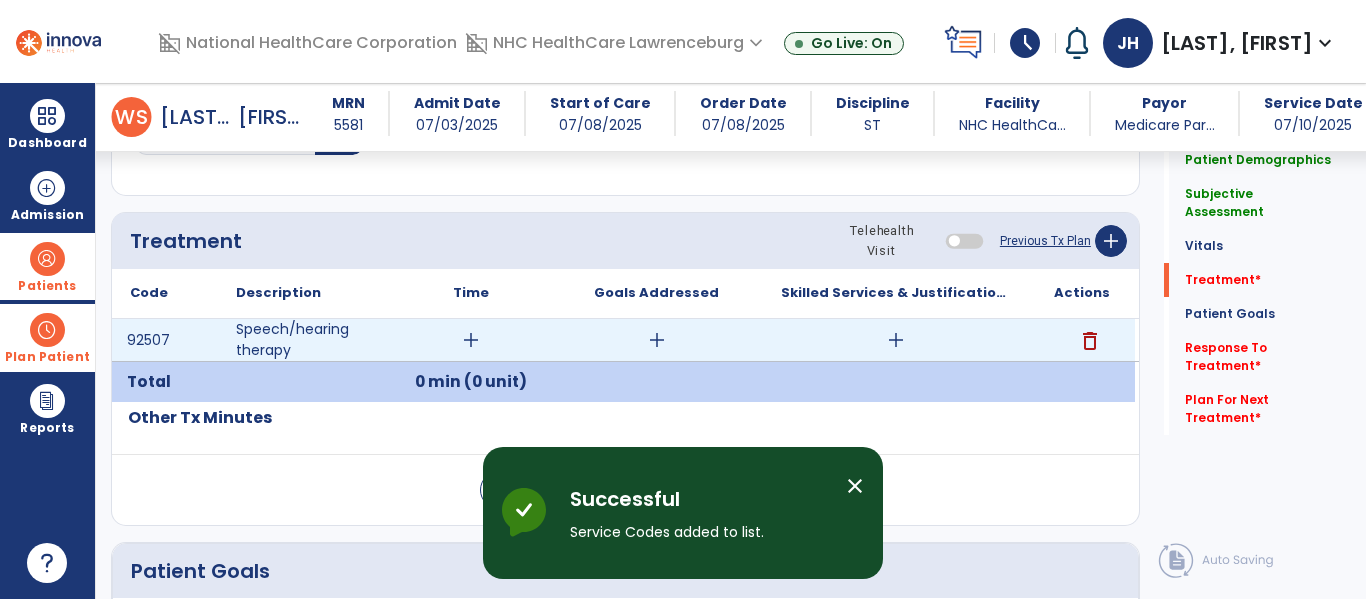 click on "add" at bounding box center [471, 340] 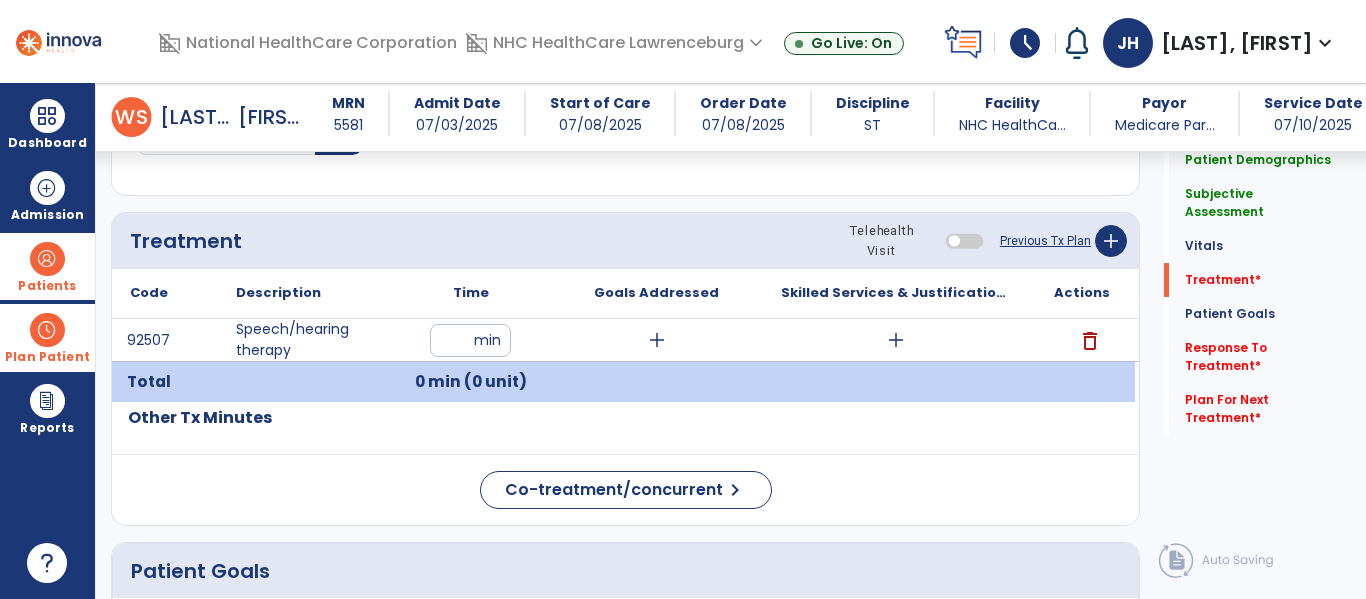 type on "**" 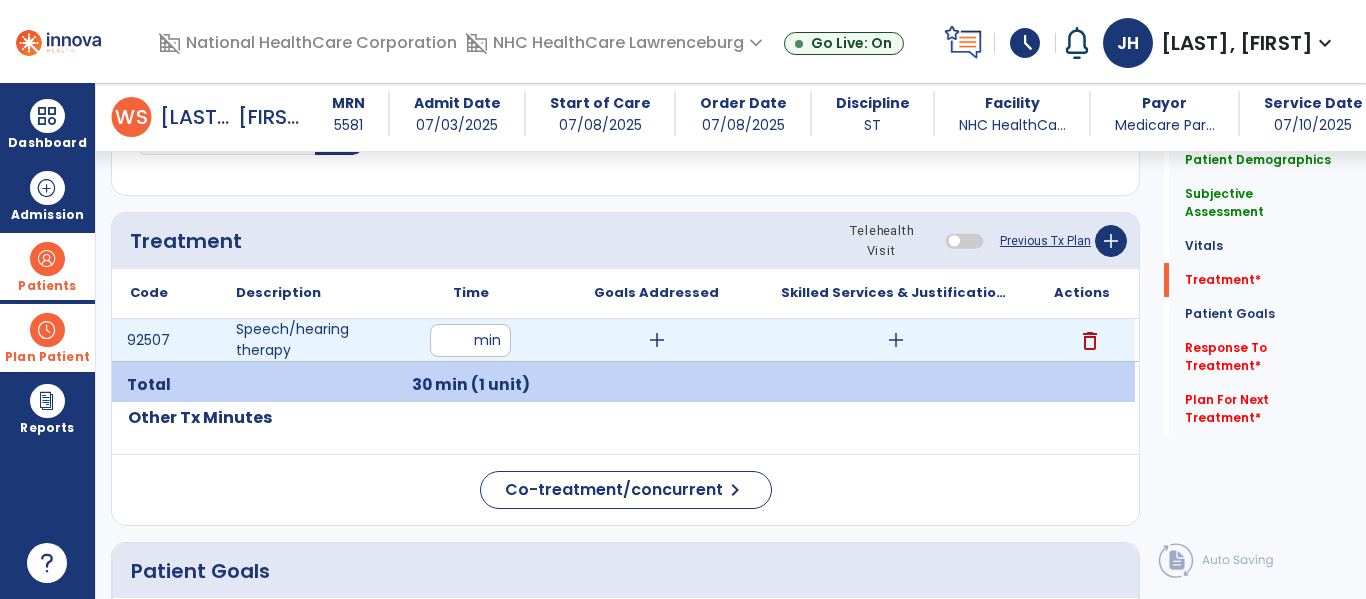 click on "add" at bounding box center [657, 340] 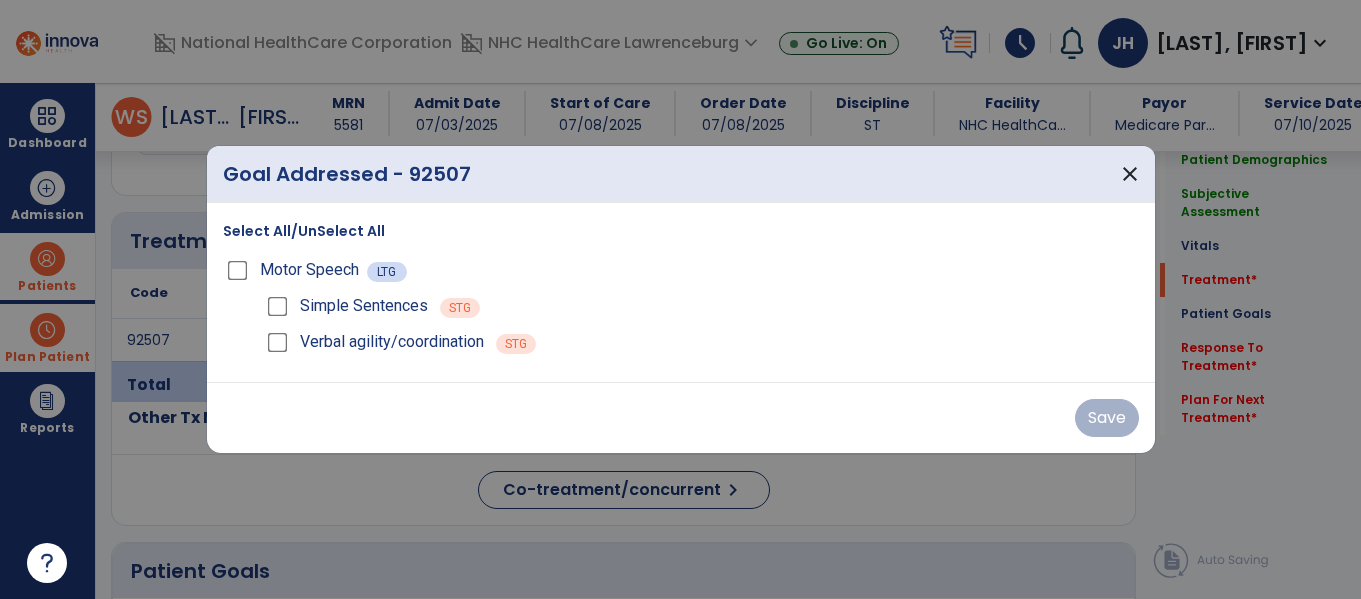 scroll, scrollTop: 1117, scrollLeft: 0, axis: vertical 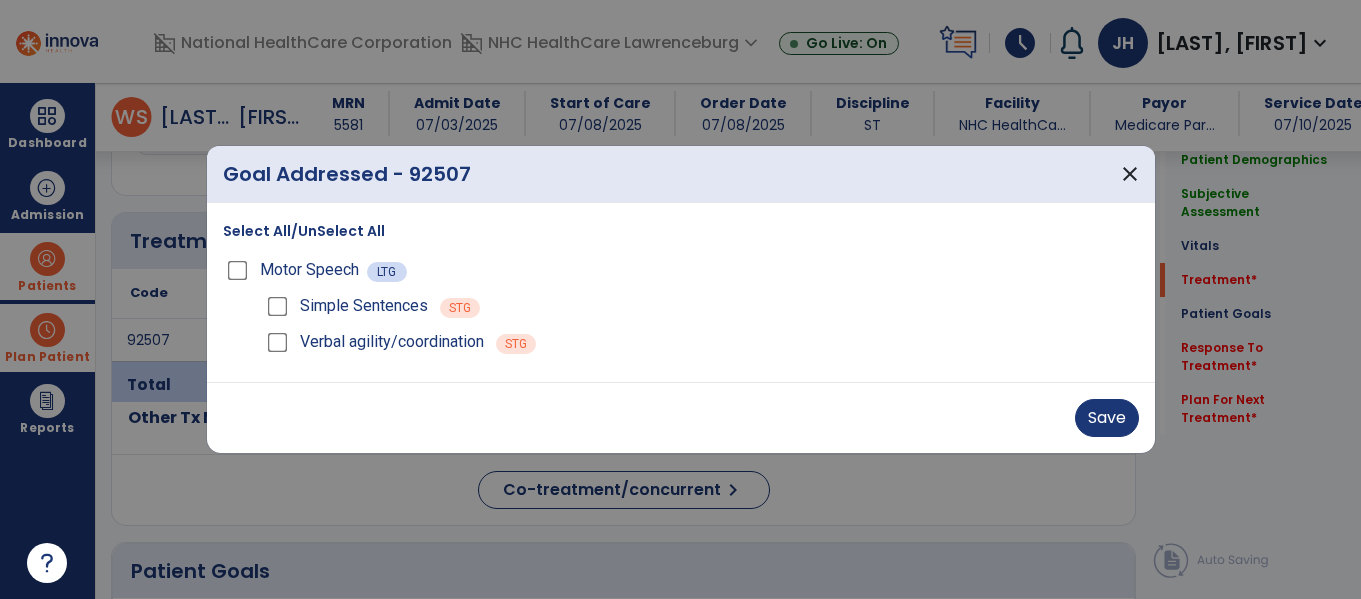 click on "Save" at bounding box center (681, 418) 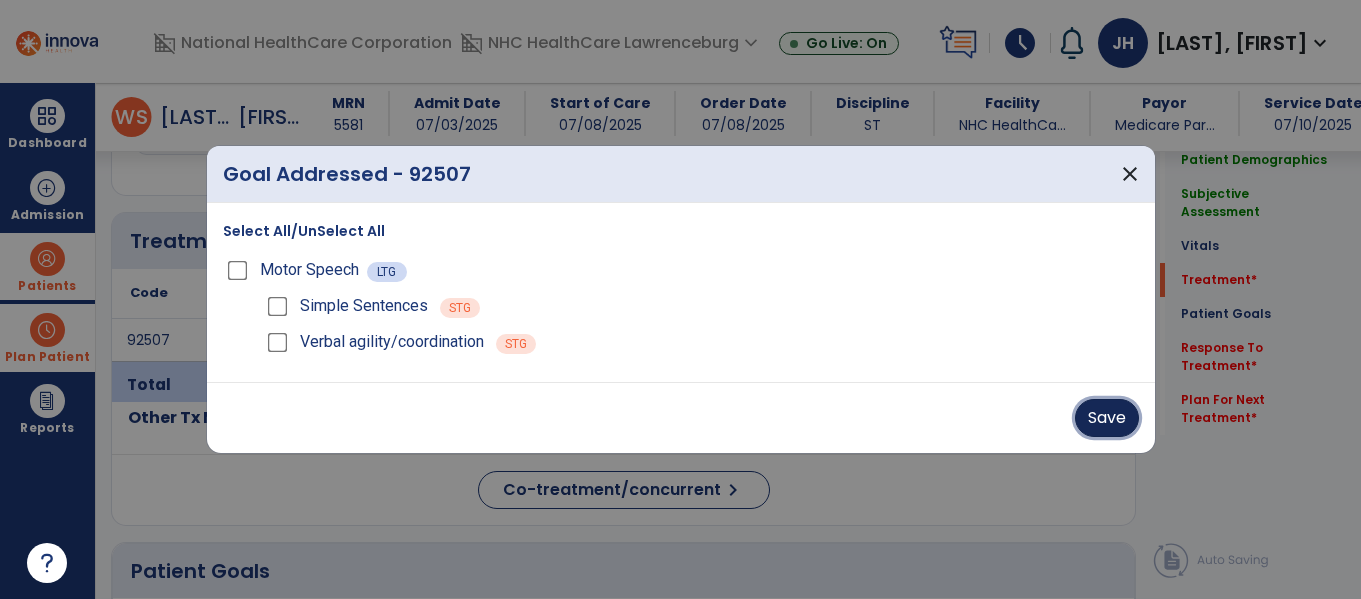 click on "Save" at bounding box center [1107, 418] 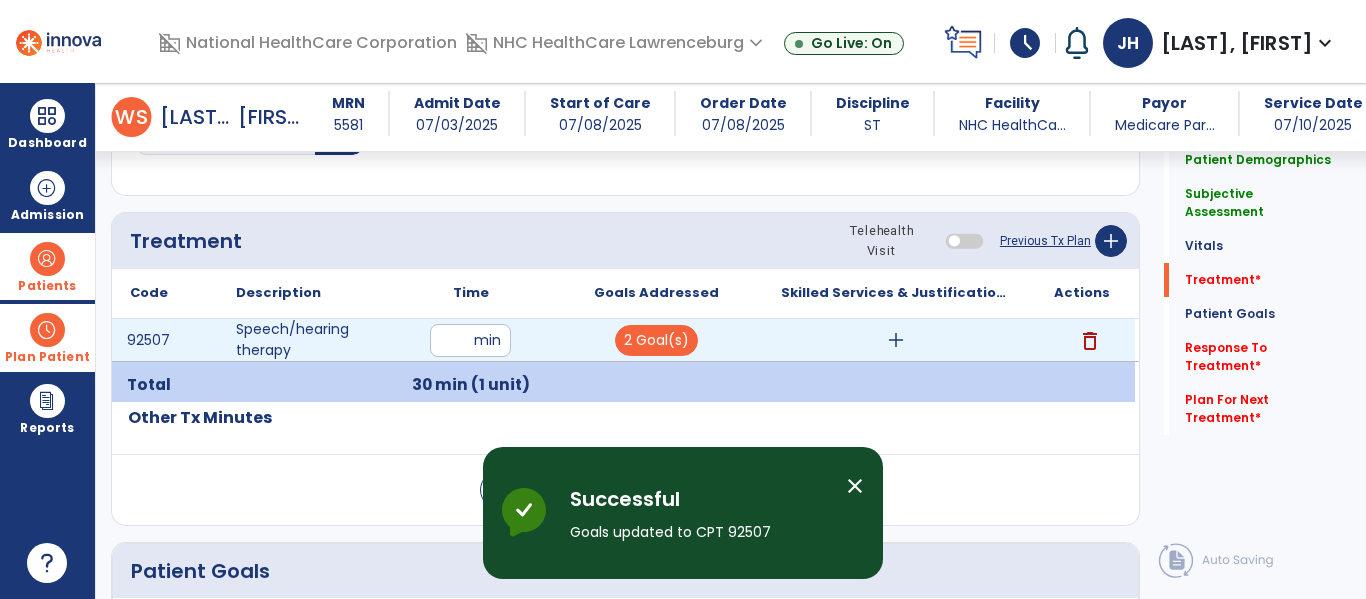 click on "add" at bounding box center [896, 340] 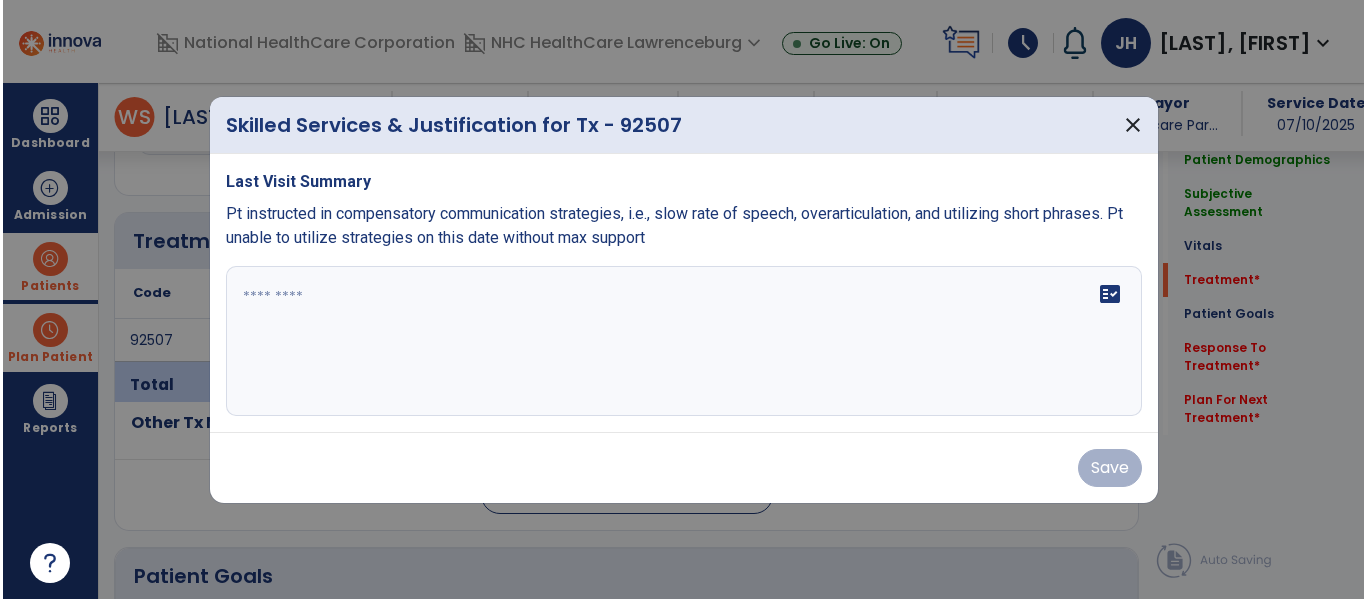 scroll, scrollTop: 1117, scrollLeft: 0, axis: vertical 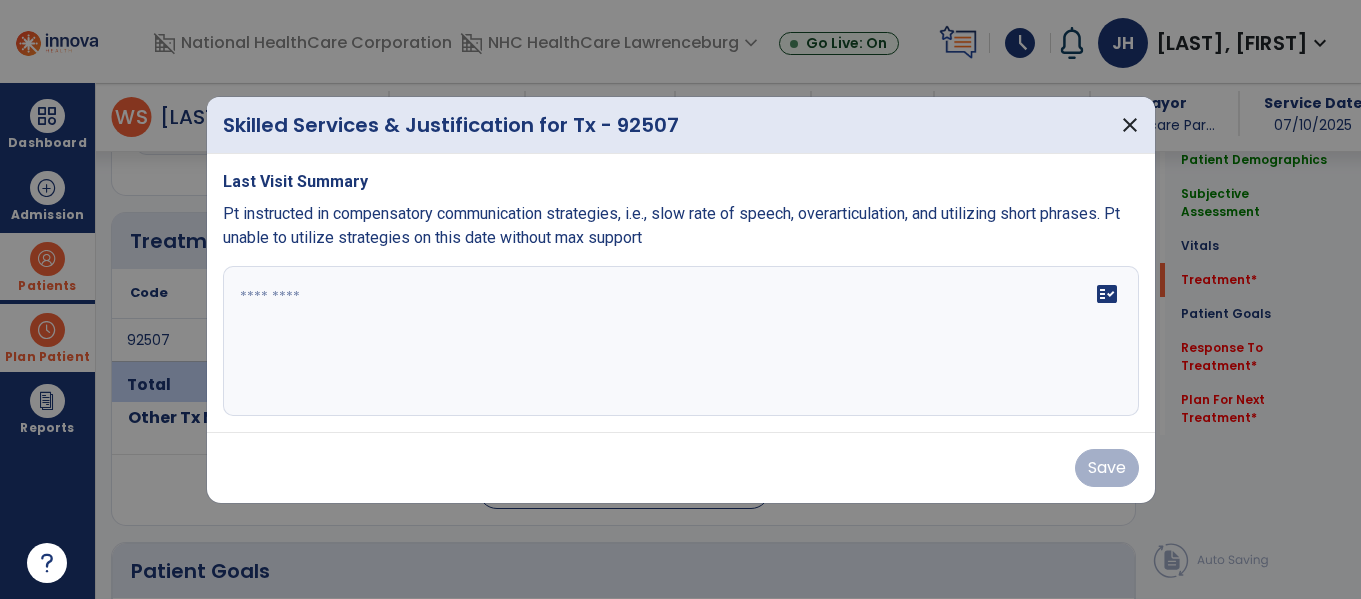 click at bounding box center [681, 341] 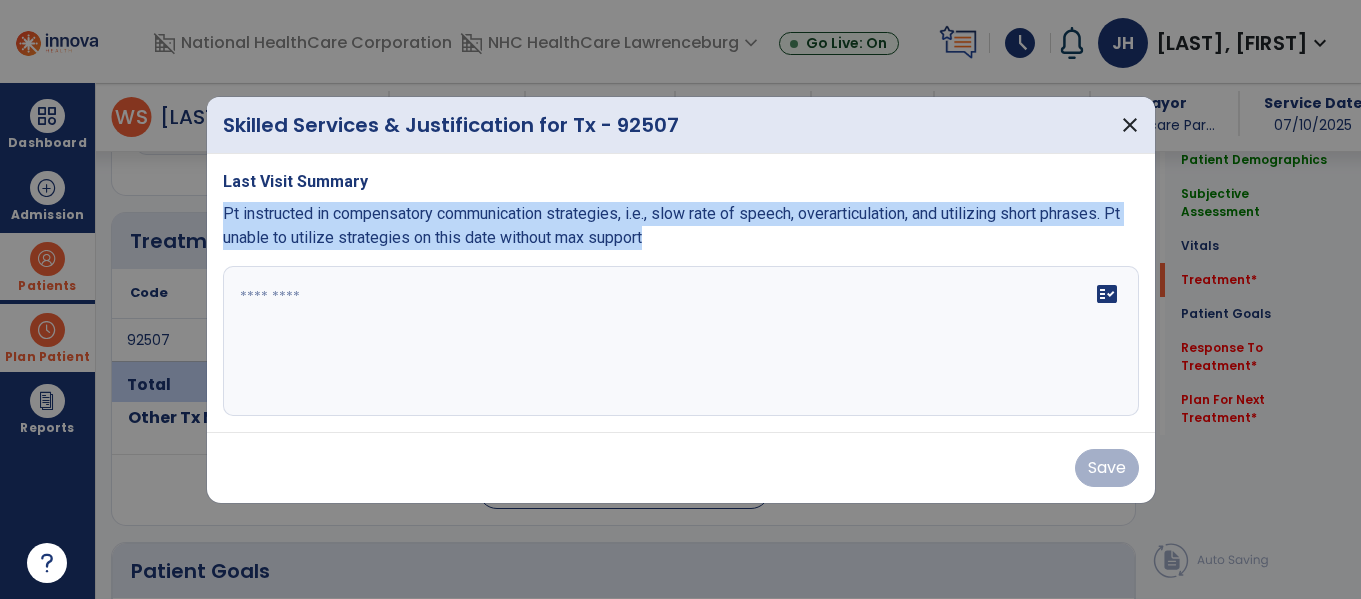 drag, startPoint x: 679, startPoint y: 244, endPoint x: 225, endPoint y: 212, distance: 455.12634 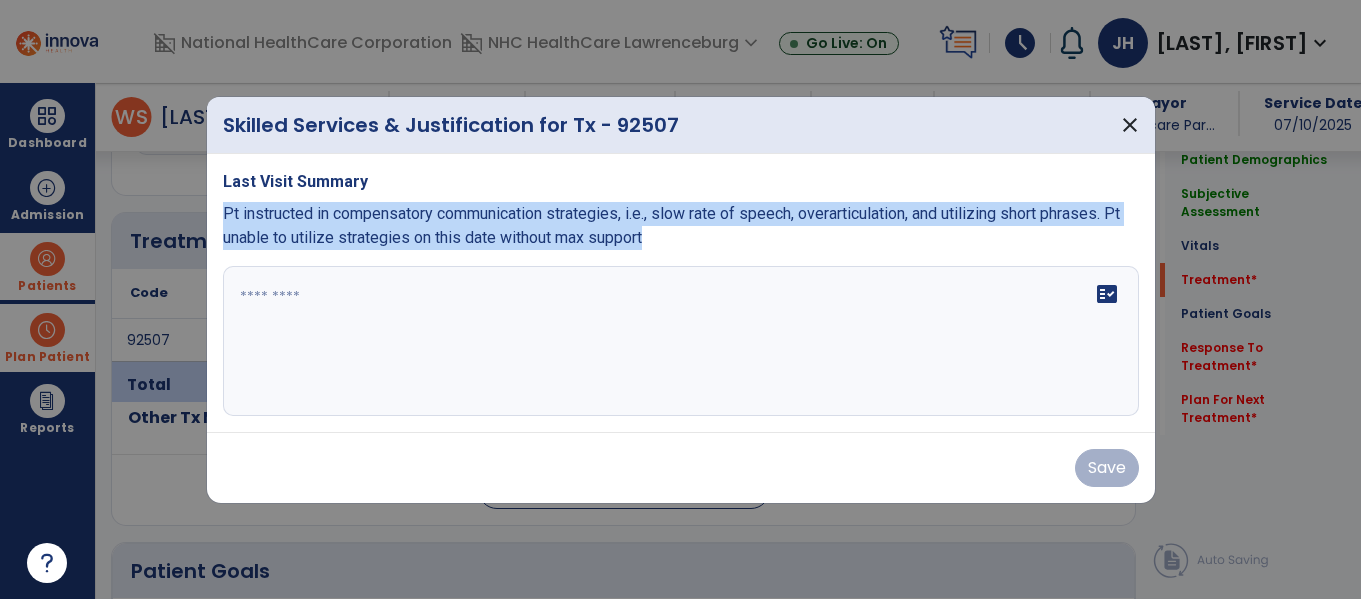 click on "Pt instructed in compensatory communication strategies, i.e., slow rate of speech, overarticulation, and utilizing short phrases. Pt unable to utilize strategies on this date without max support" at bounding box center (681, 226) 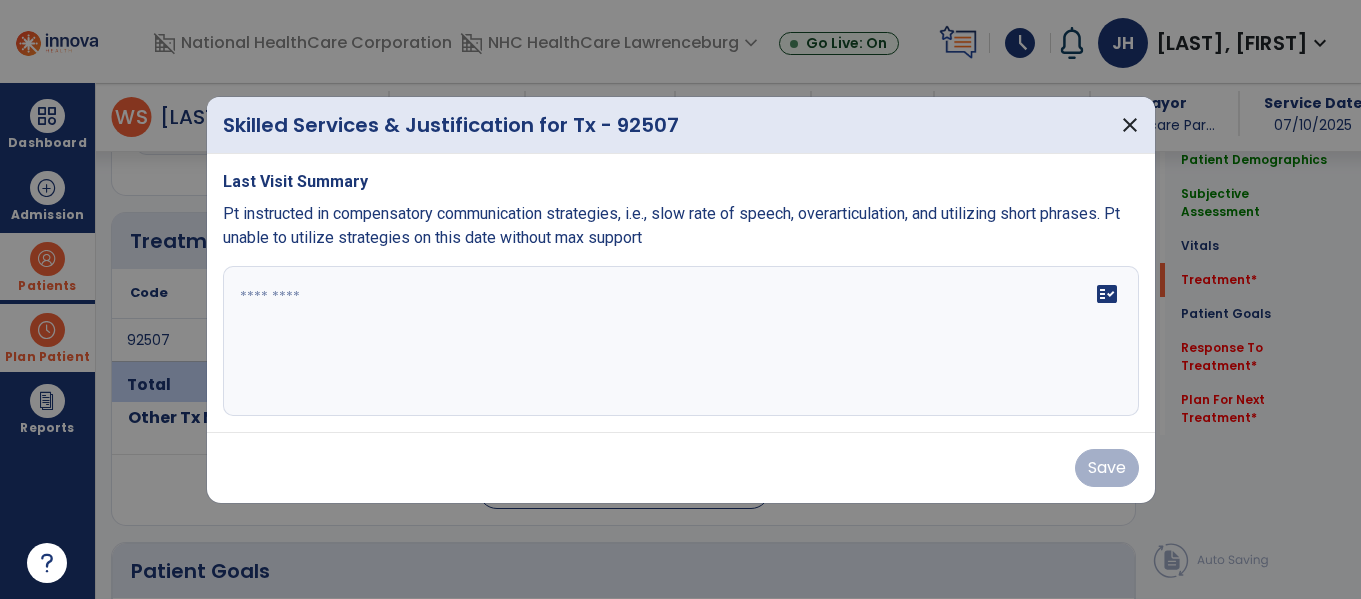click at bounding box center (681, 341) 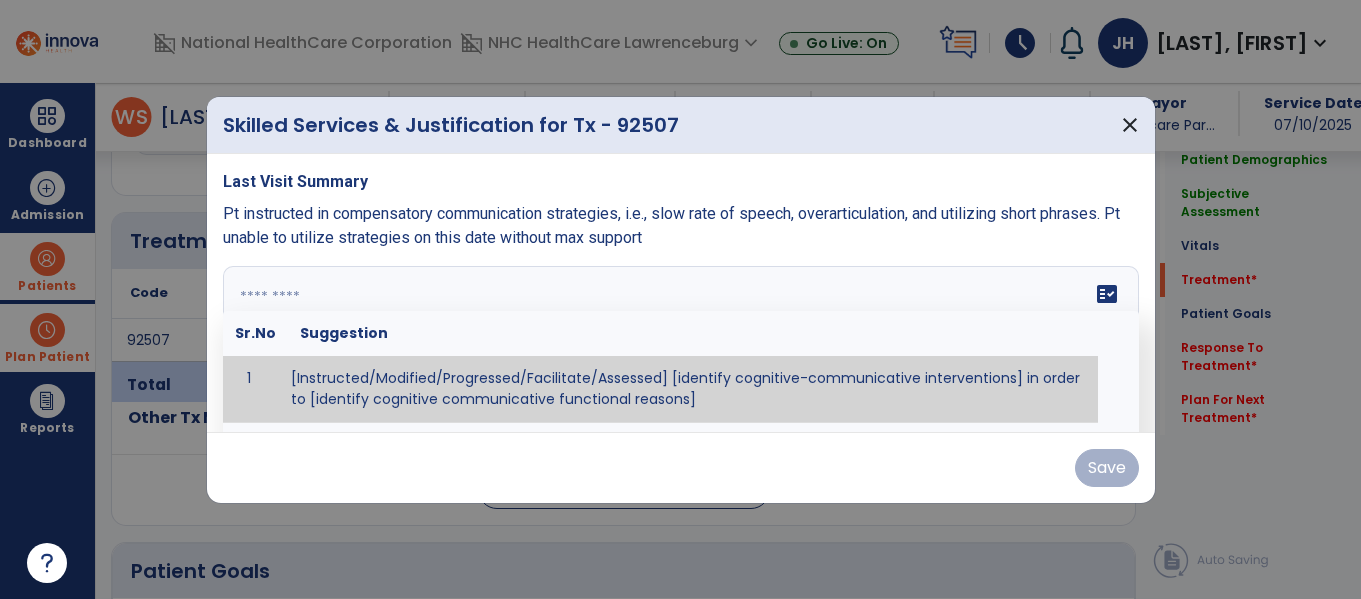 paste on "**********" 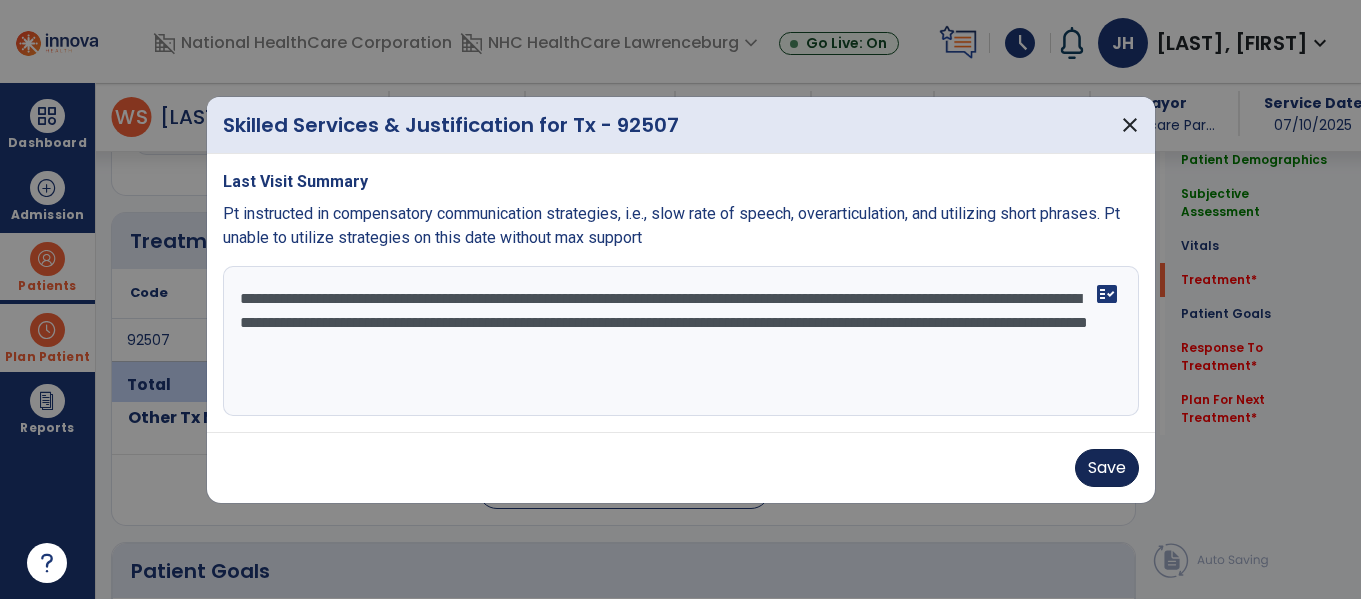 type on "**********" 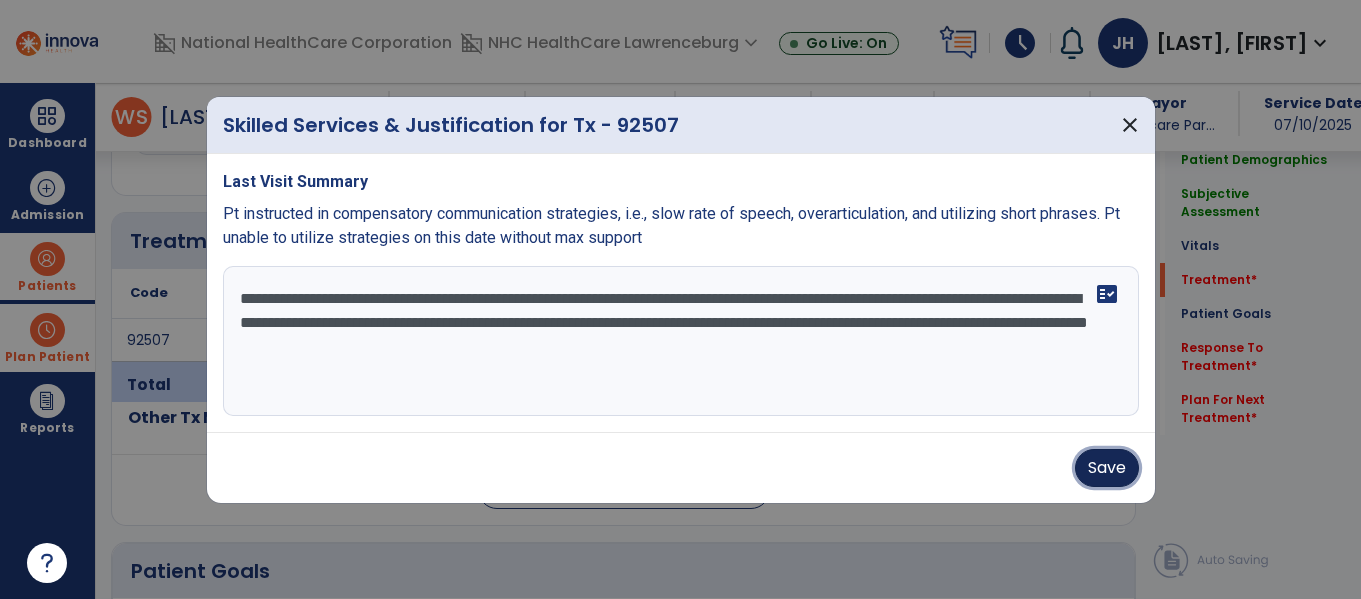 click on "Save" at bounding box center (1107, 468) 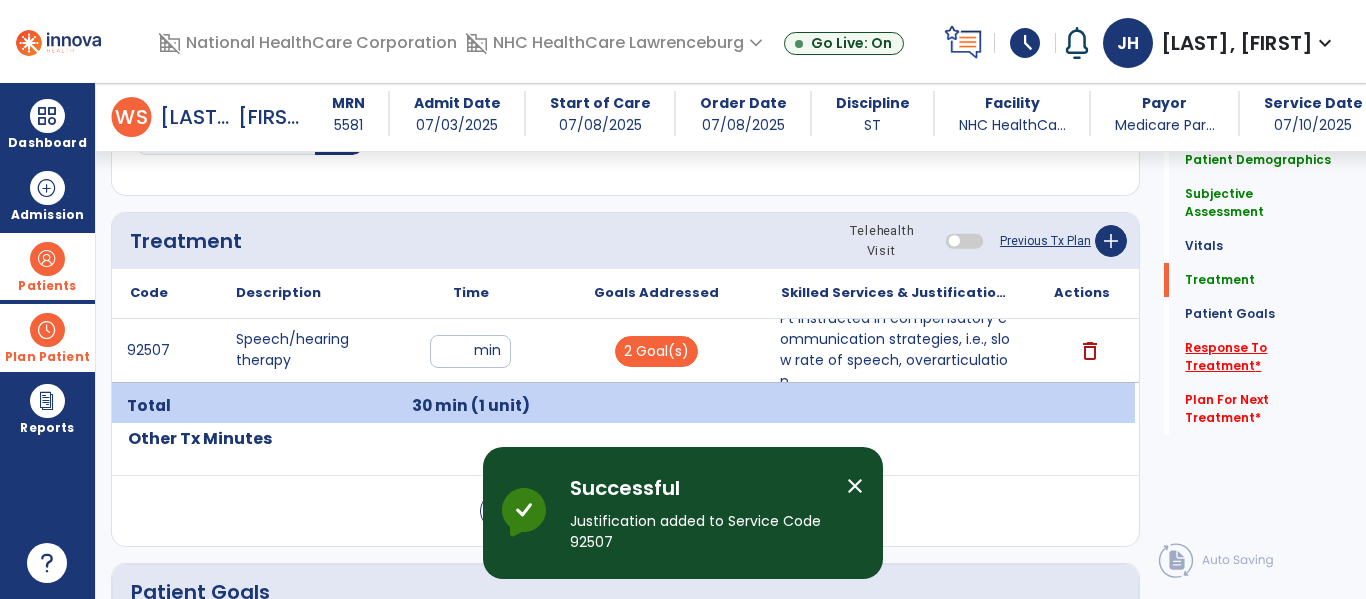 click on "Response To Treatment   *" 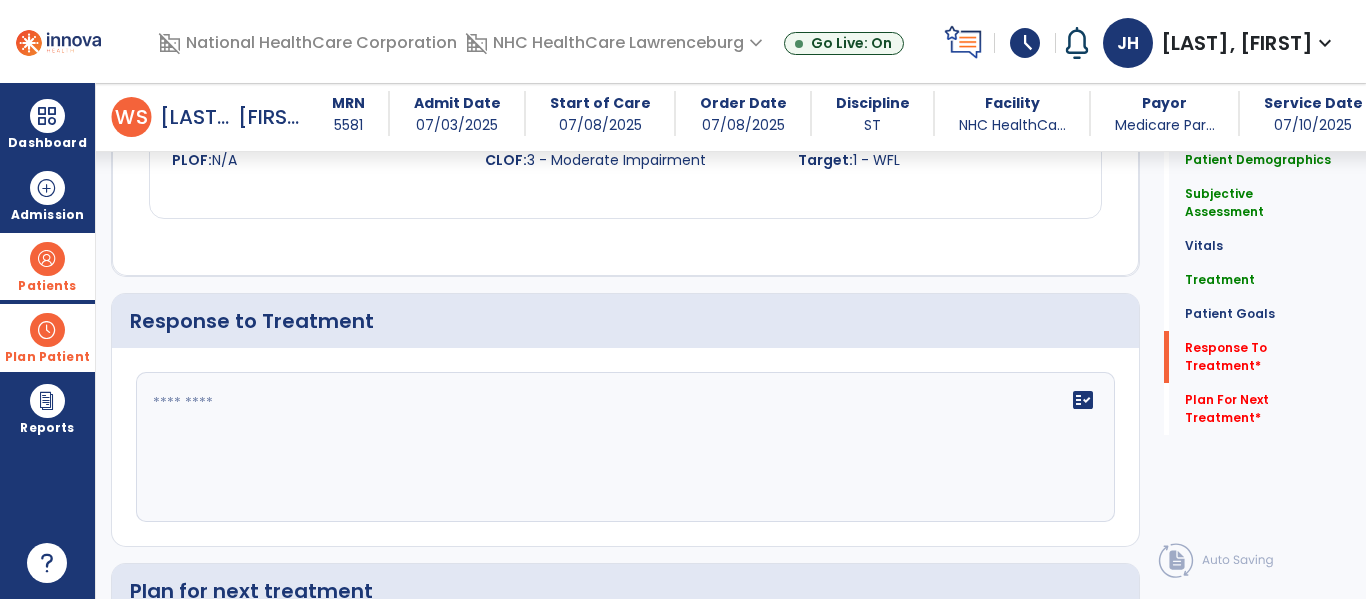 scroll, scrollTop: 2159, scrollLeft: 0, axis: vertical 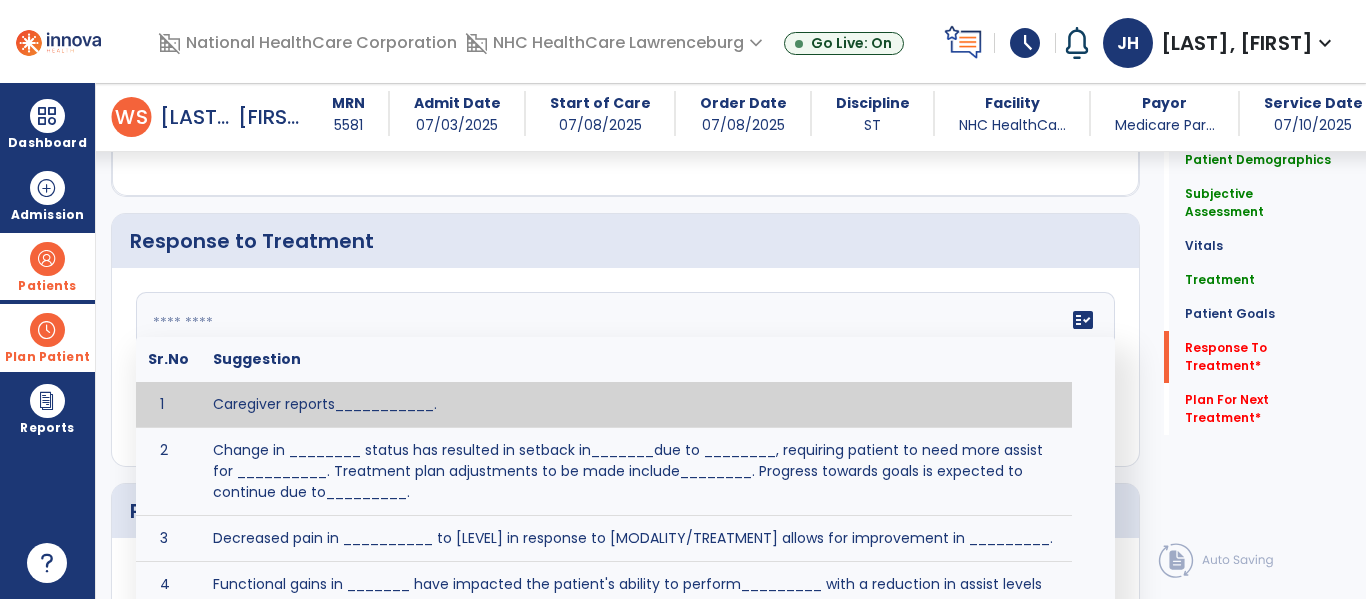 click 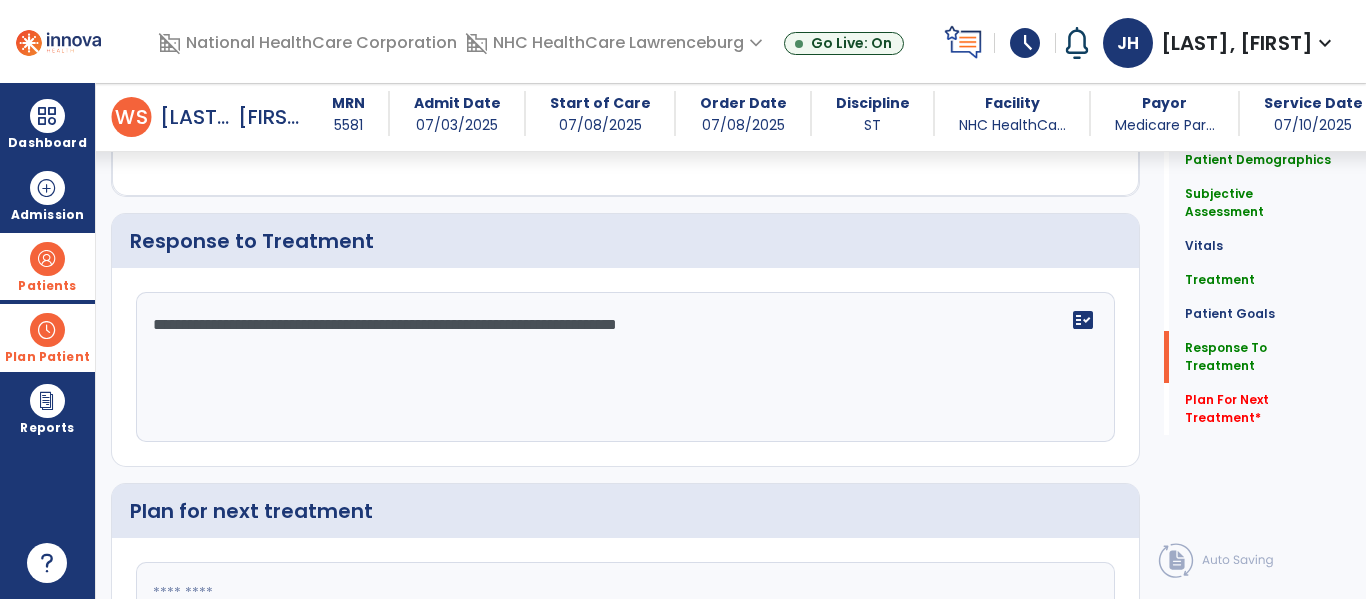 scroll, scrollTop: 2159, scrollLeft: 0, axis: vertical 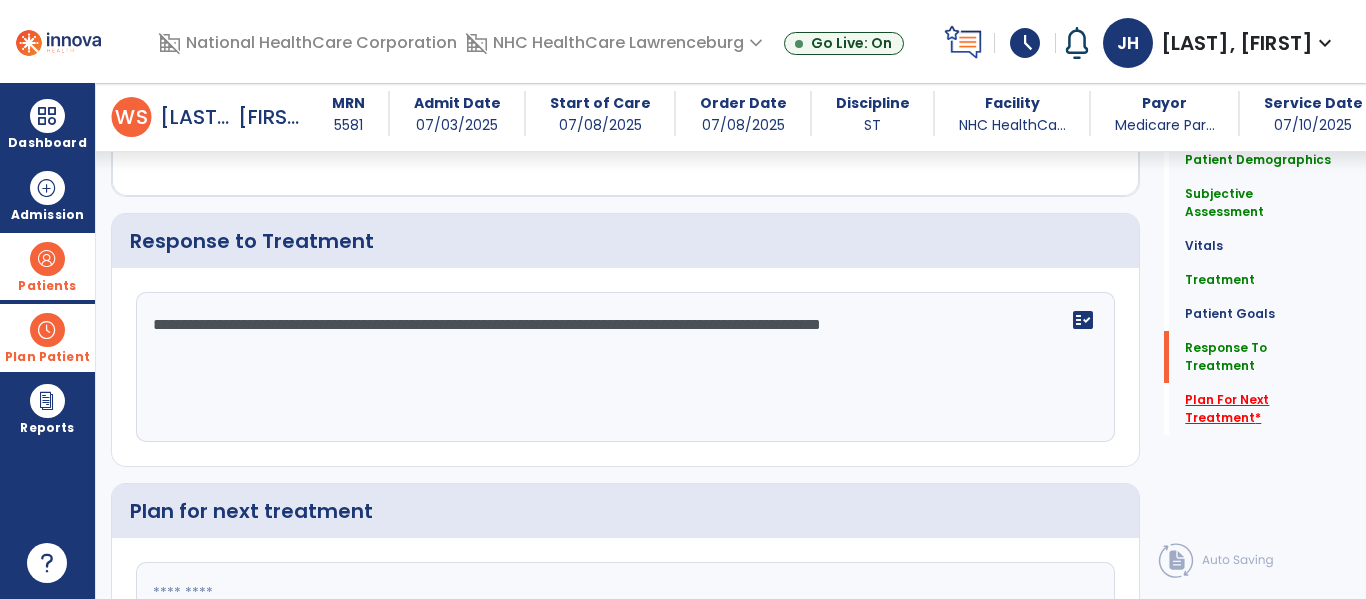 type on "**********" 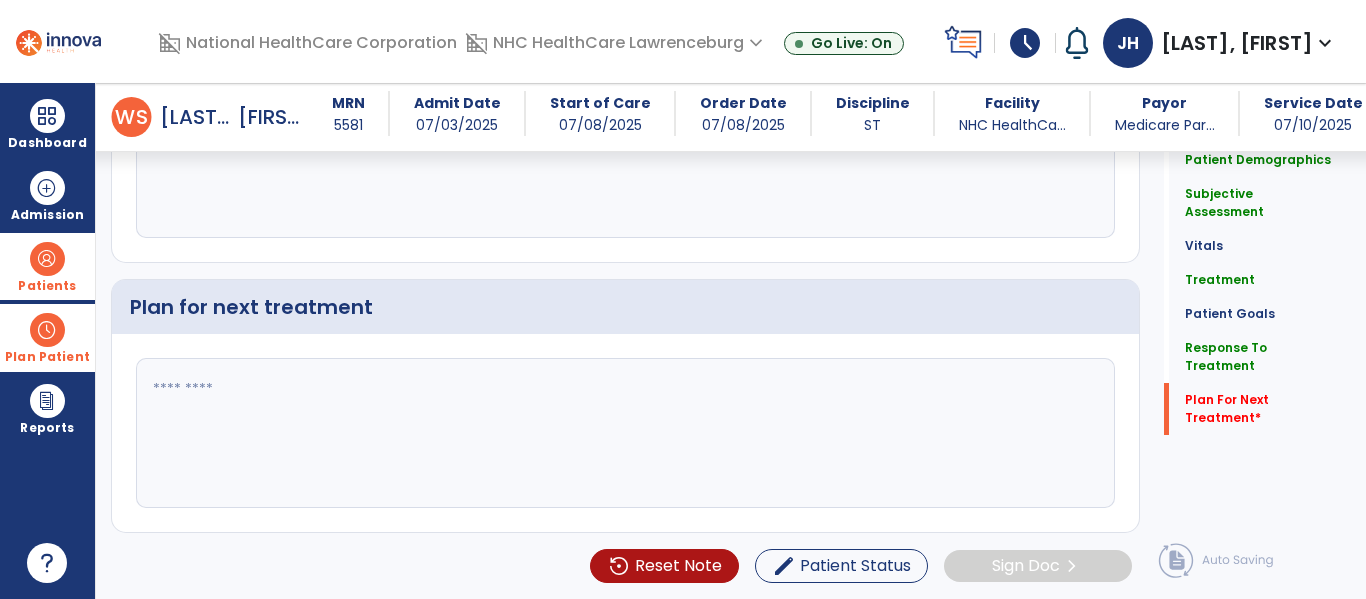 click 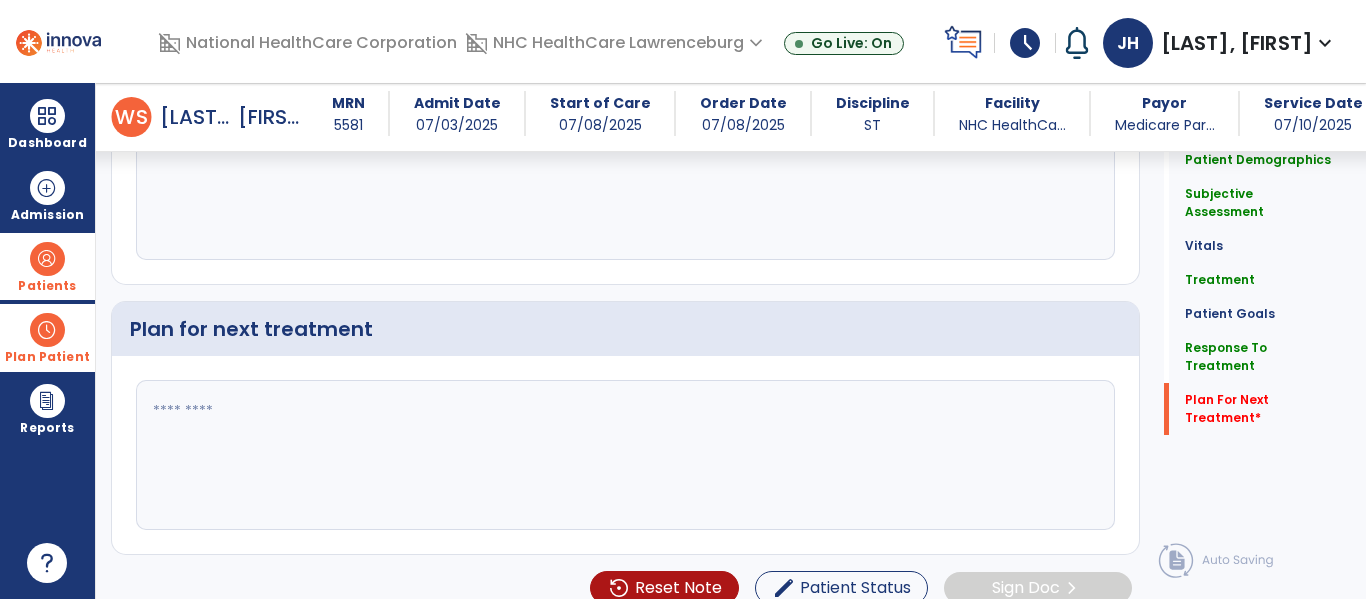 scroll, scrollTop: 2364, scrollLeft: 0, axis: vertical 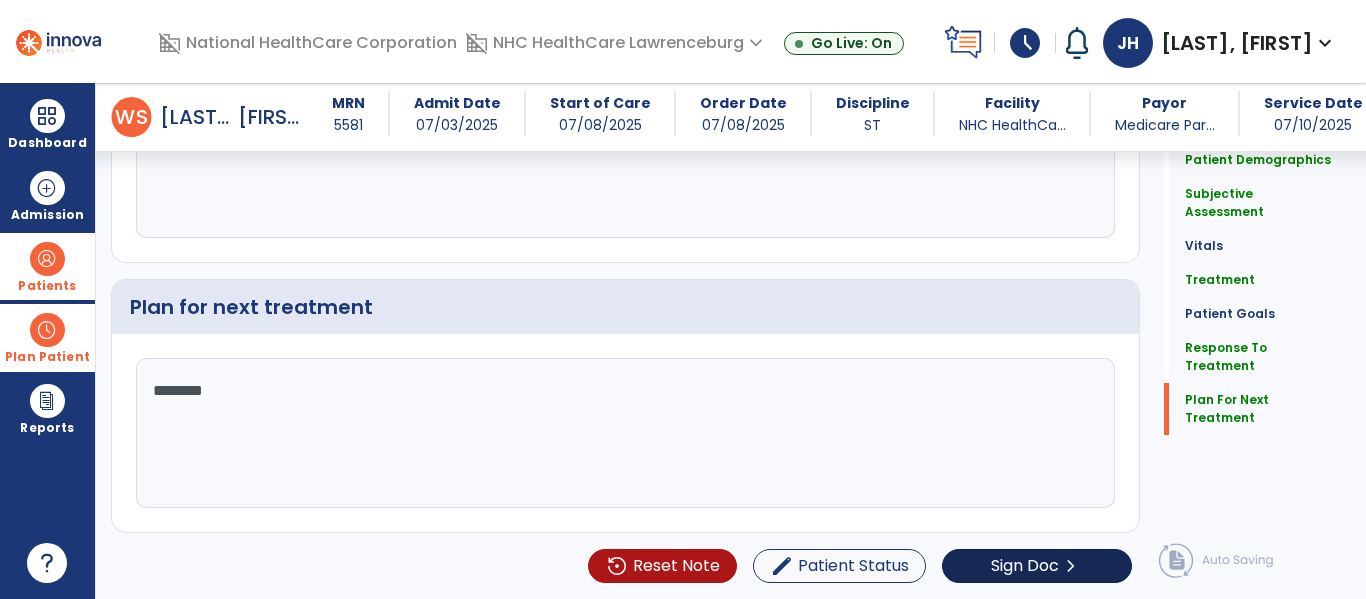 type on "********" 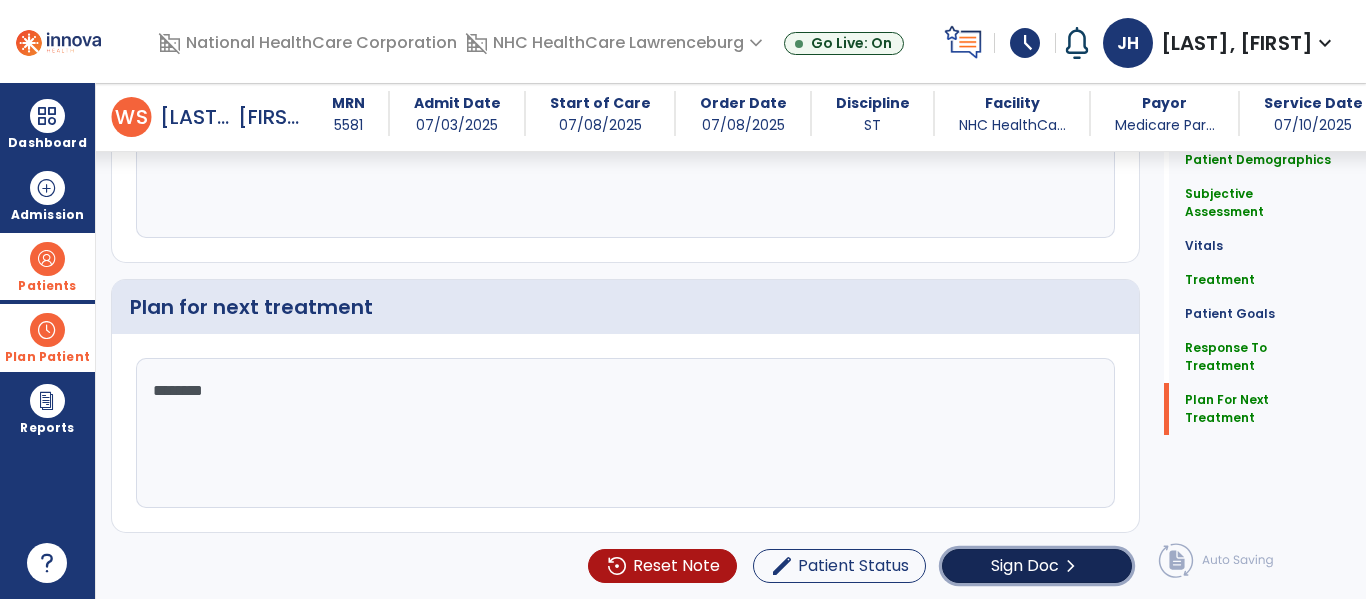 click on "Sign Doc" 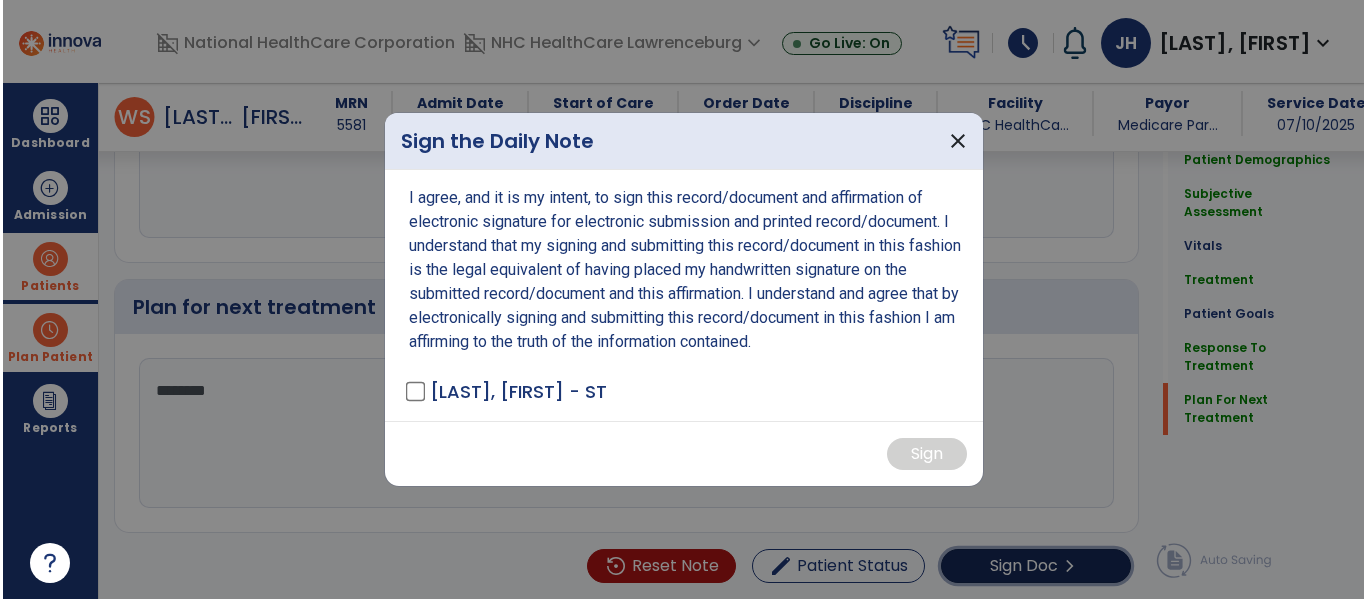 scroll, scrollTop: 2385, scrollLeft: 0, axis: vertical 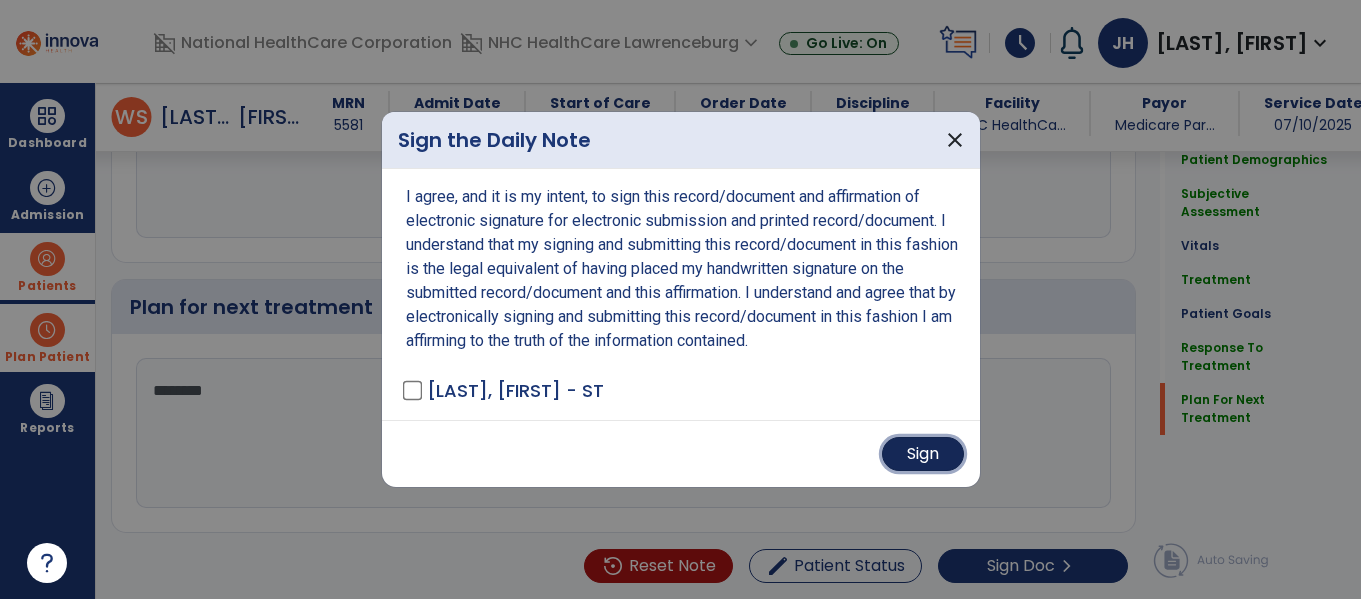 click on "Sign" at bounding box center [923, 454] 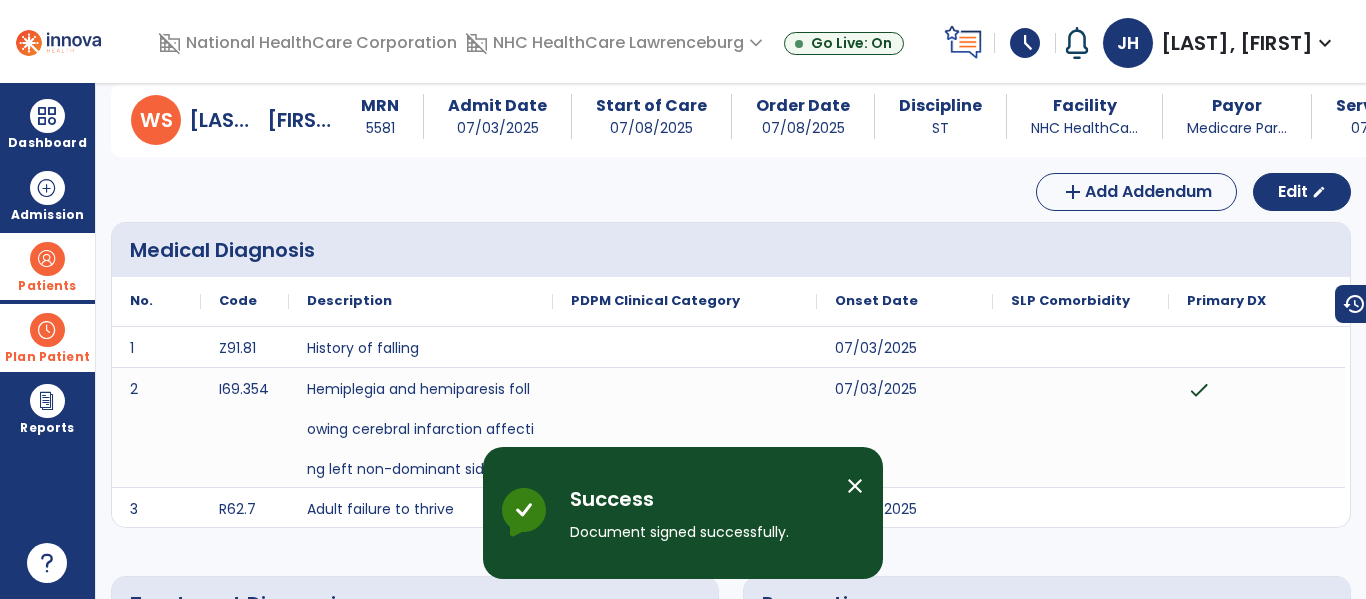 scroll, scrollTop: 0, scrollLeft: 0, axis: both 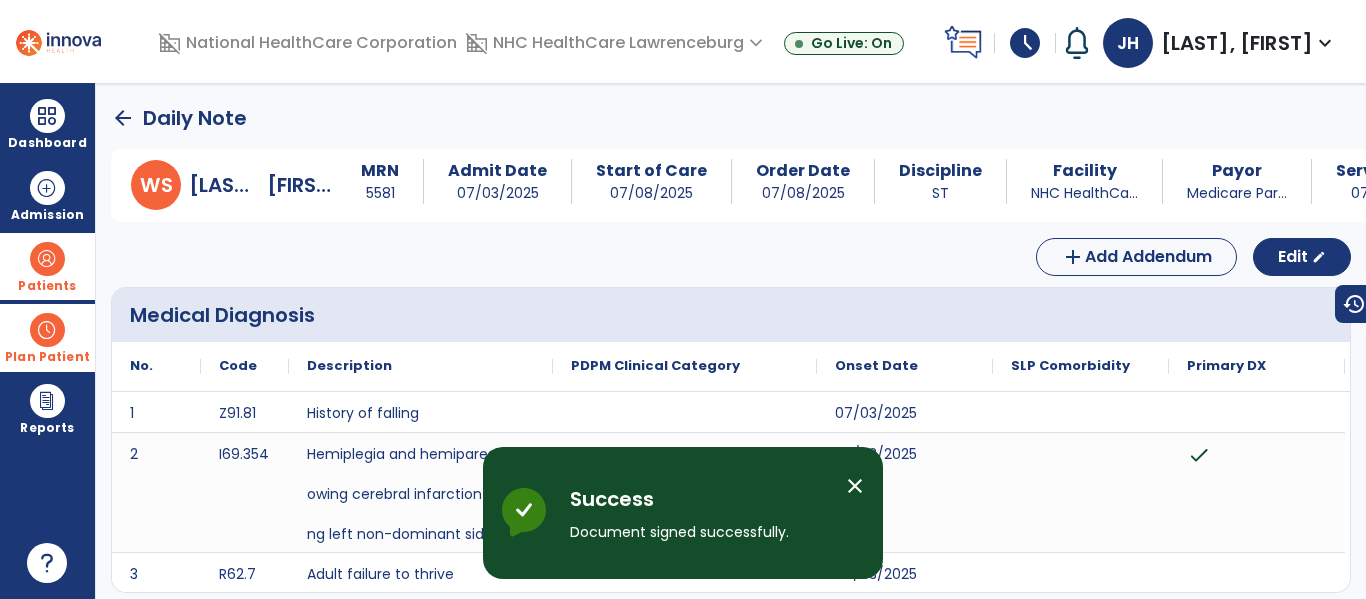 click on "arrow_back" 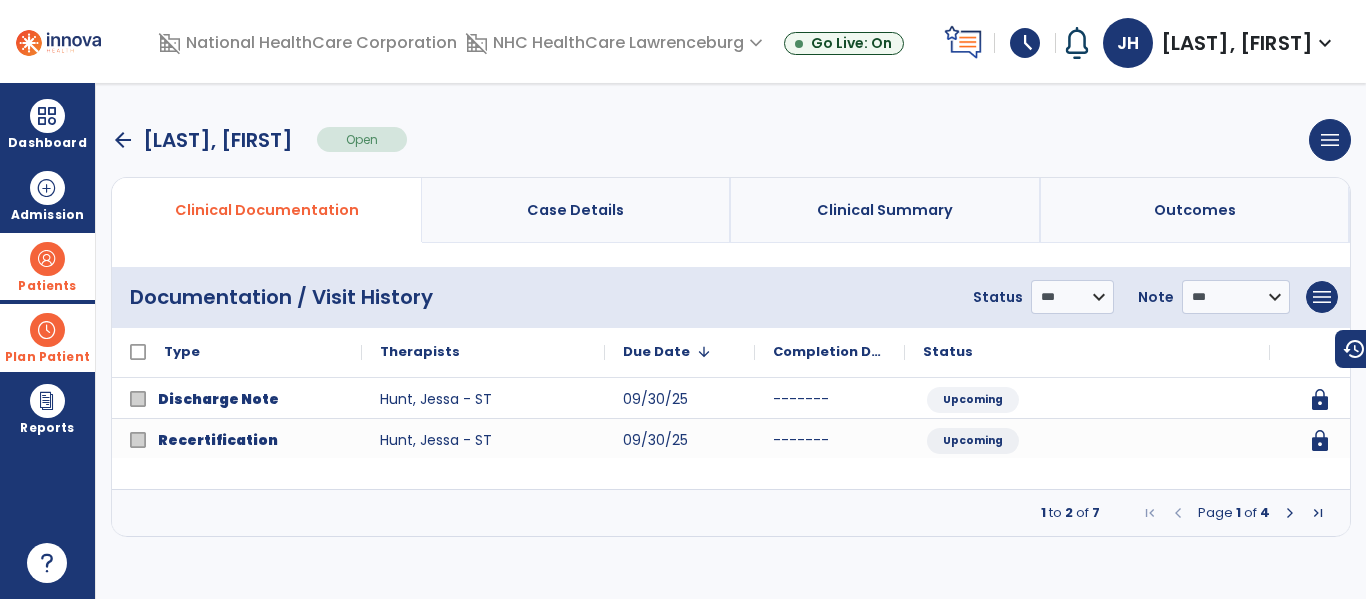 click on "arrow_back" at bounding box center (123, 140) 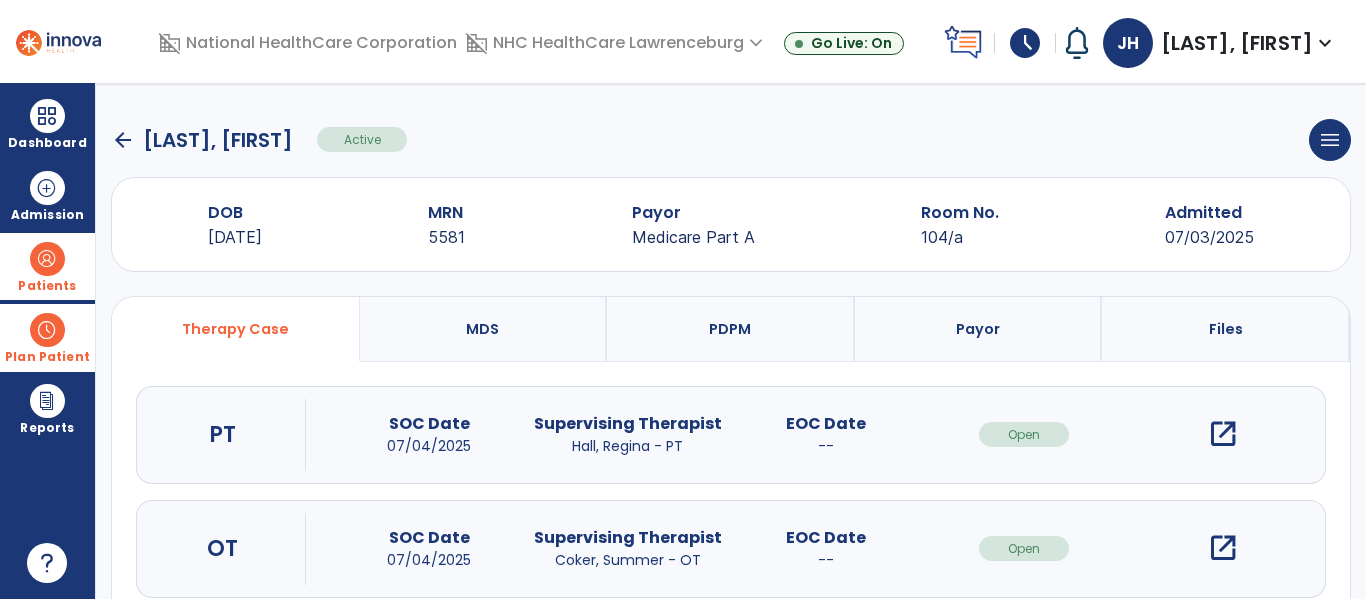 click on "arrow_back" 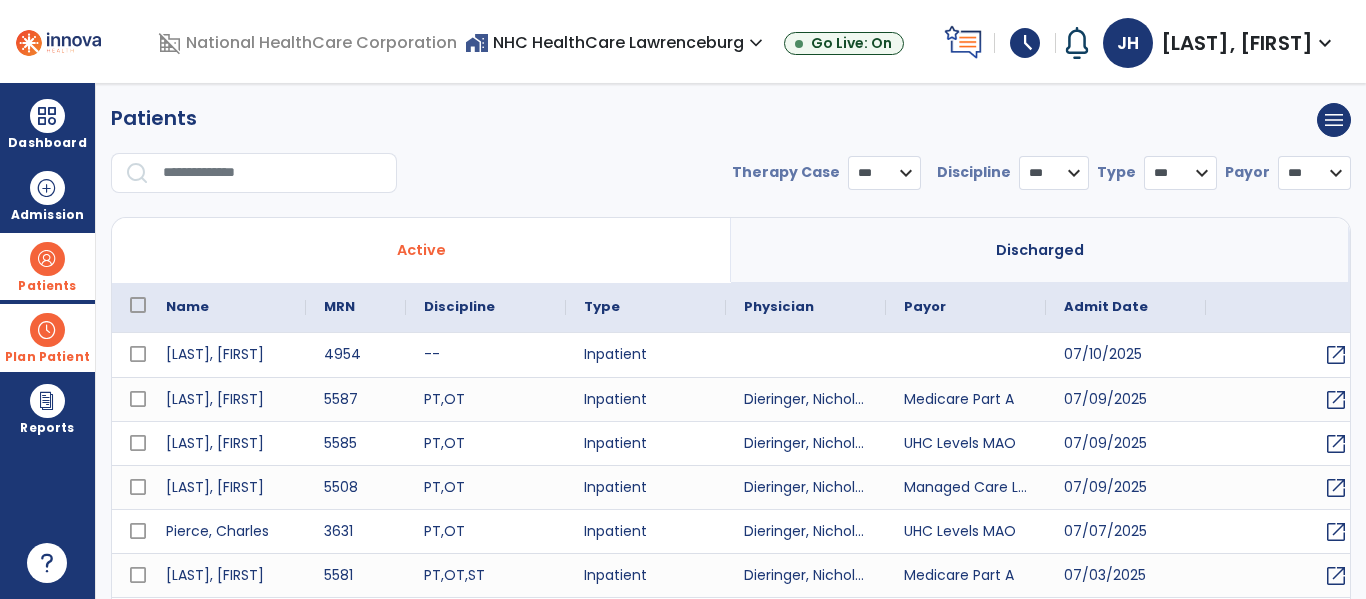 select on "***" 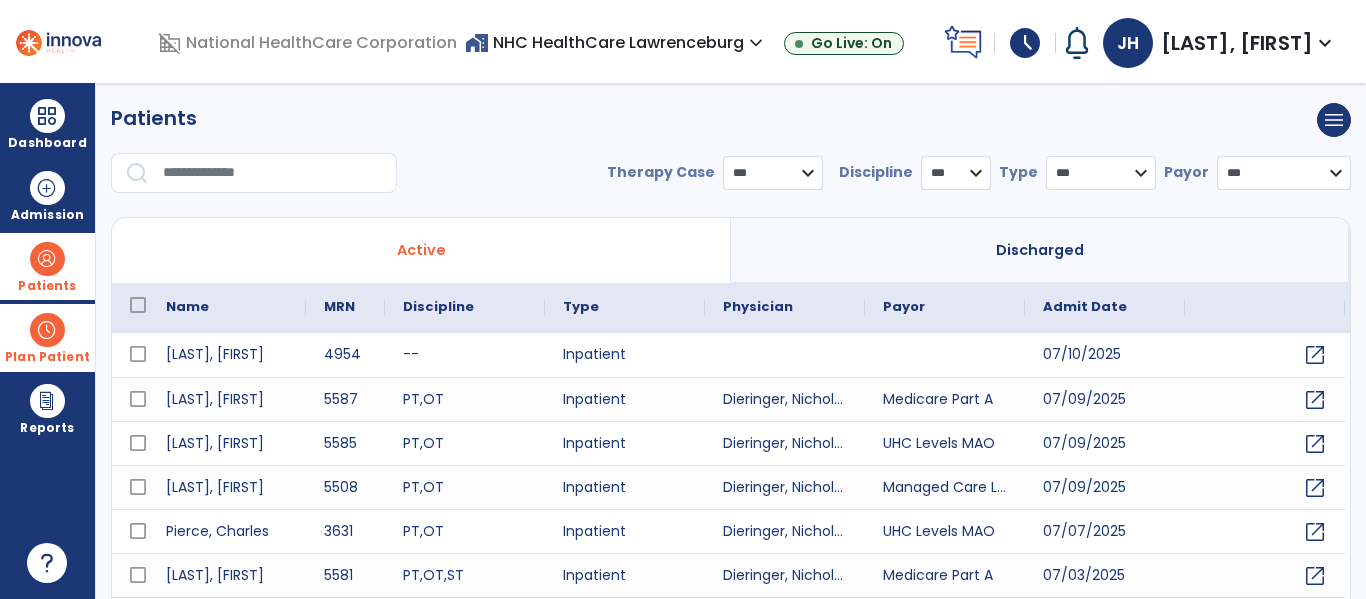 click on "**********" at bounding box center (975, 181) 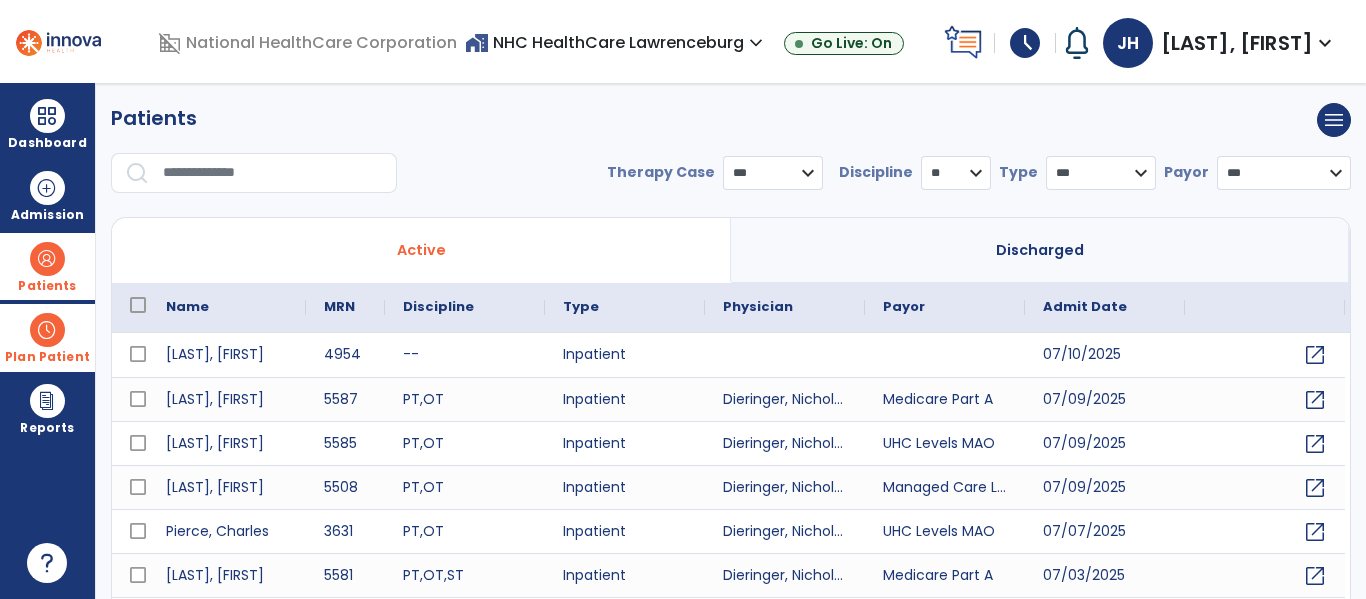 click on "* *** ** ** **" at bounding box center [956, 173] 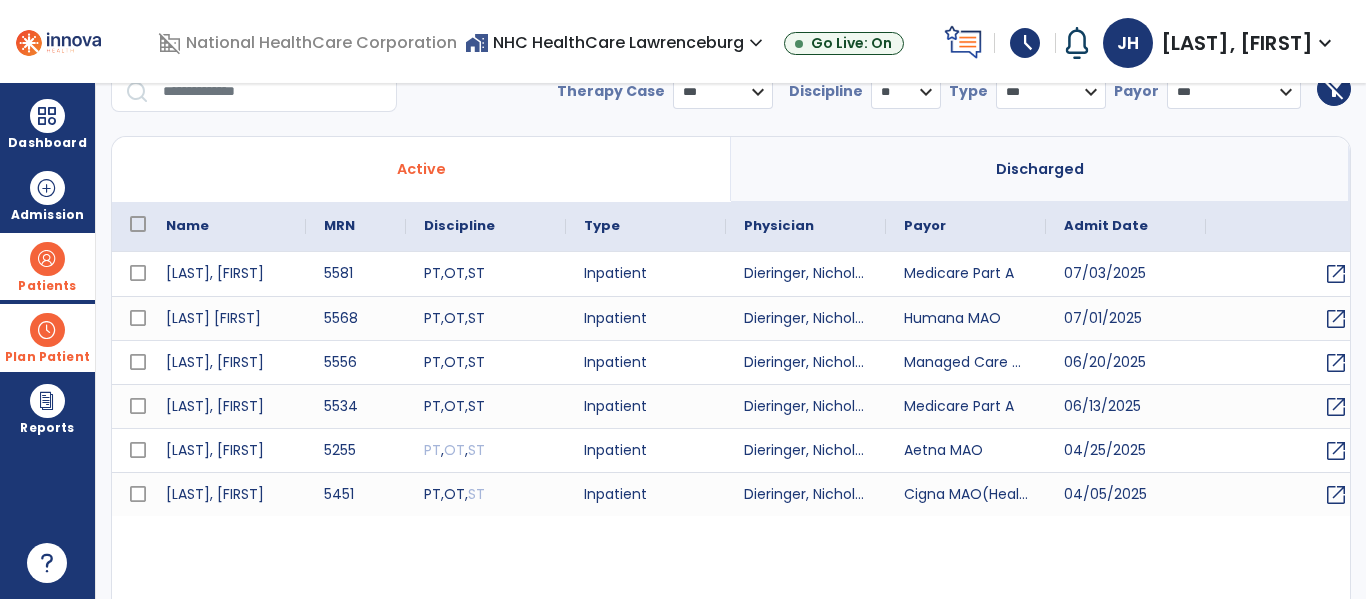 scroll, scrollTop: 144, scrollLeft: 0, axis: vertical 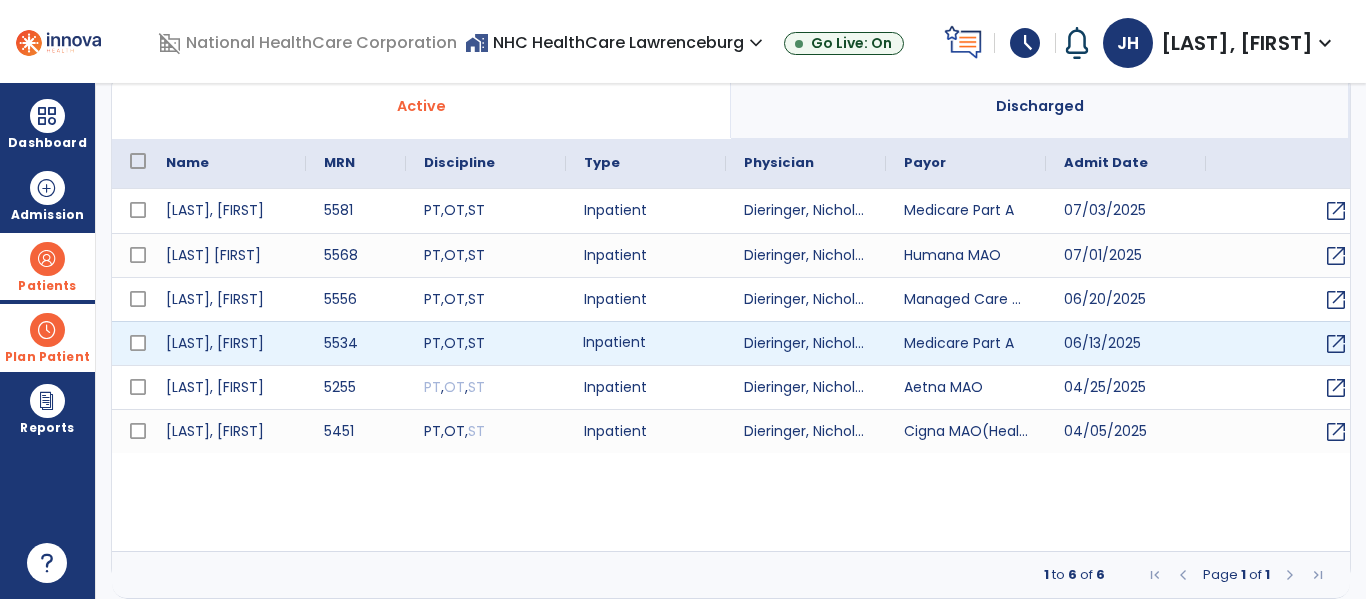 click on "Inpatient" at bounding box center (646, 343) 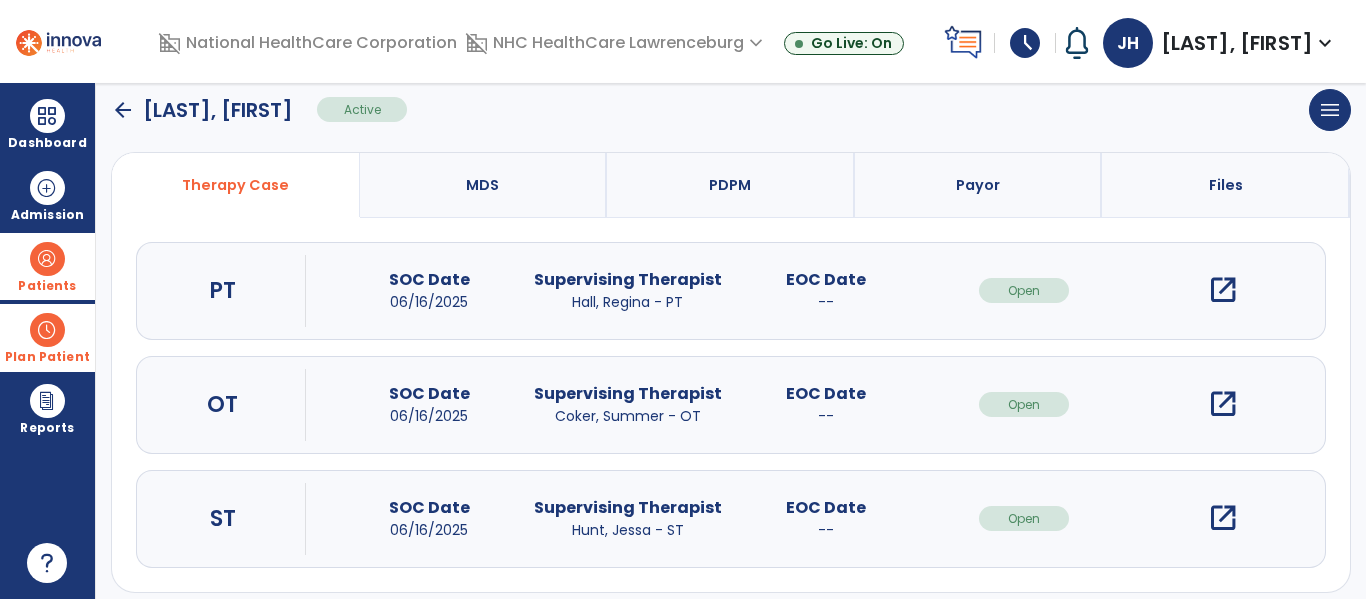 click on "open_in_new" at bounding box center (1223, 518) 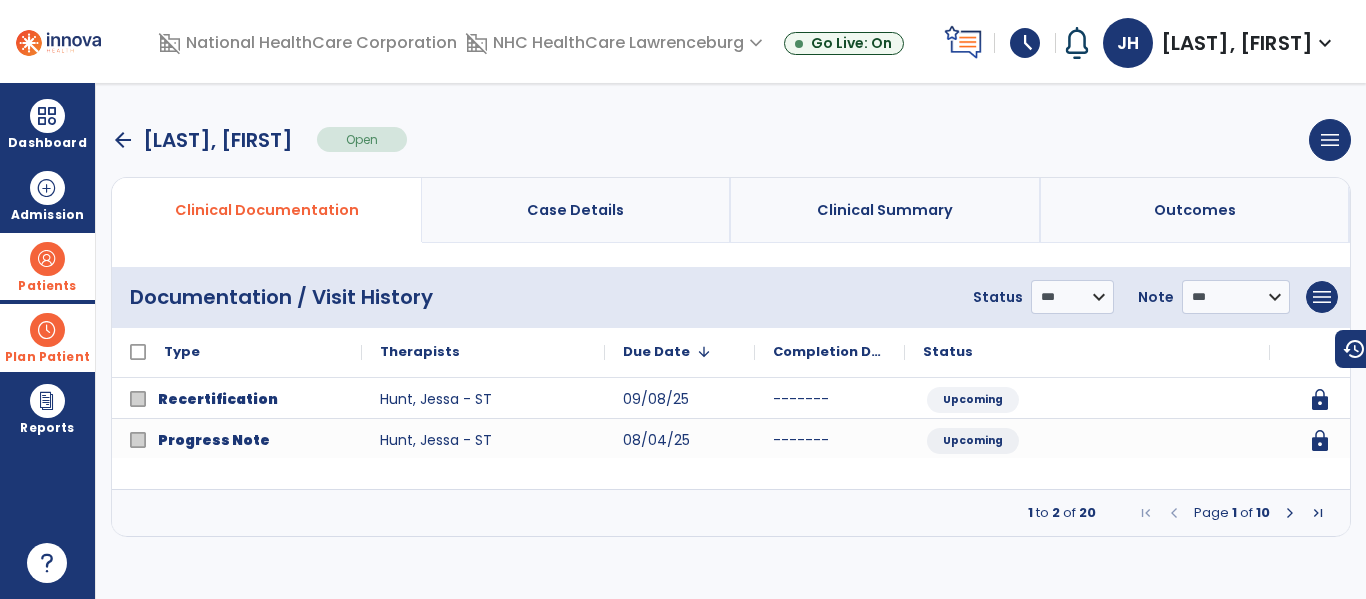 drag, startPoint x: 1287, startPoint y: 500, endPoint x: 1294, endPoint y: 516, distance: 17.464249 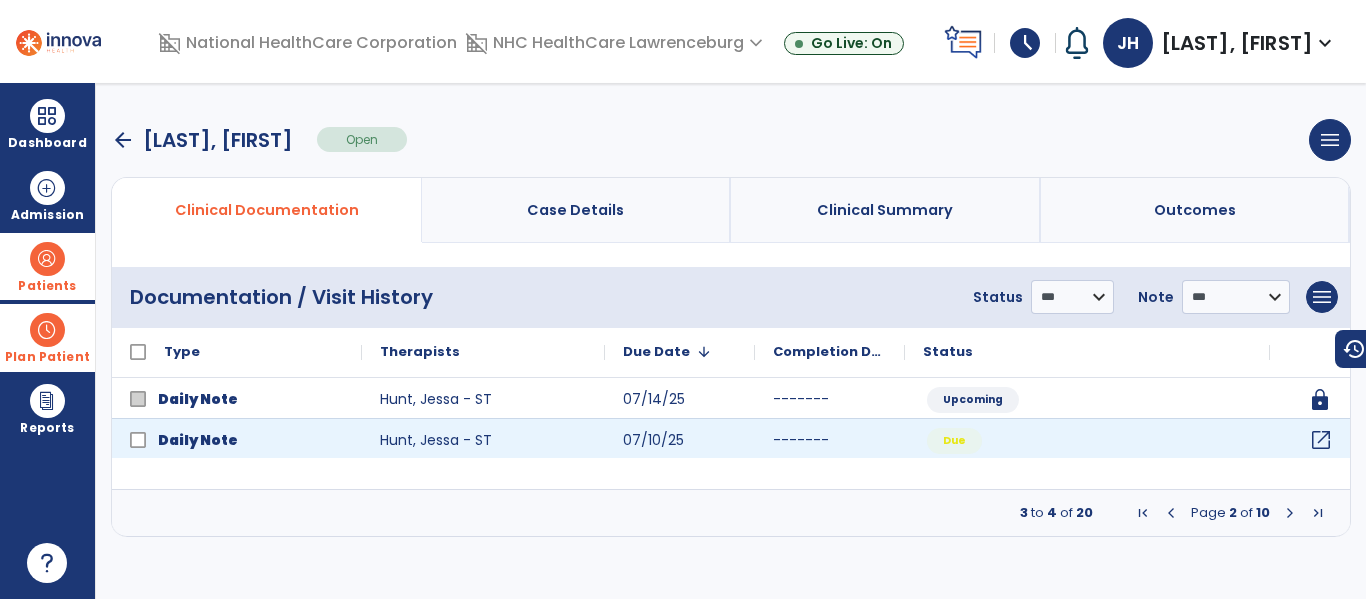 click on "open_in_new" 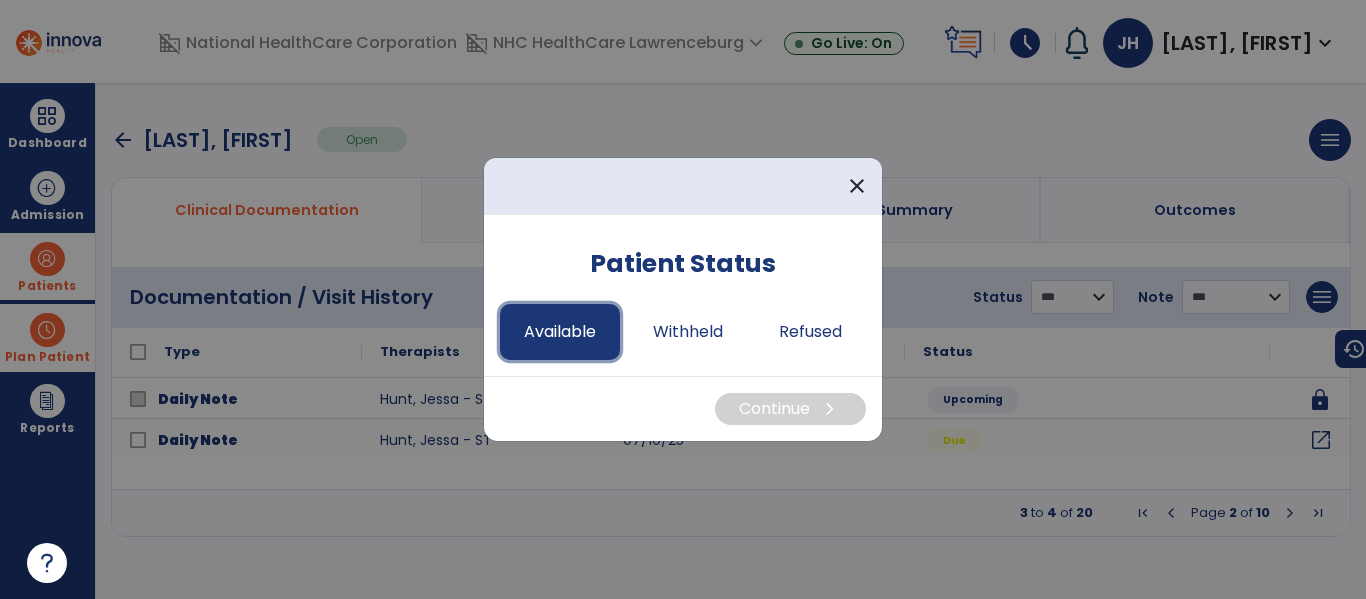 click on "Available" at bounding box center [560, 332] 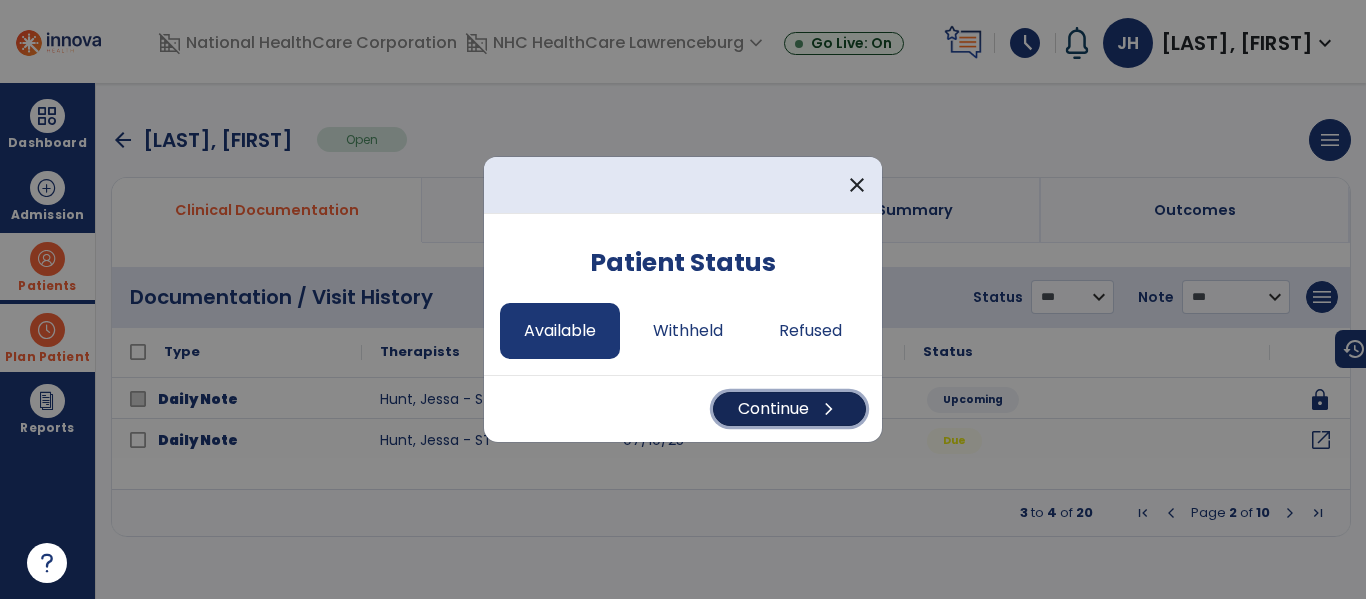 click on "Continue   chevron_right" at bounding box center (789, 409) 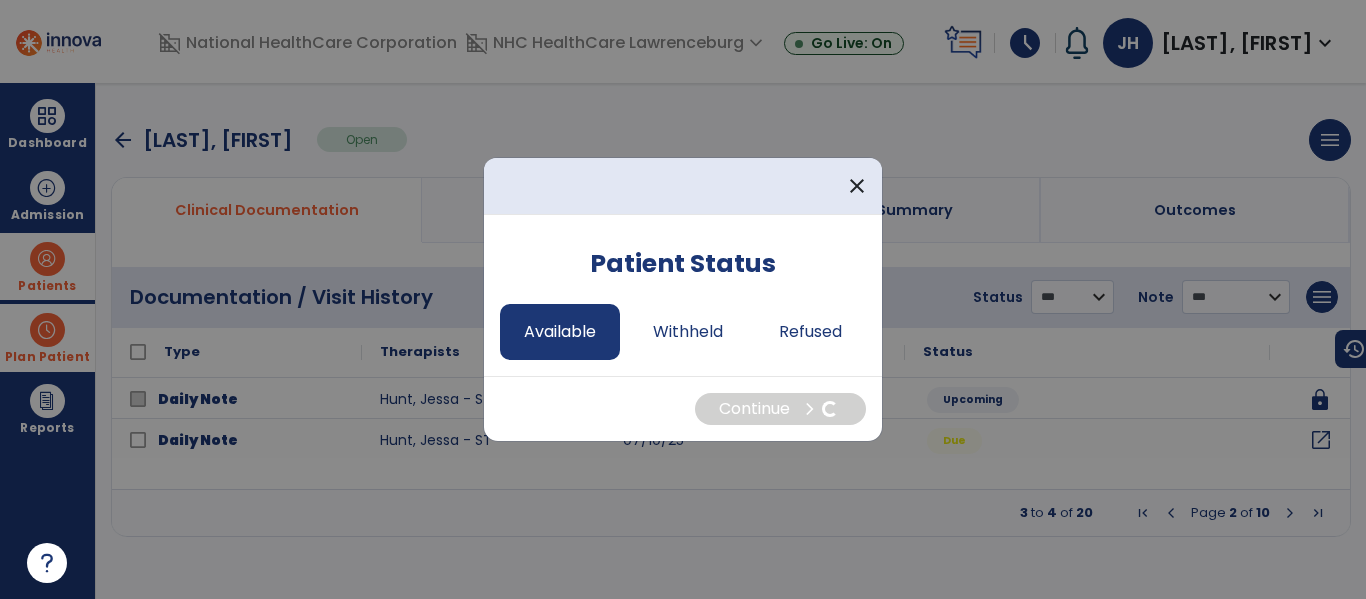 select on "*" 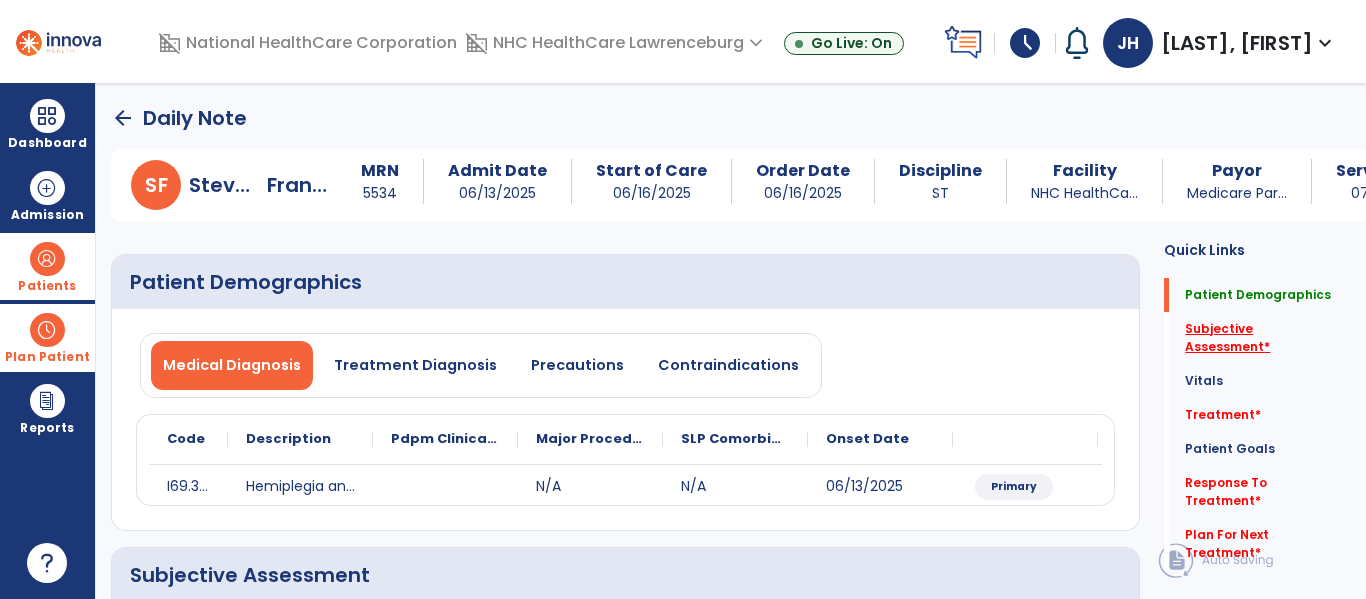click on "Subjective Assessment   *" 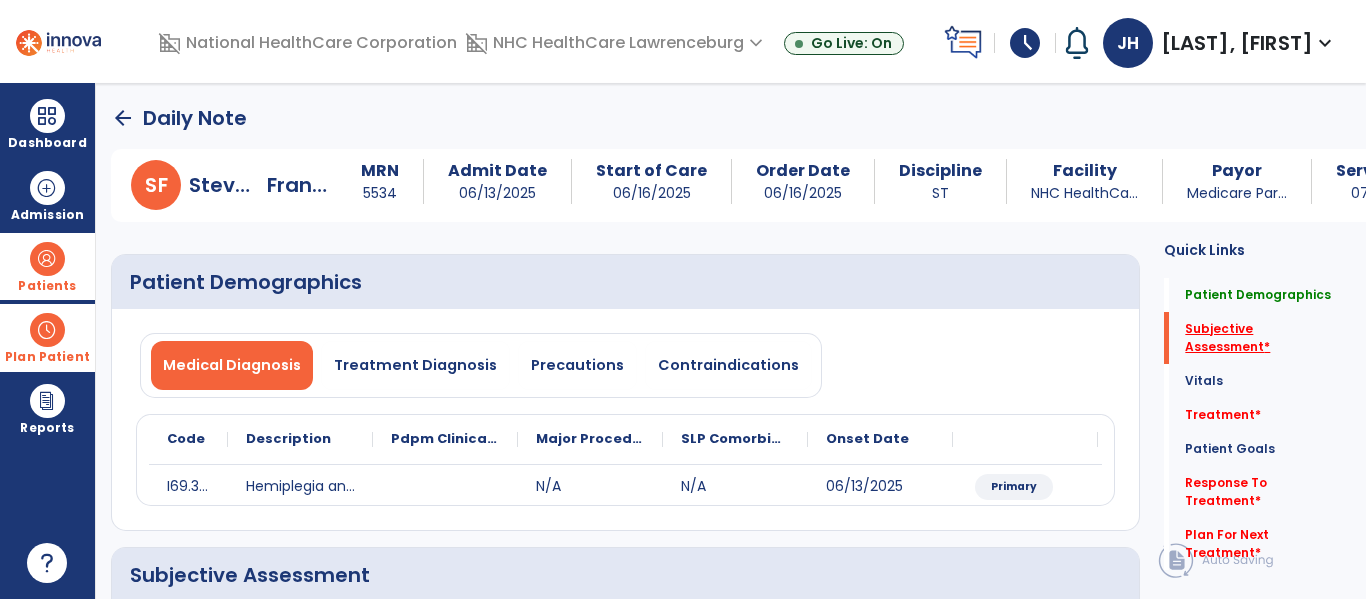 click on "Patient Demographics   Patient Demographics   Subjective Assessment   *  Subjective Assessment   *  Vitals   Vitals   Treatment   *  Treatment   *  Patient Goals   Patient Goals   Response To Treatment   *  Response To Treatment   *  Plan For Next Treatment   *  Plan For Next Treatment   *" 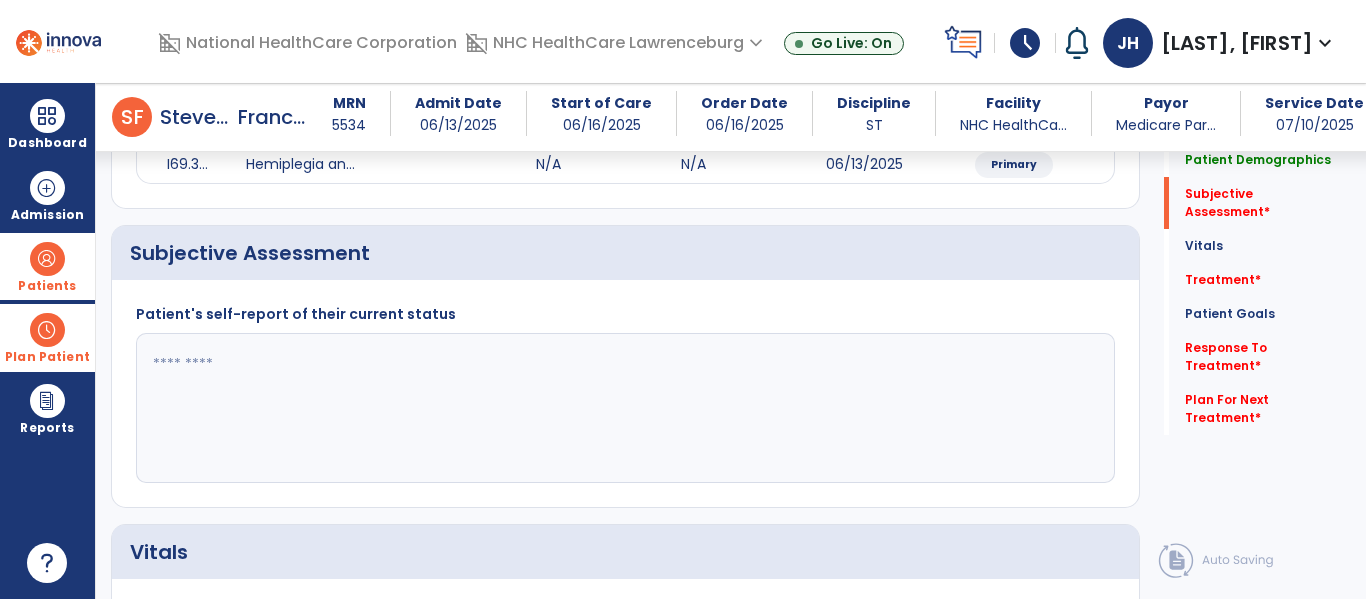 scroll, scrollTop: 347, scrollLeft: 0, axis: vertical 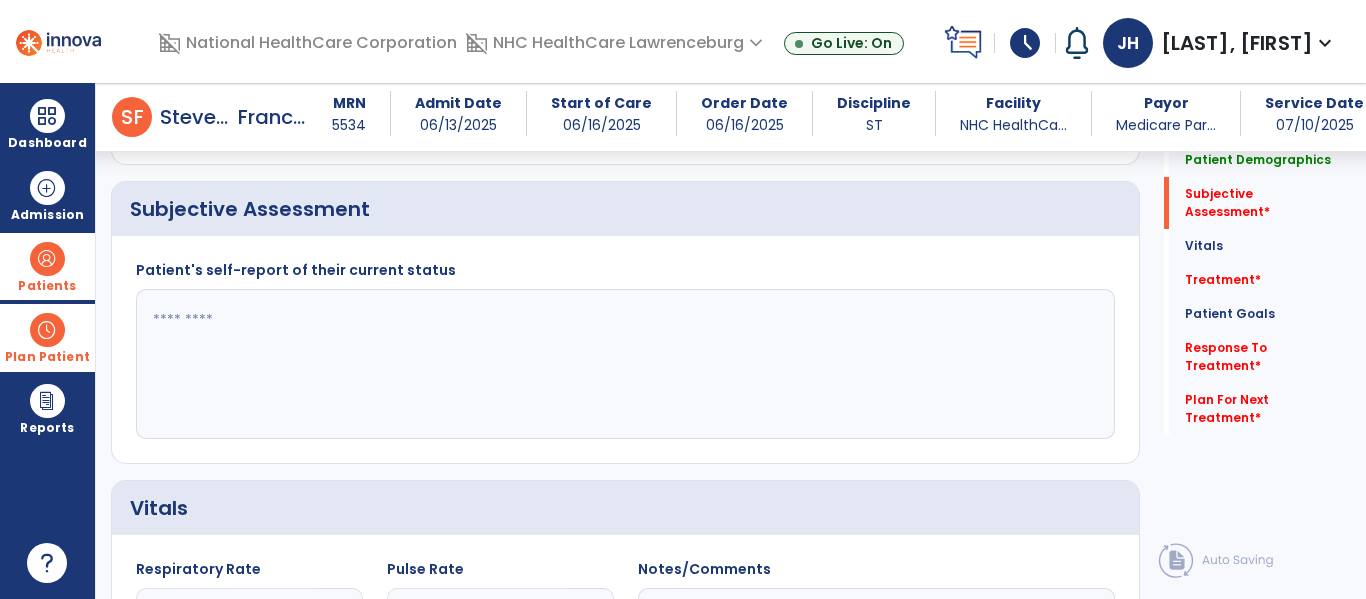 click 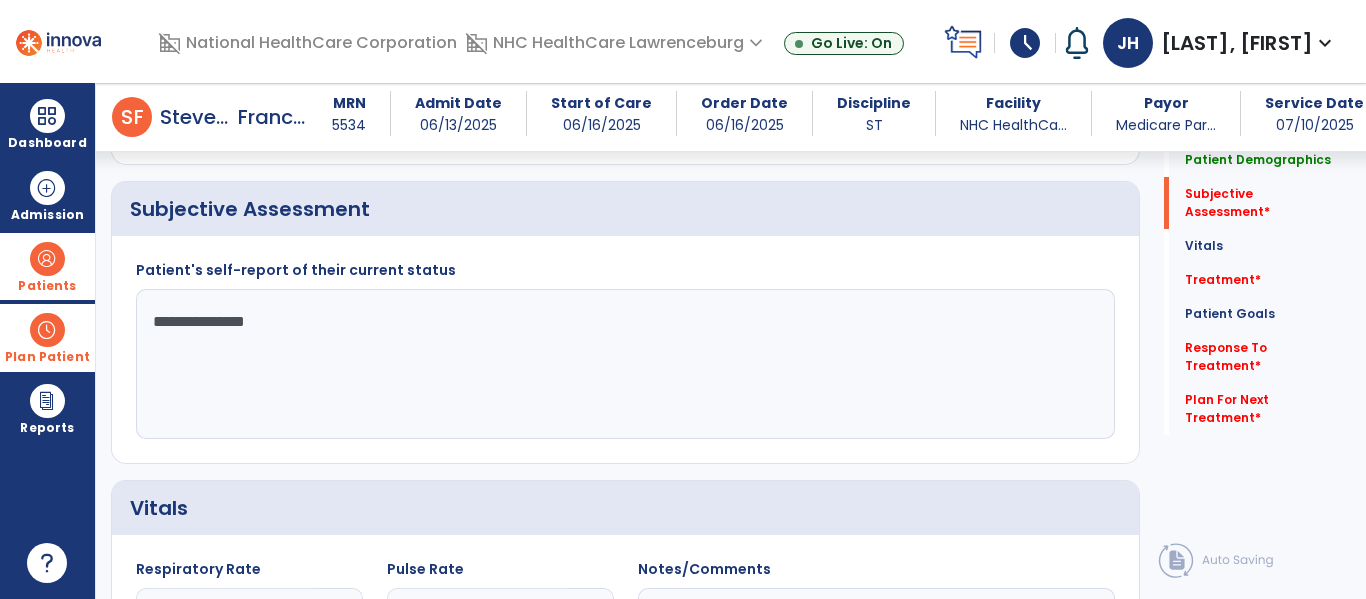 type on "**********" 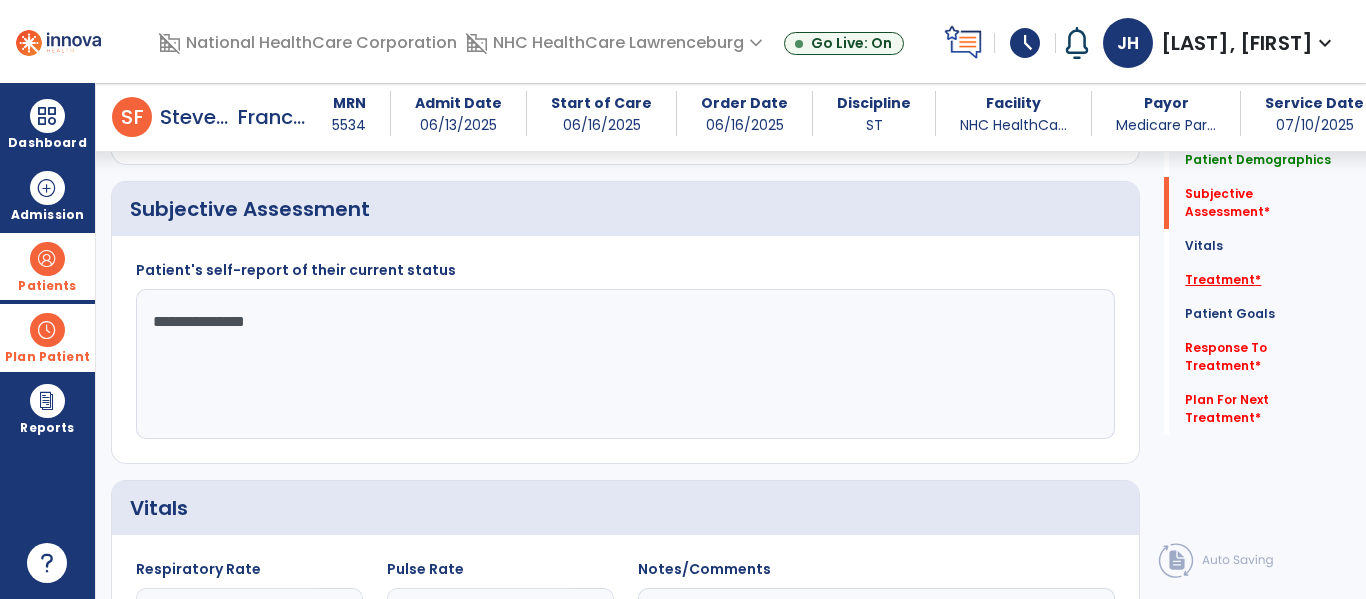 click on "Treatment   *  Treatment   *" 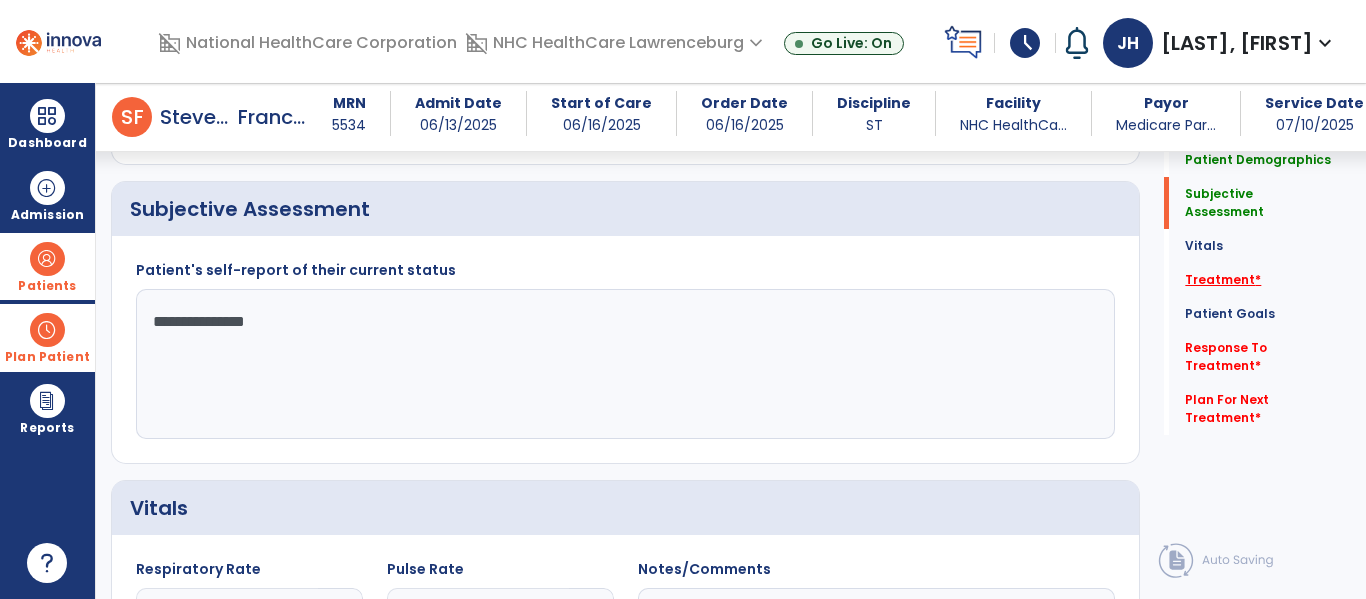 click on "Treatment   *" 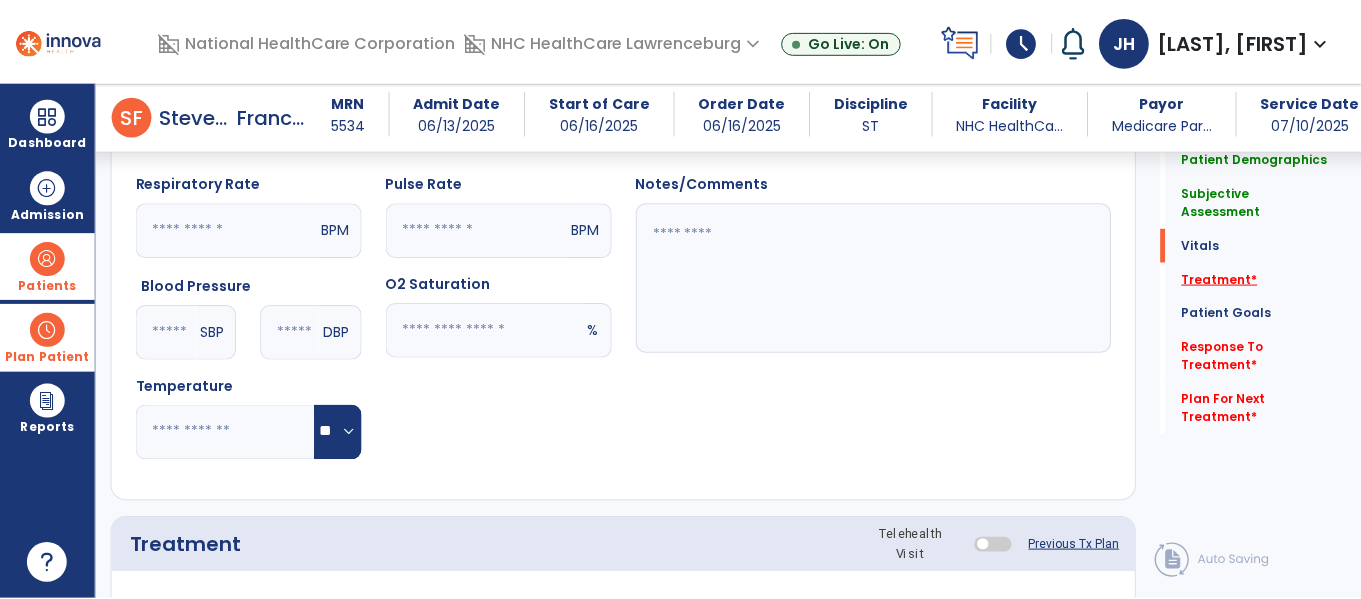 scroll, scrollTop: 1037, scrollLeft: 0, axis: vertical 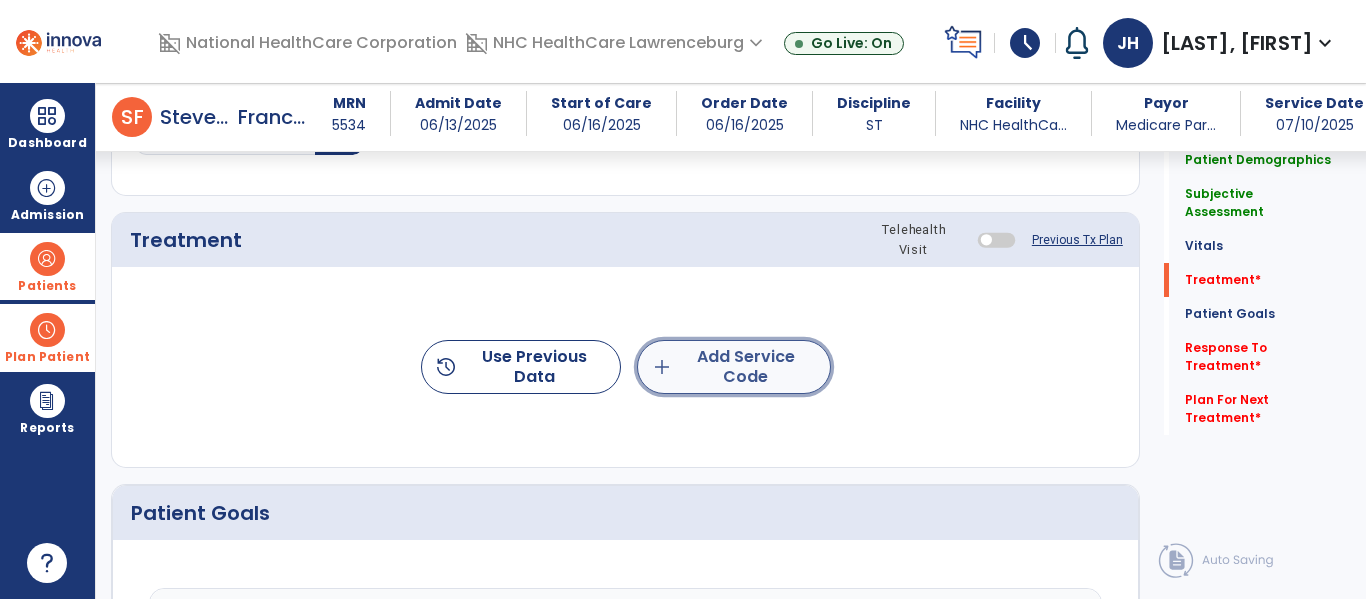 click on "add  Add Service Code" 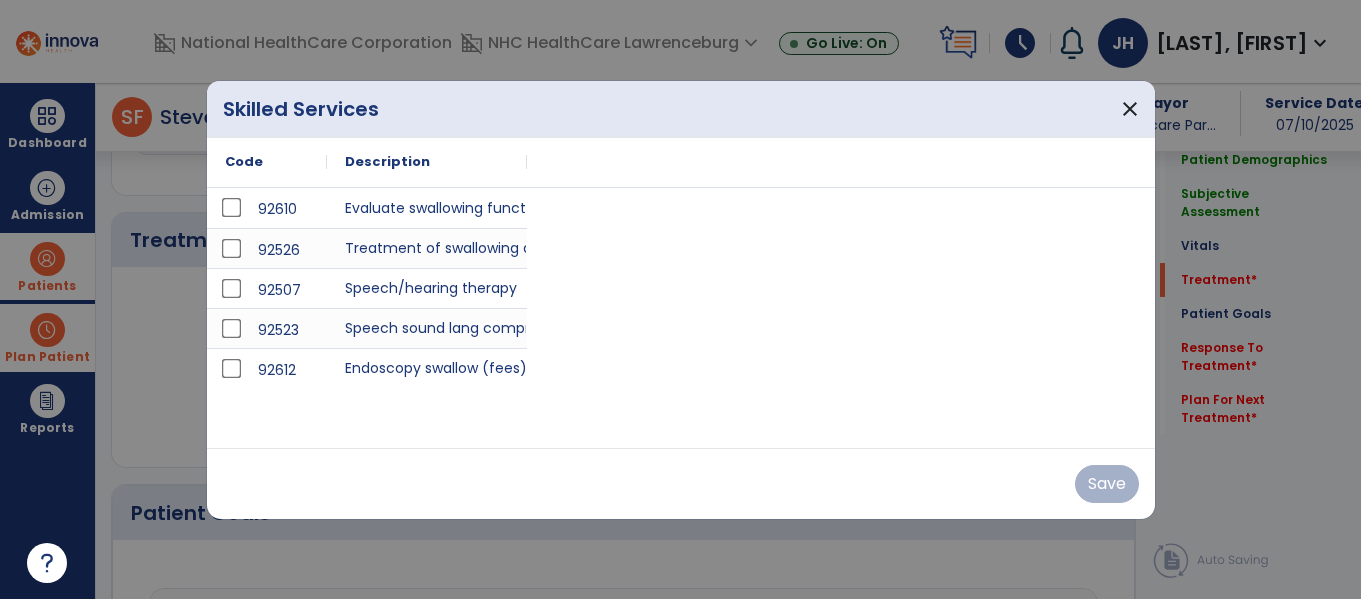 scroll, scrollTop: 1037, scrollLeft: 0, axis: vertical 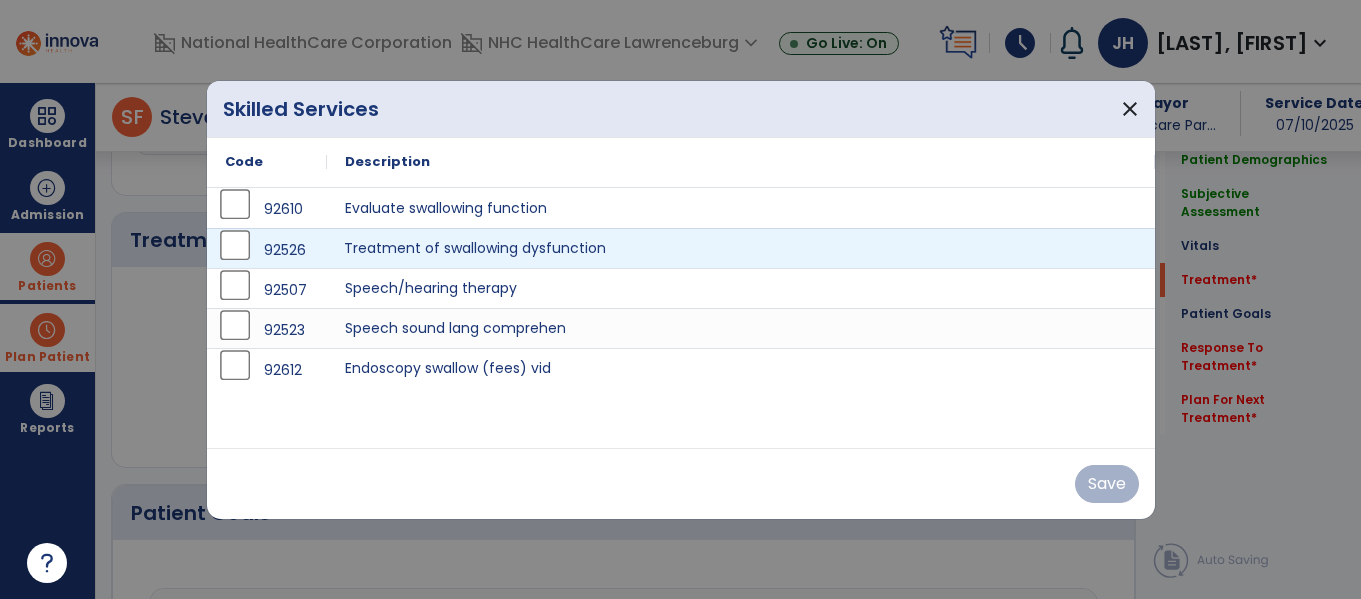 click on "Treatment of swallowing dysfunction" at bounding box center (741, 248) 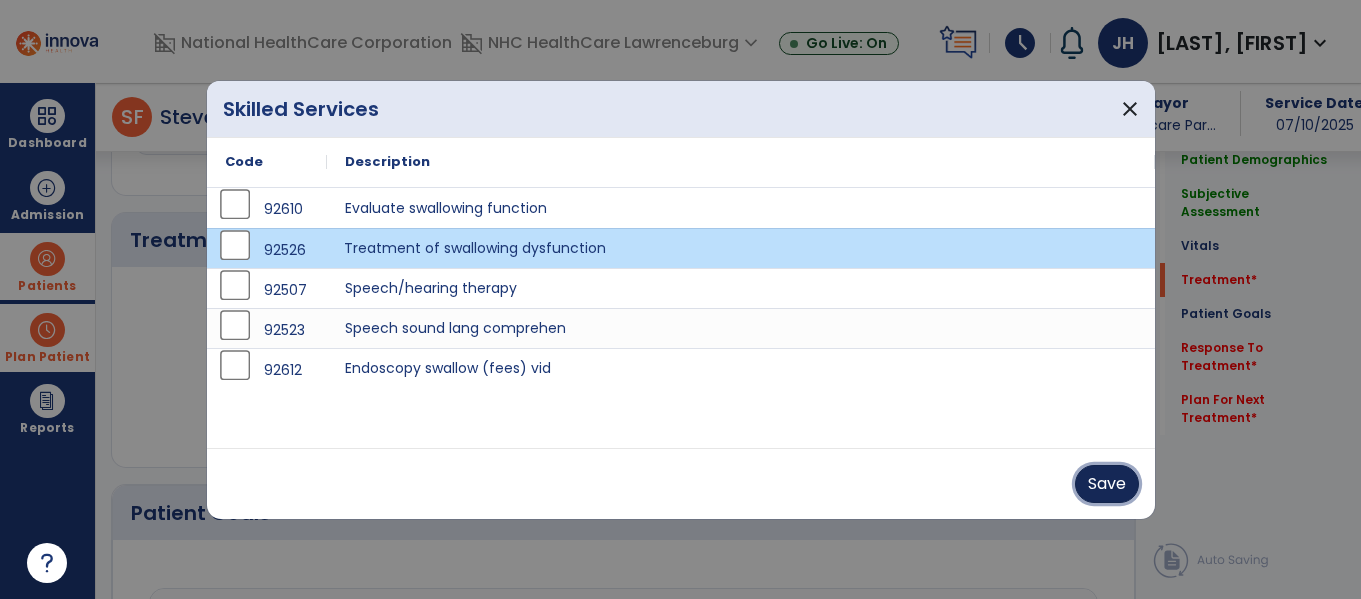 click on "Save" at bounding box center [1107, 484] 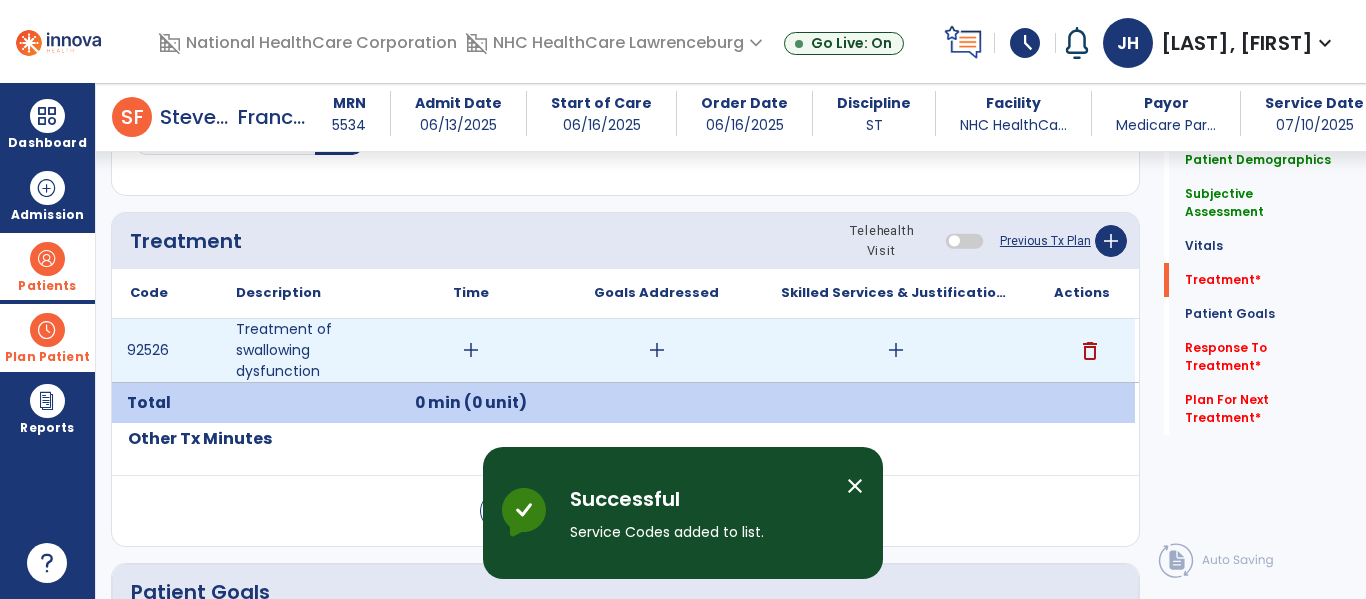 click on "add" at bounding box center (471, 350) 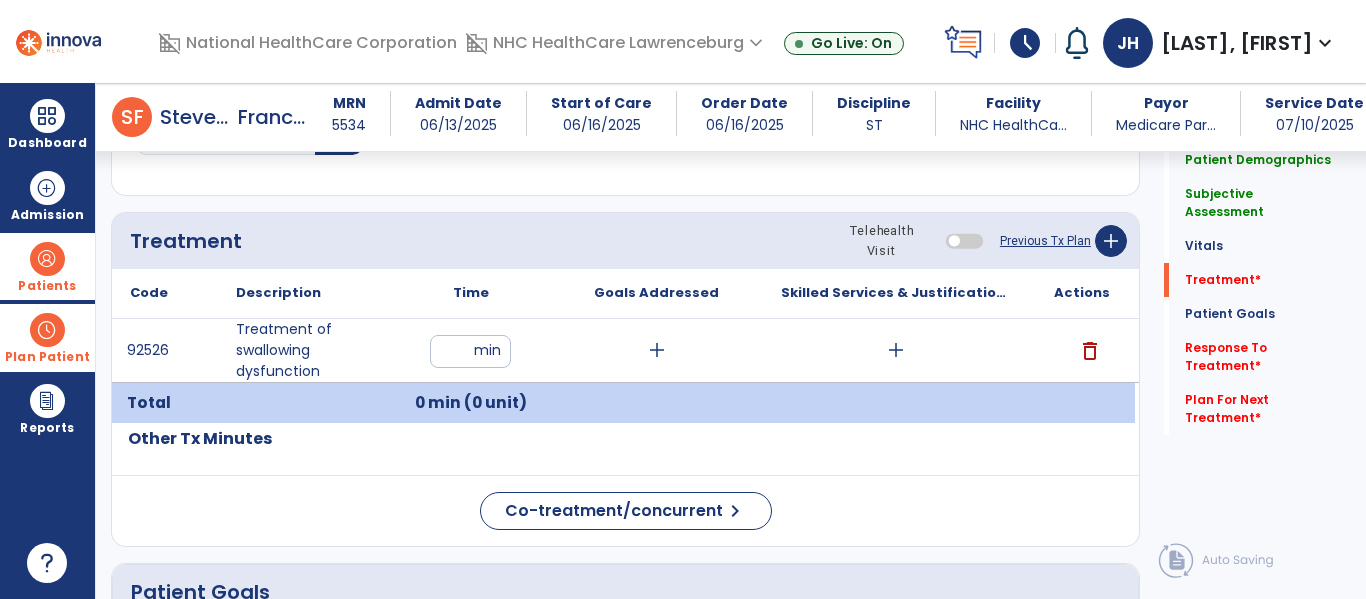 type on "**" 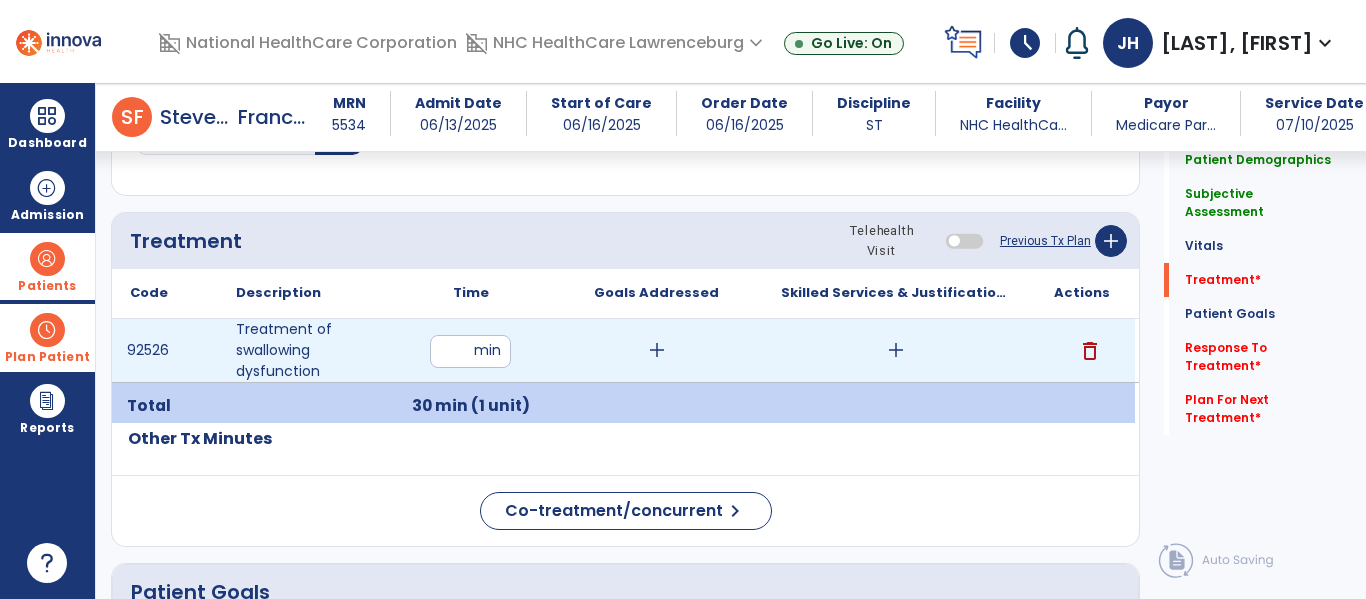 click on "**" at bounding box center (470, 351) 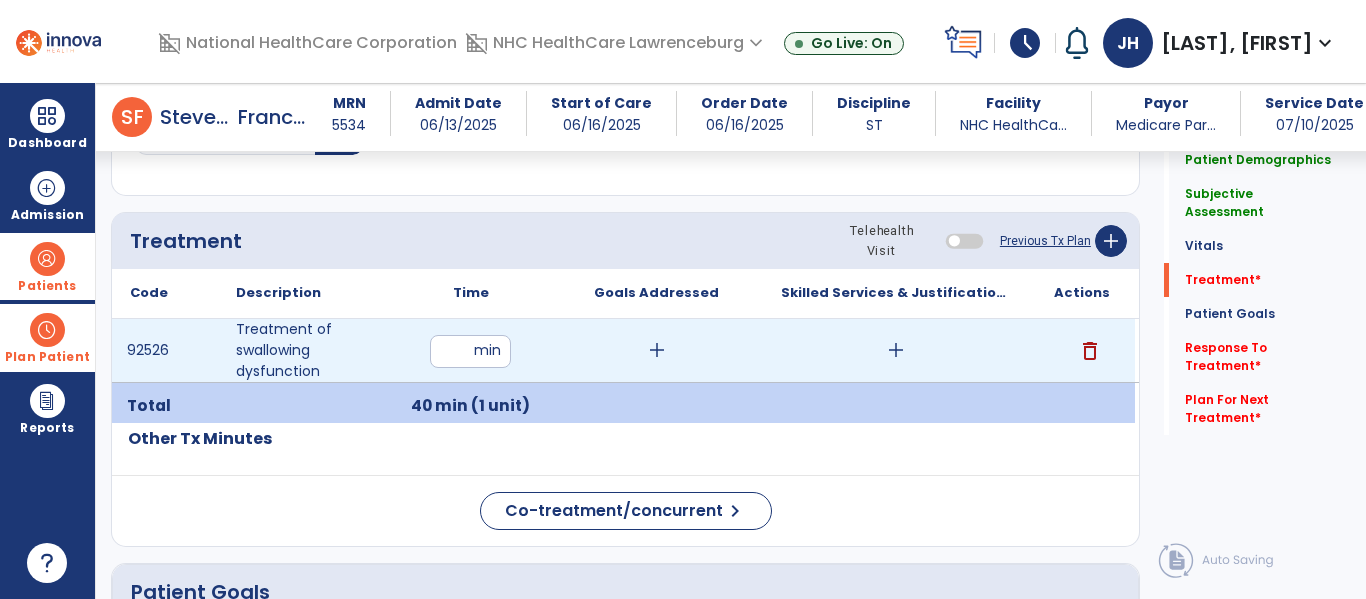 click on "add" at bounding box center (657, 350) 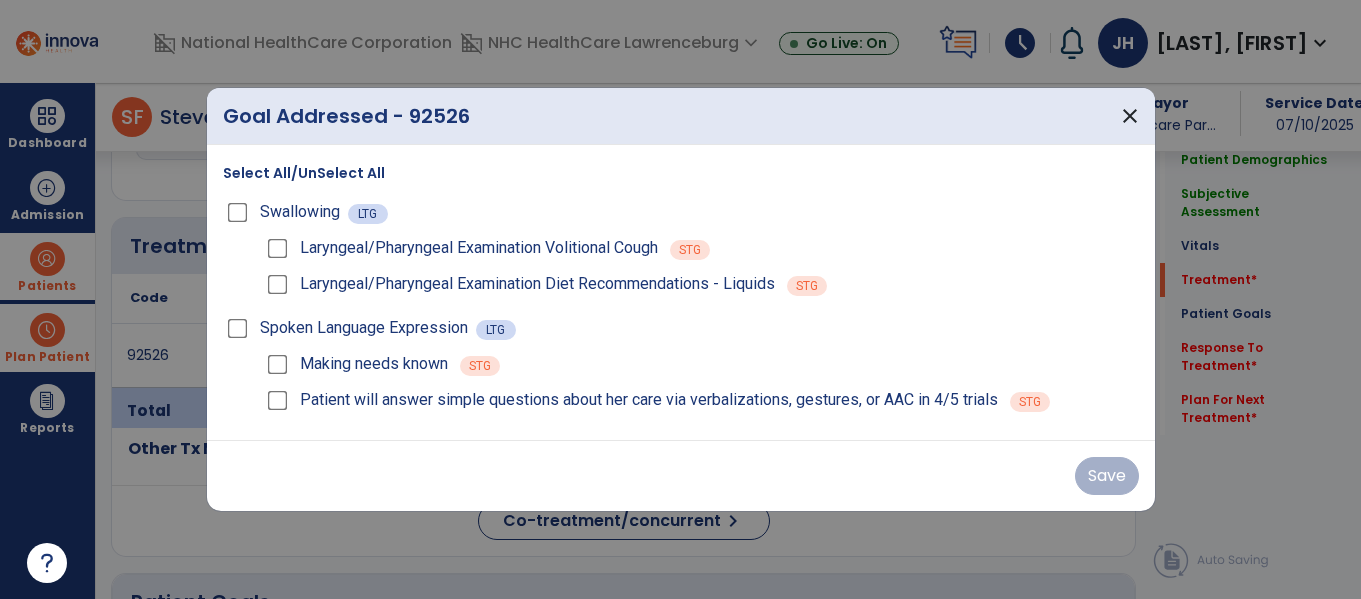 scroll, scrollTop: 1037, scrollLeft: 0, axis: vertical 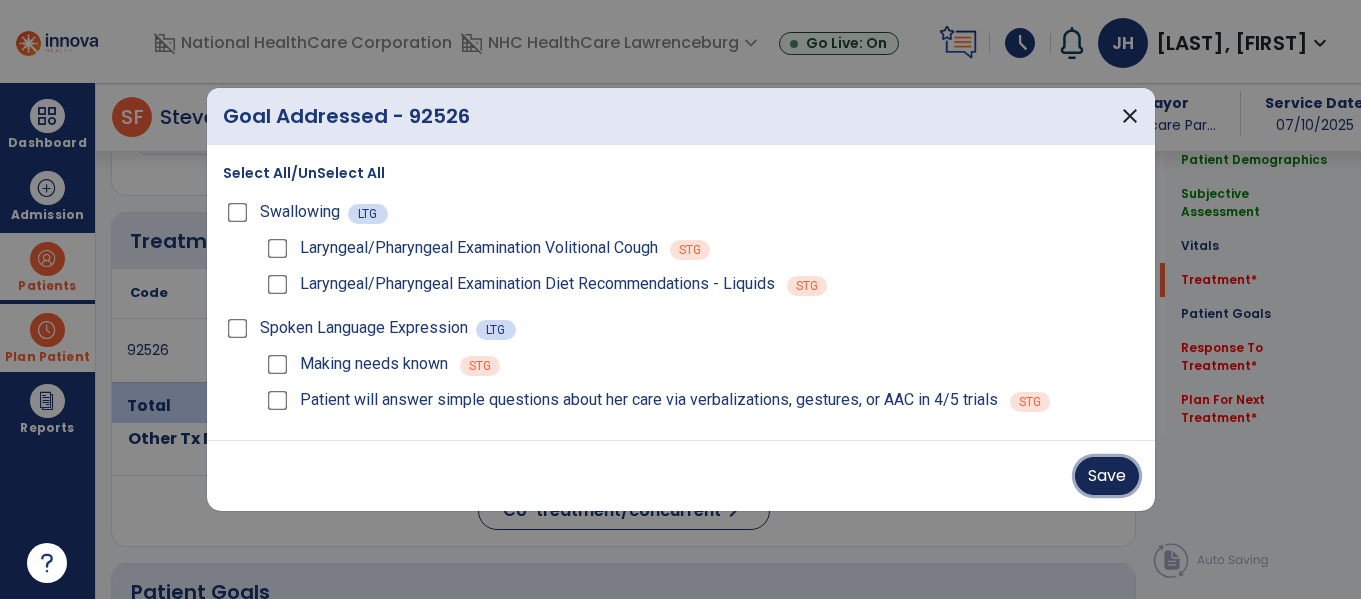 click on "Save" at bounding box center (1107, 476) 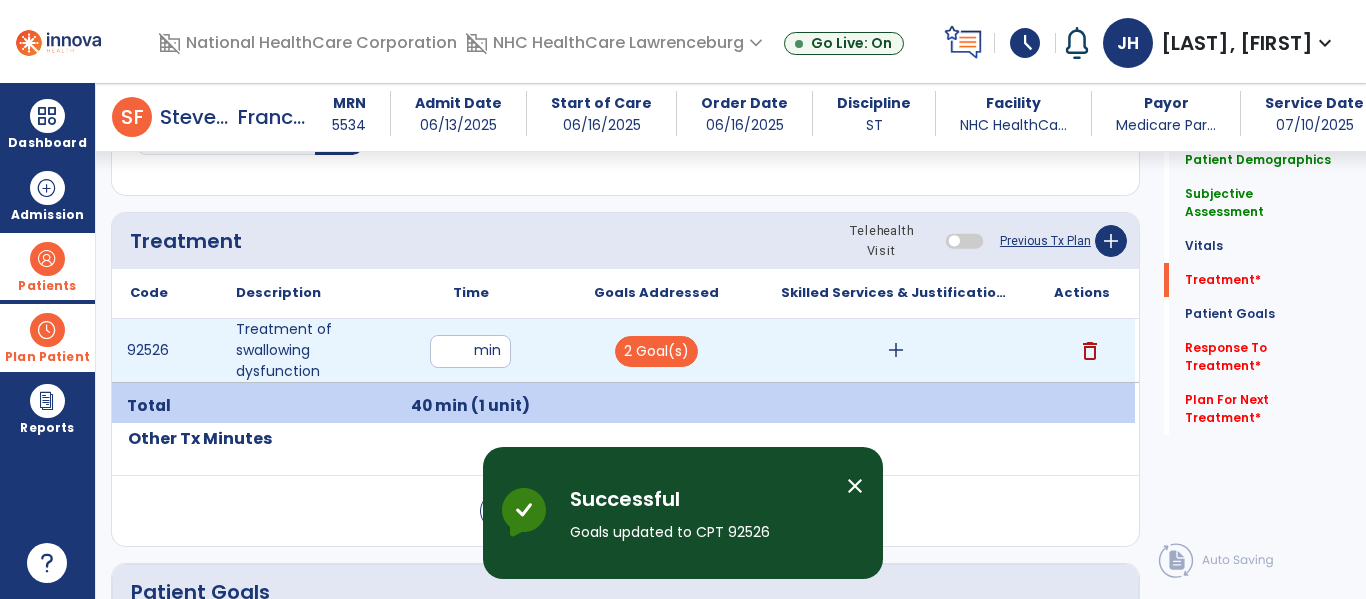 click on "add" at bounding box center [896, 350] 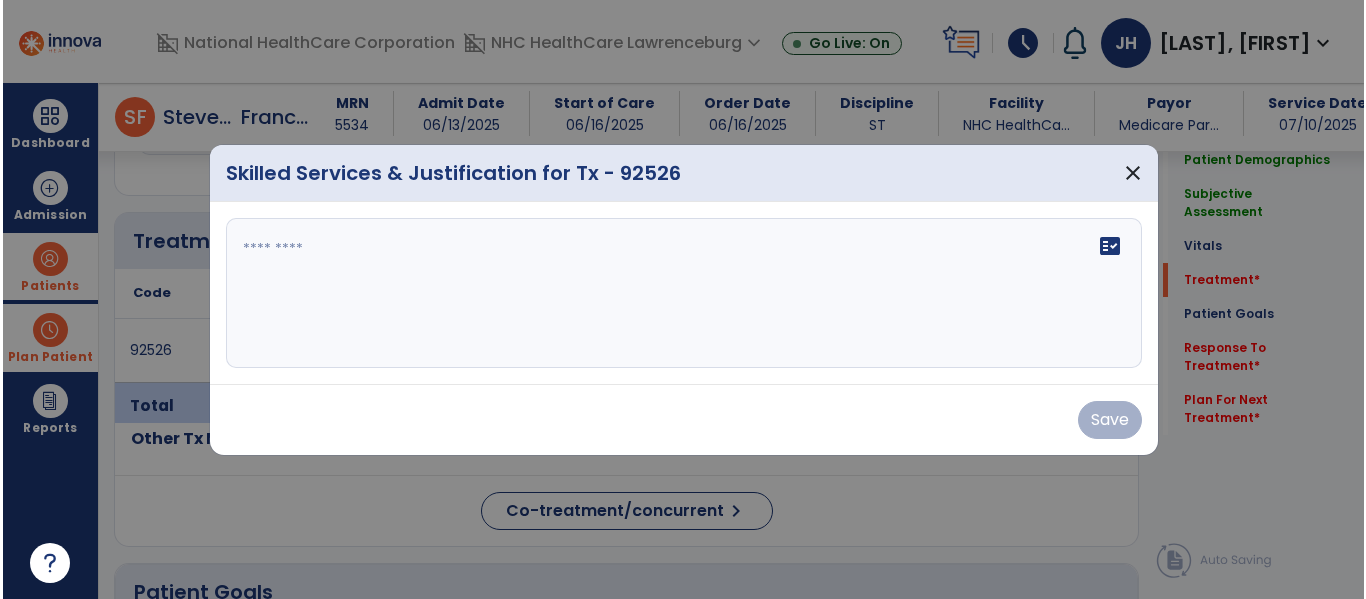 scroll, scrollTop: 1037, scrollLeft: 0, axis: vertical 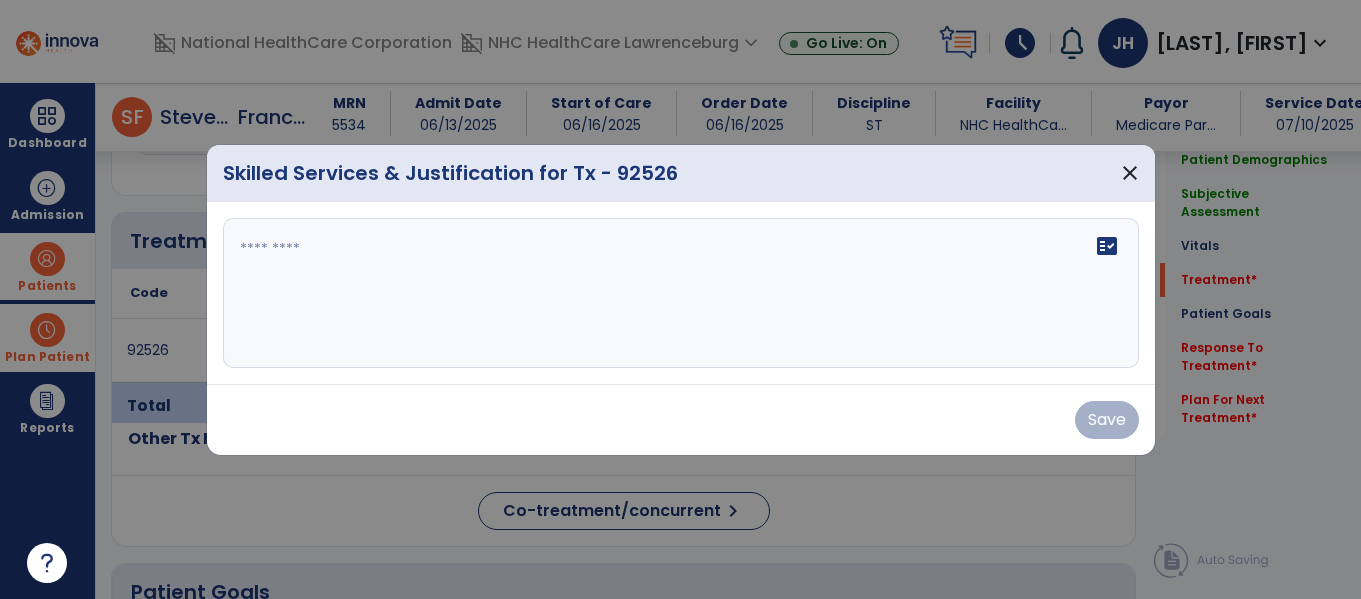click on "fact_check" at bounding box center (681, 293) 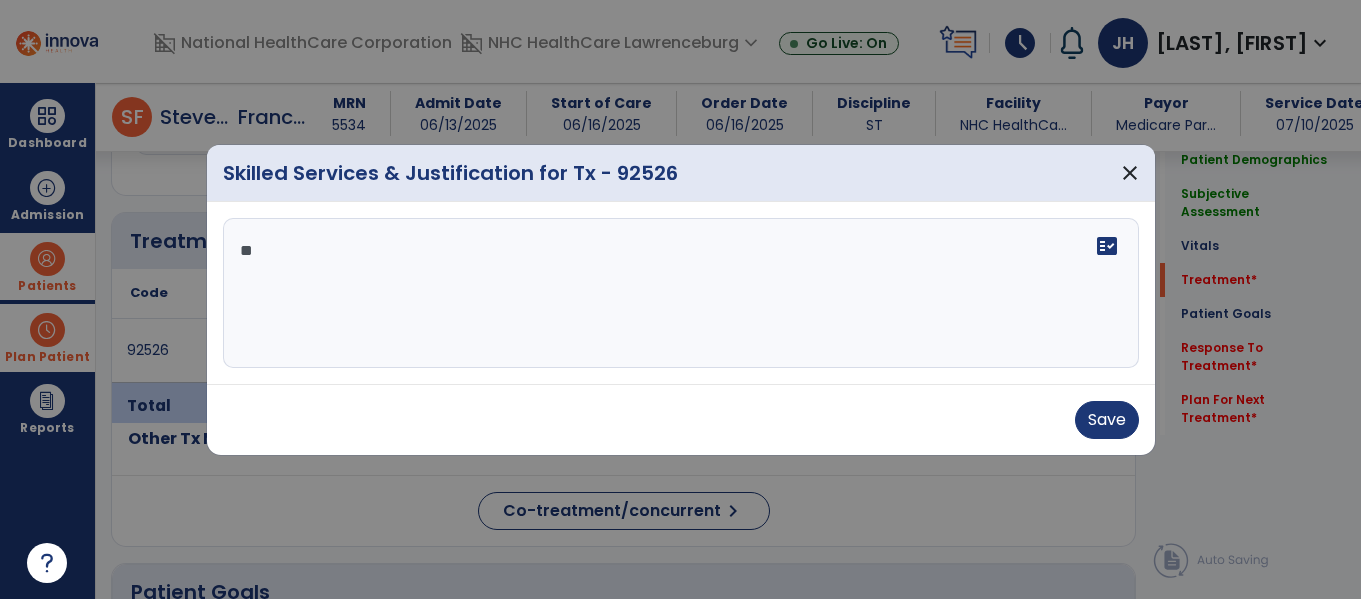 type on "*" 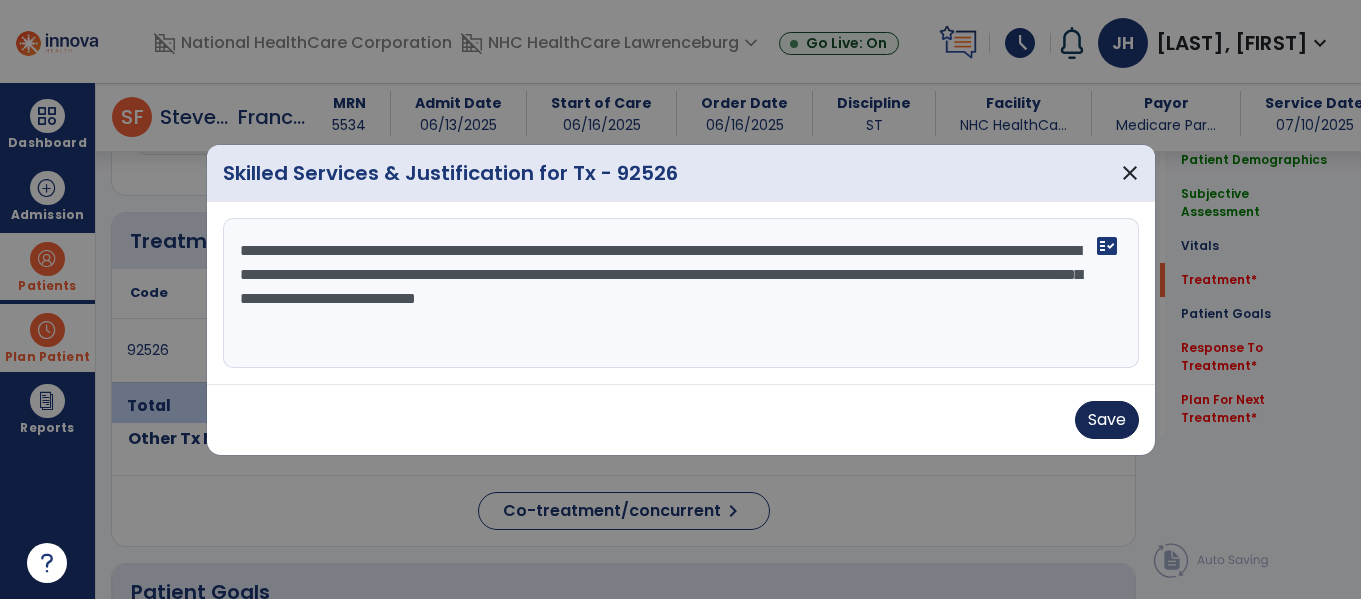 type on "**********" 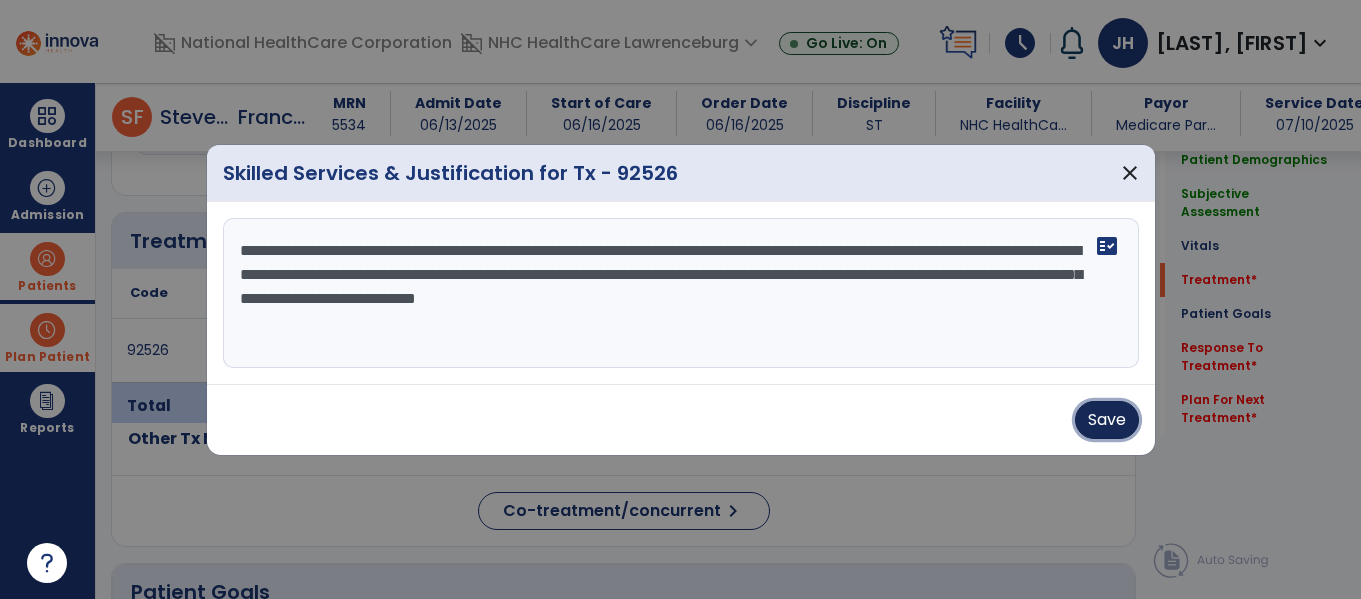 click on "Save" at bounding box center [1107, 420] 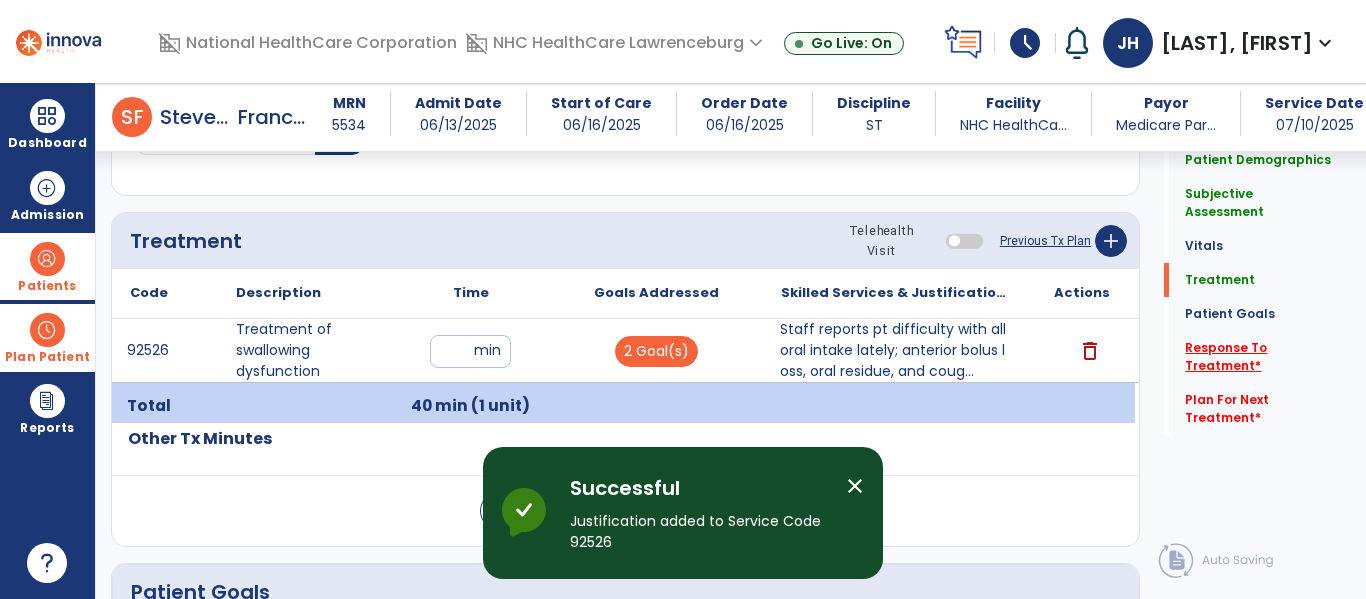 click on "Response To Treatment   *" 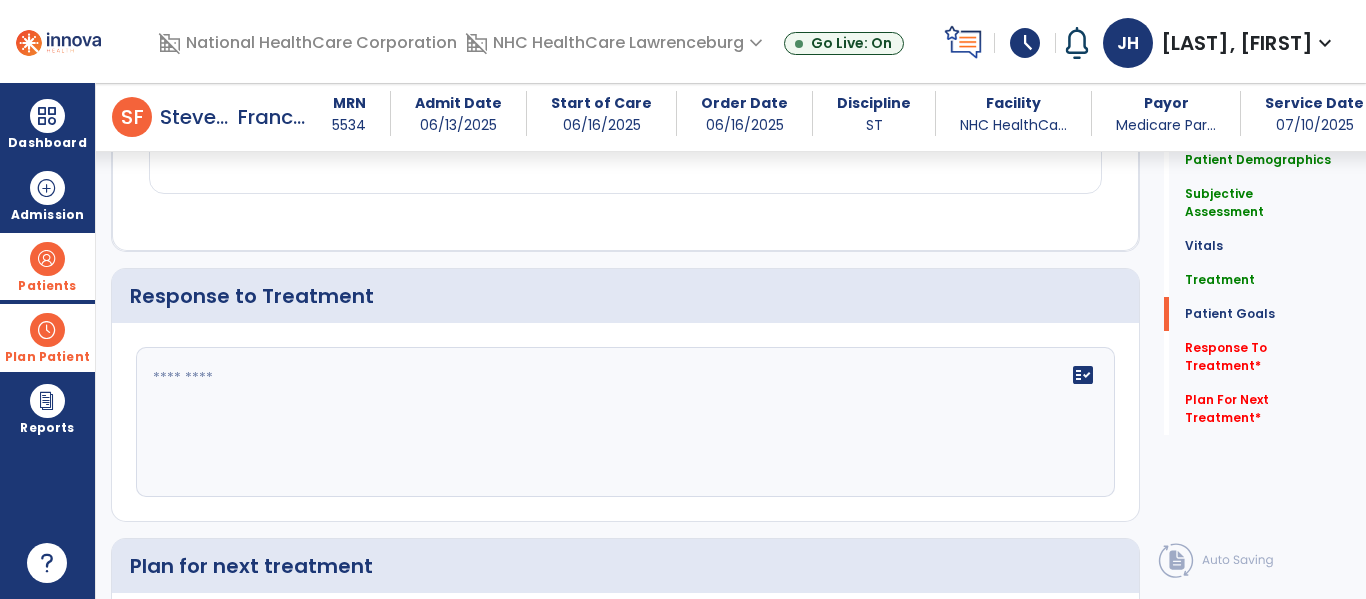 scroll, scrollTop: 2561, scrollLeft: 0, axis: vertical 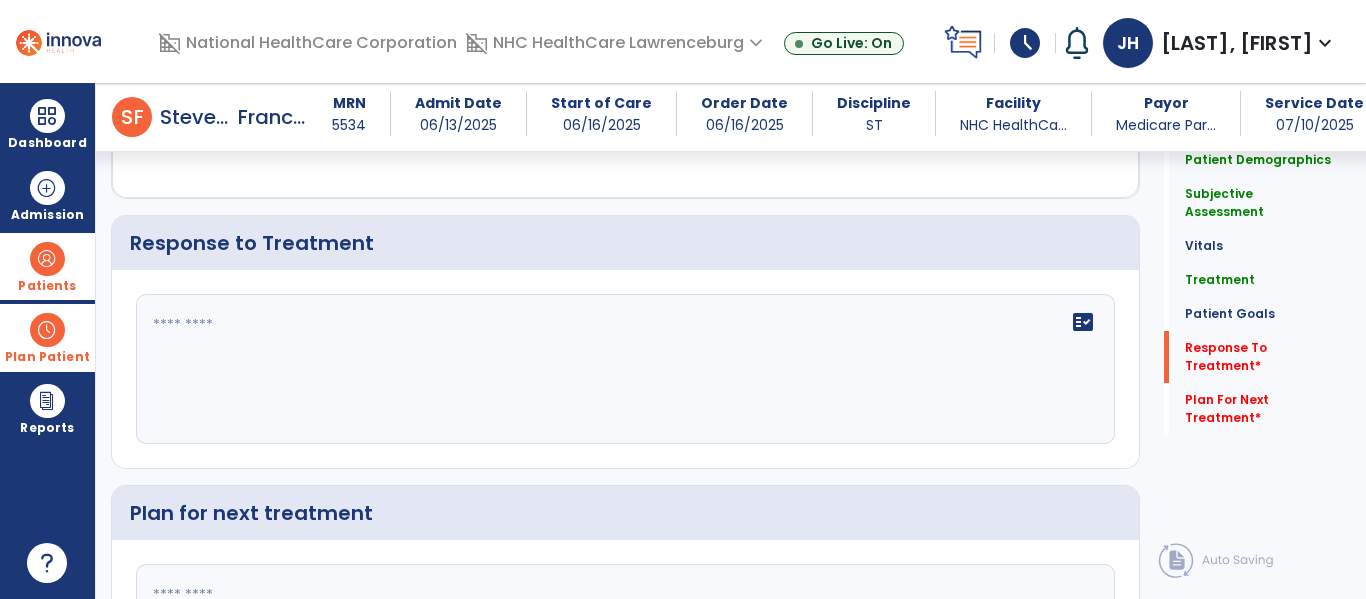 click 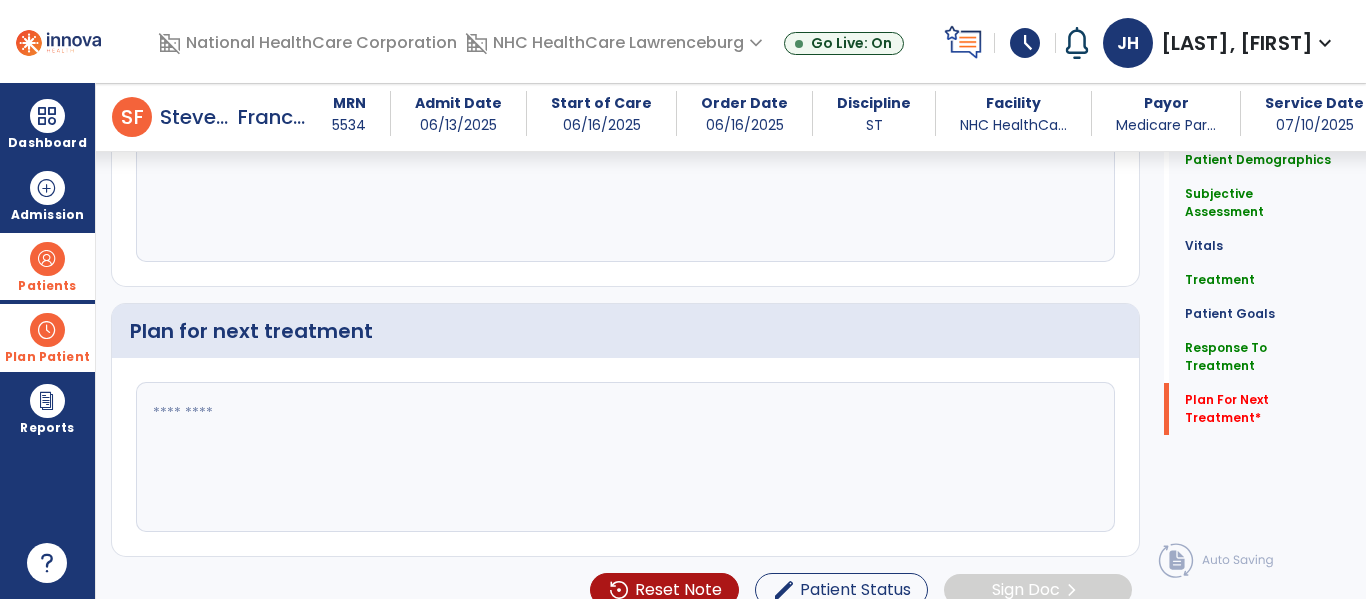 type on "**********" 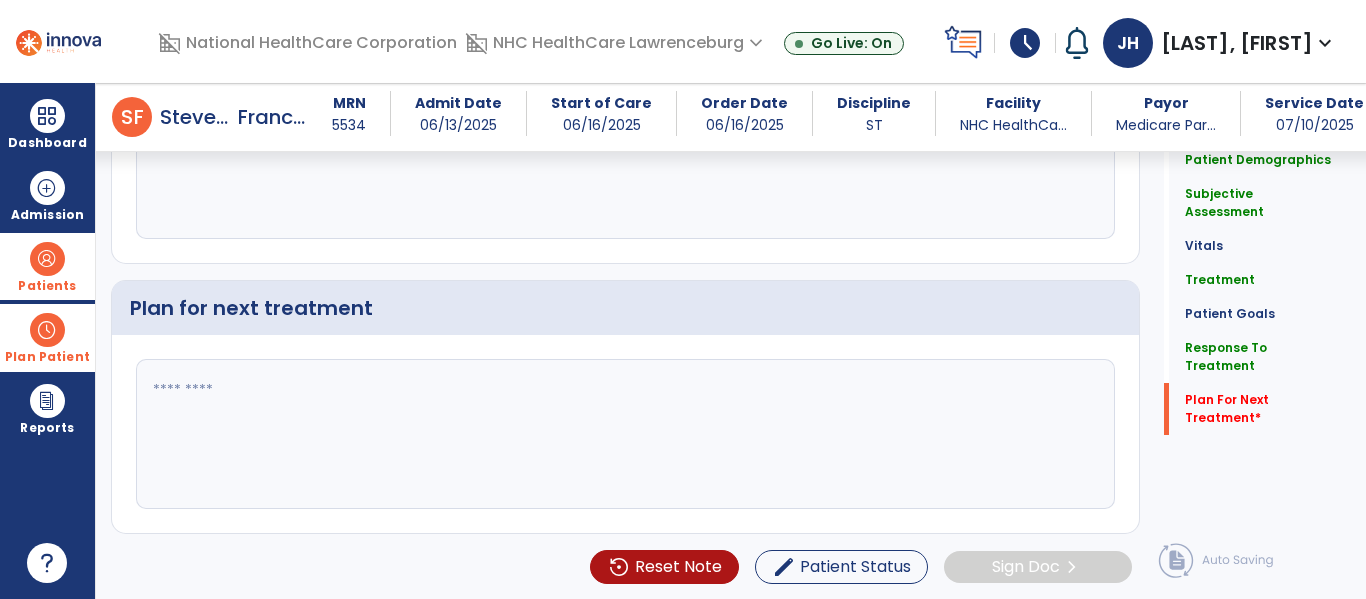 drag, startPoint x: 345, startPoint y: 402, endPoint x: 377, endPoint y: 367, distance: 47.423622 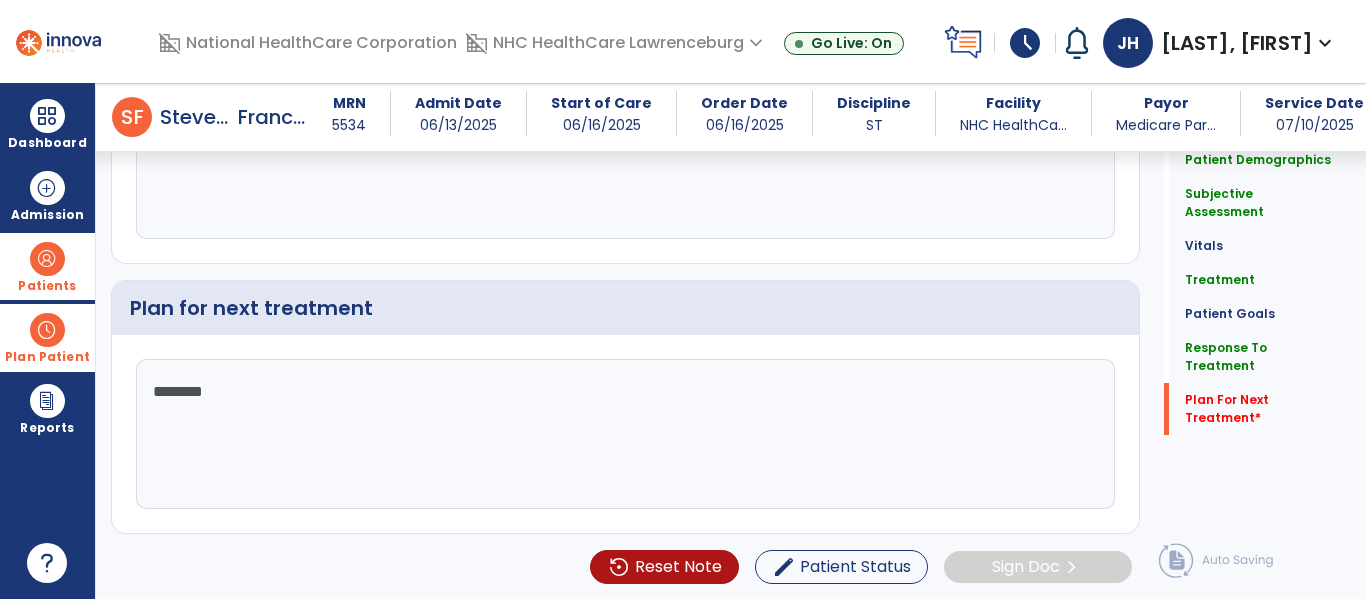 type on "********" 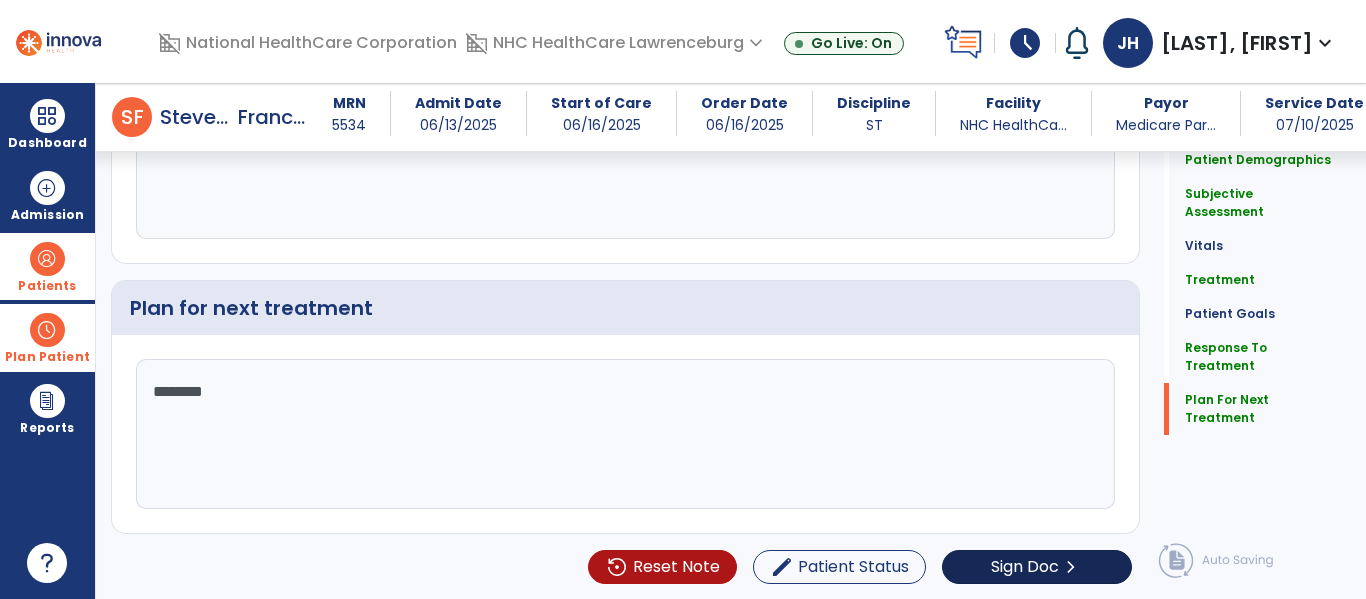 click on "Sign Doc" 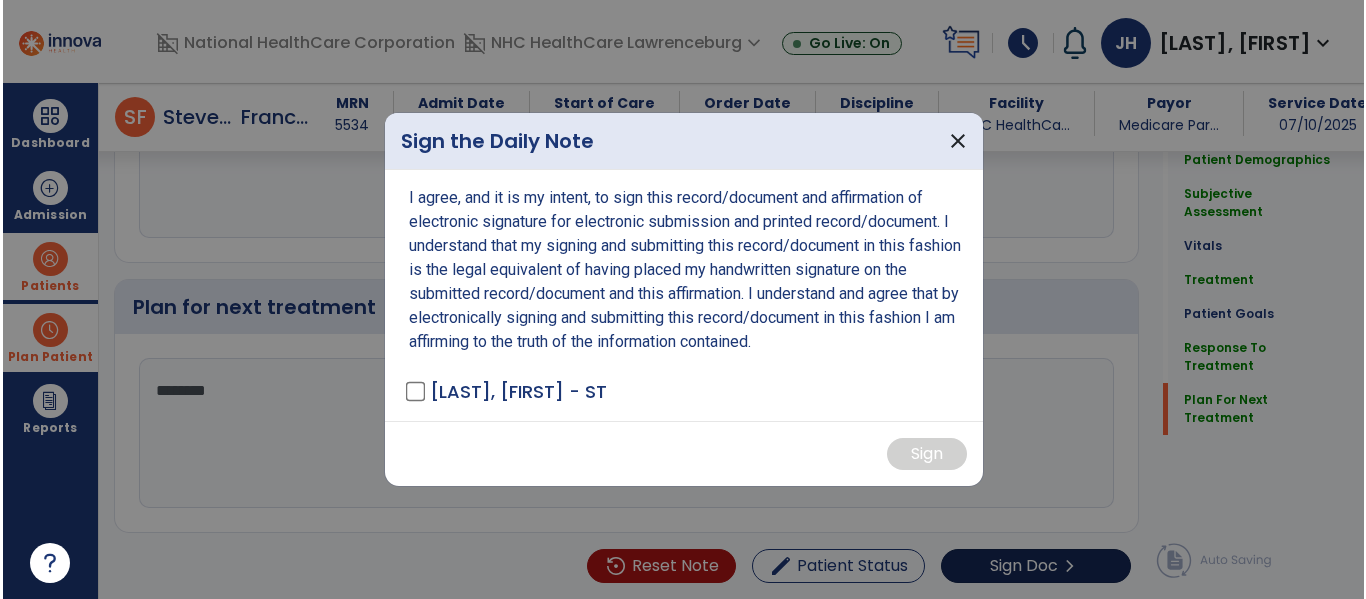 scroll, scrollTop: 2766, scrollLeft: 0, axis: vertical 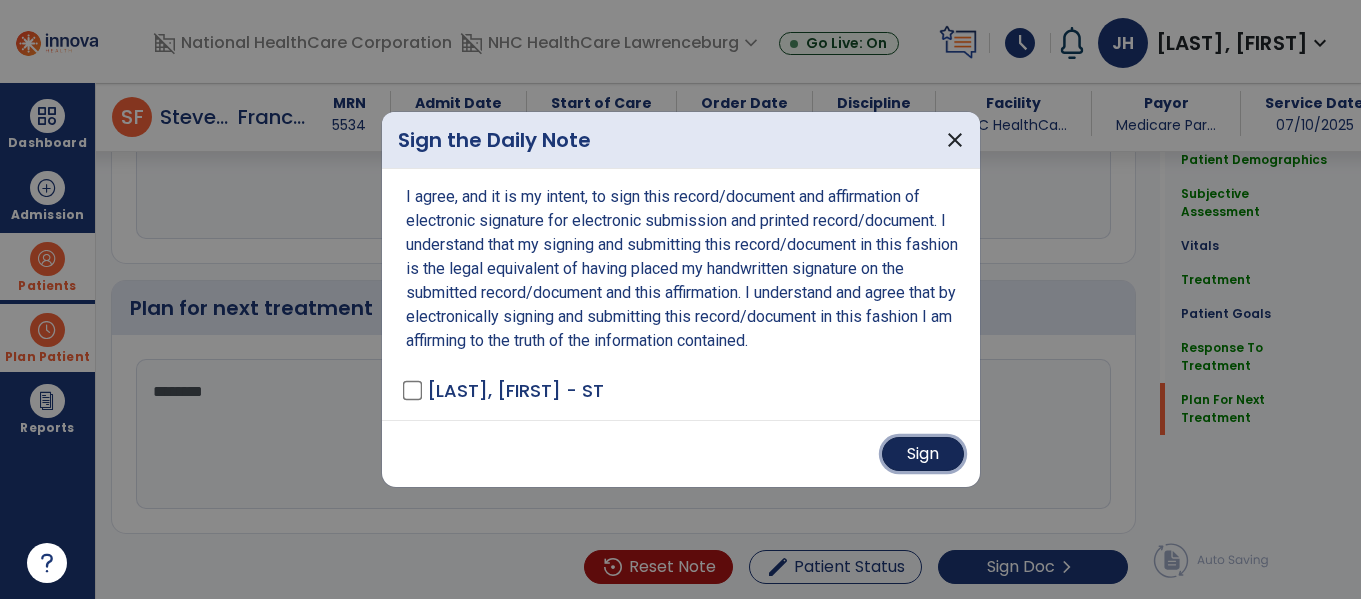 click on "Sign" at bounding box center (923, 454) 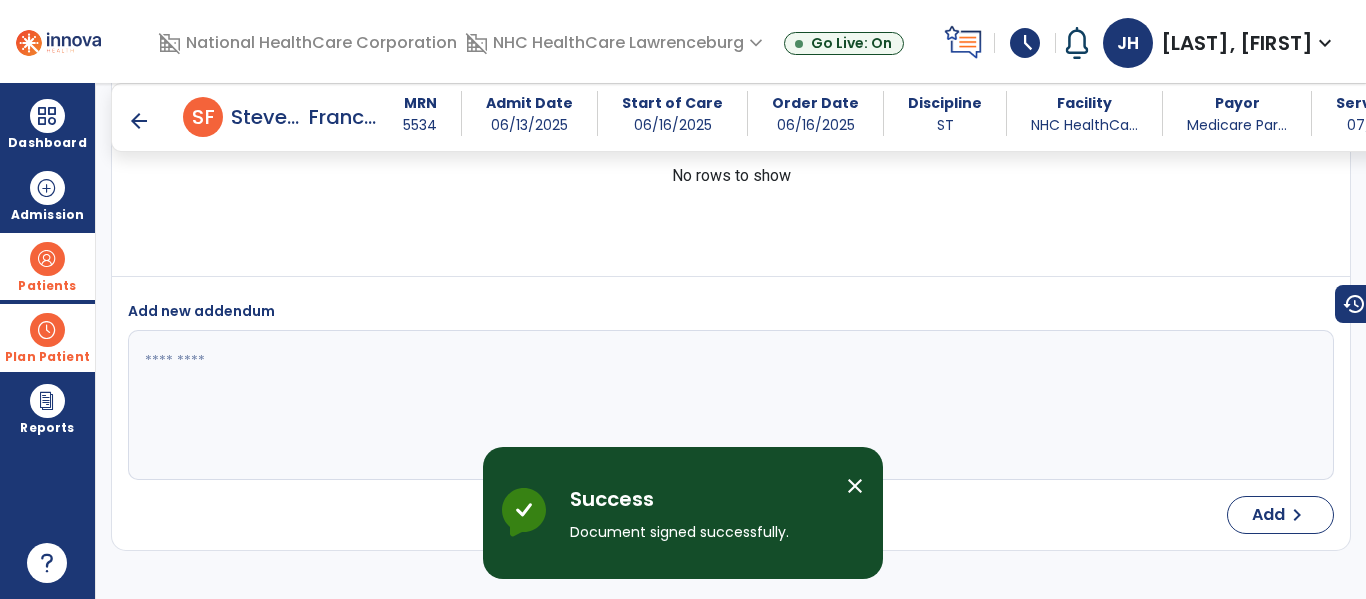 click on "schedule" at bounding box center (1025, 43) 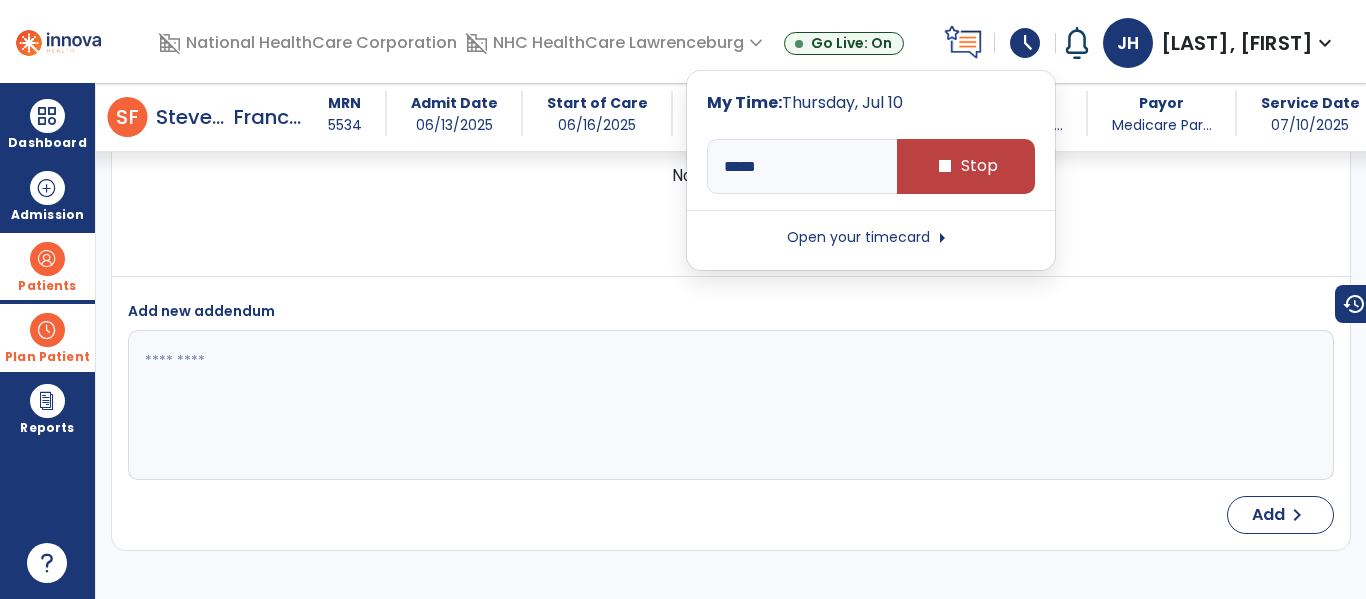 scroll, scrollTop: 4344, scrollLeft: 0, axis: vertical 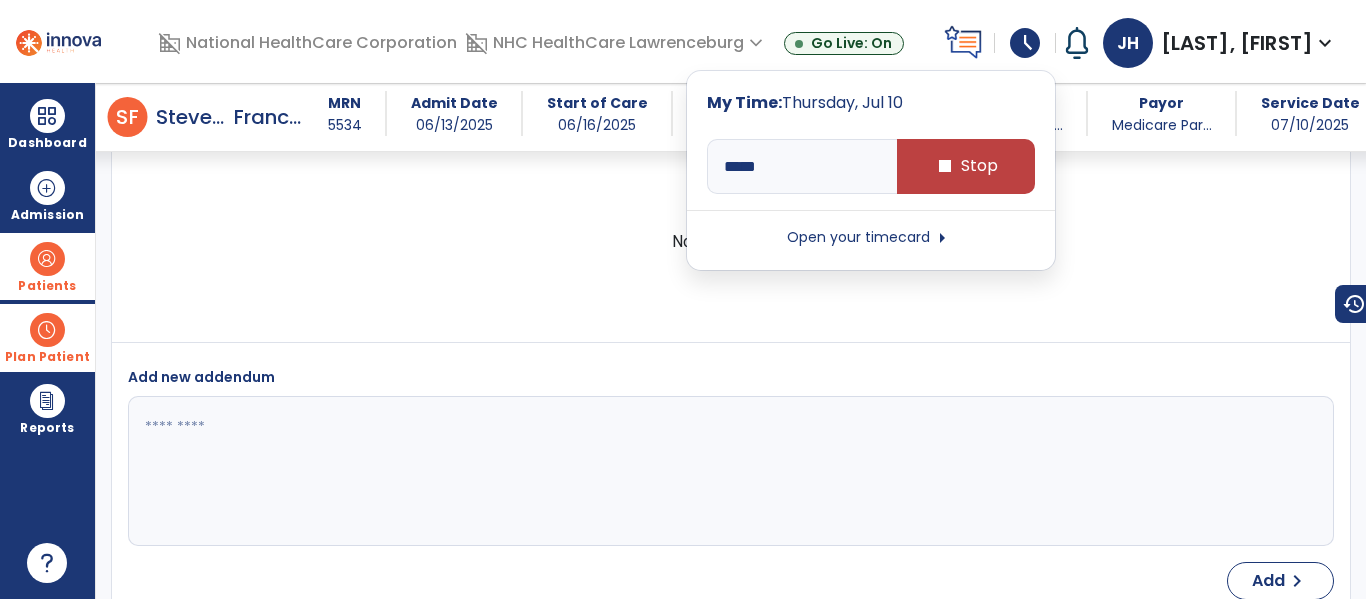 click on "Open your timecard  arrow_right" at bounding box center [871, 238] 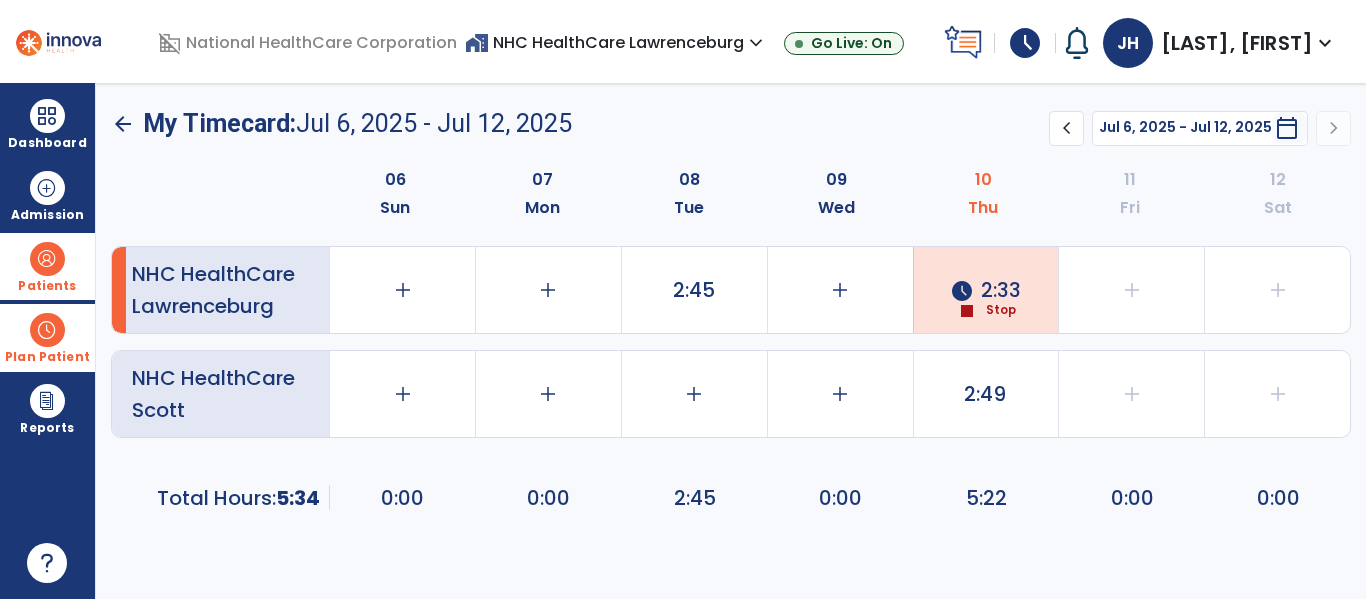 click on "schedule  2:33  stop  Stop" 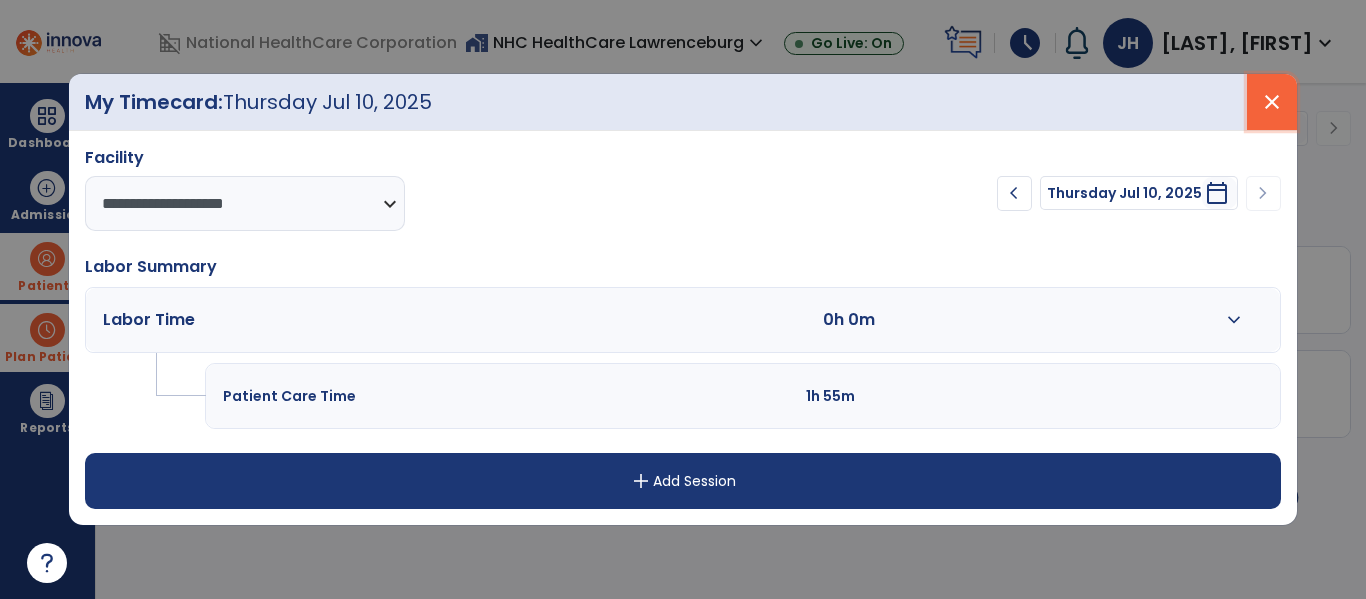click on "close" at bounding box center (1272, 102) 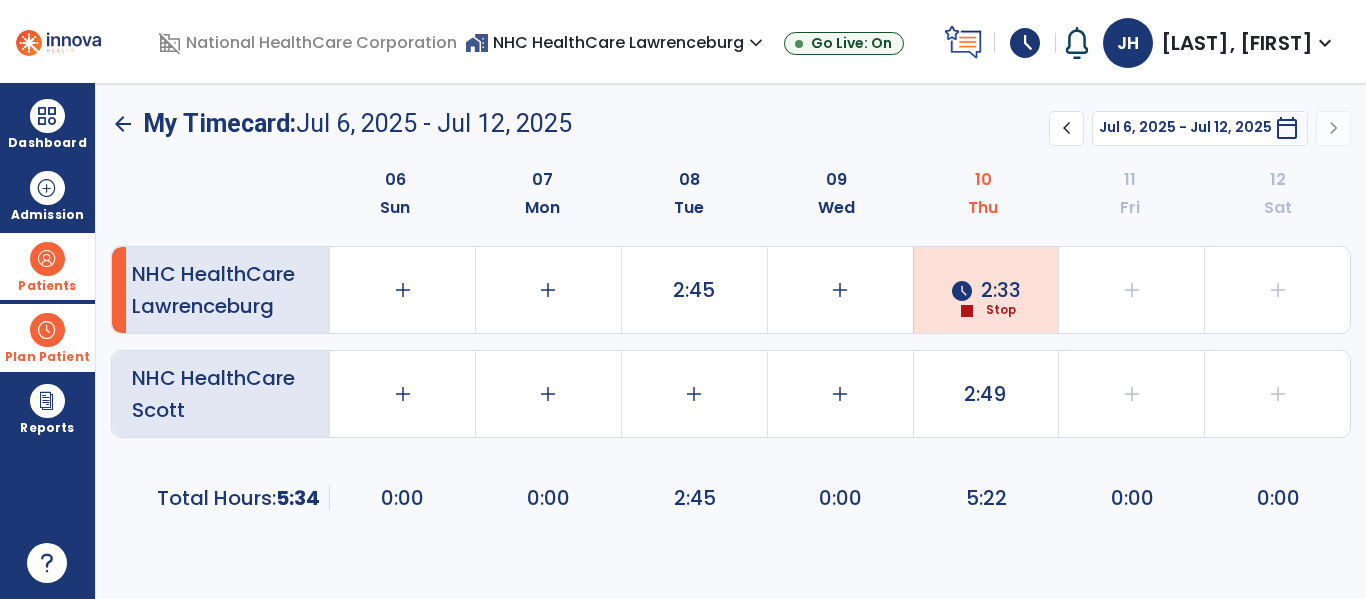 click on "schedule" at bounding box center (1025, 43) 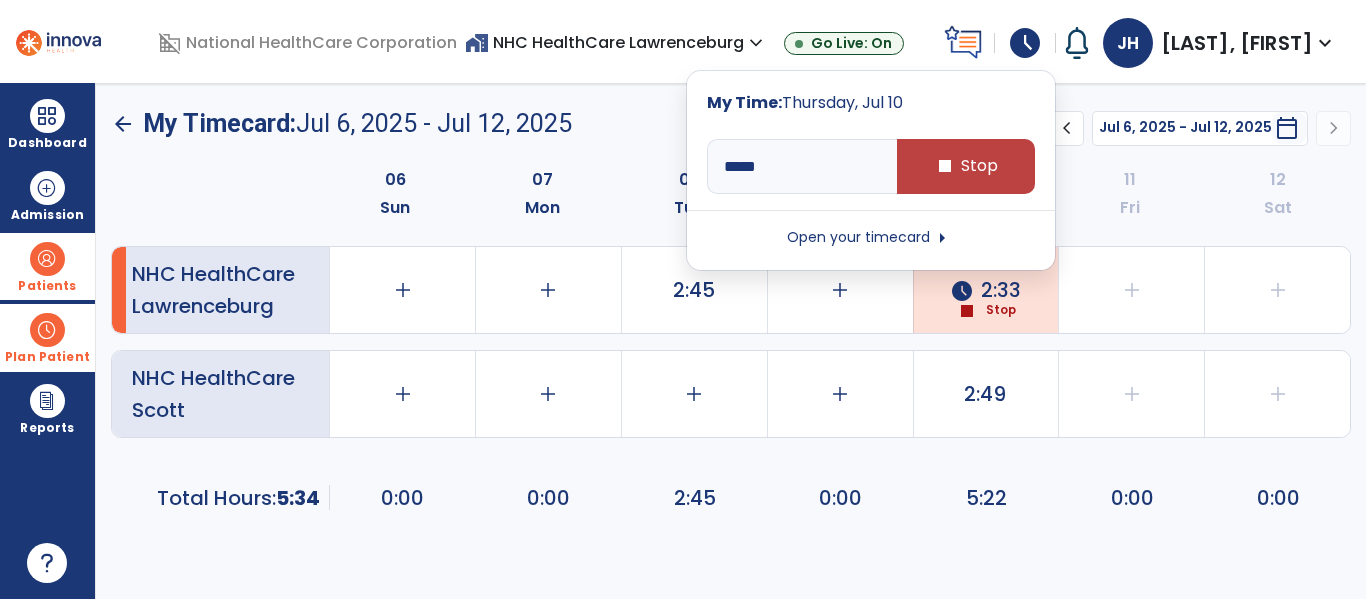click on "schedule" at bounding box center [1025, 43] 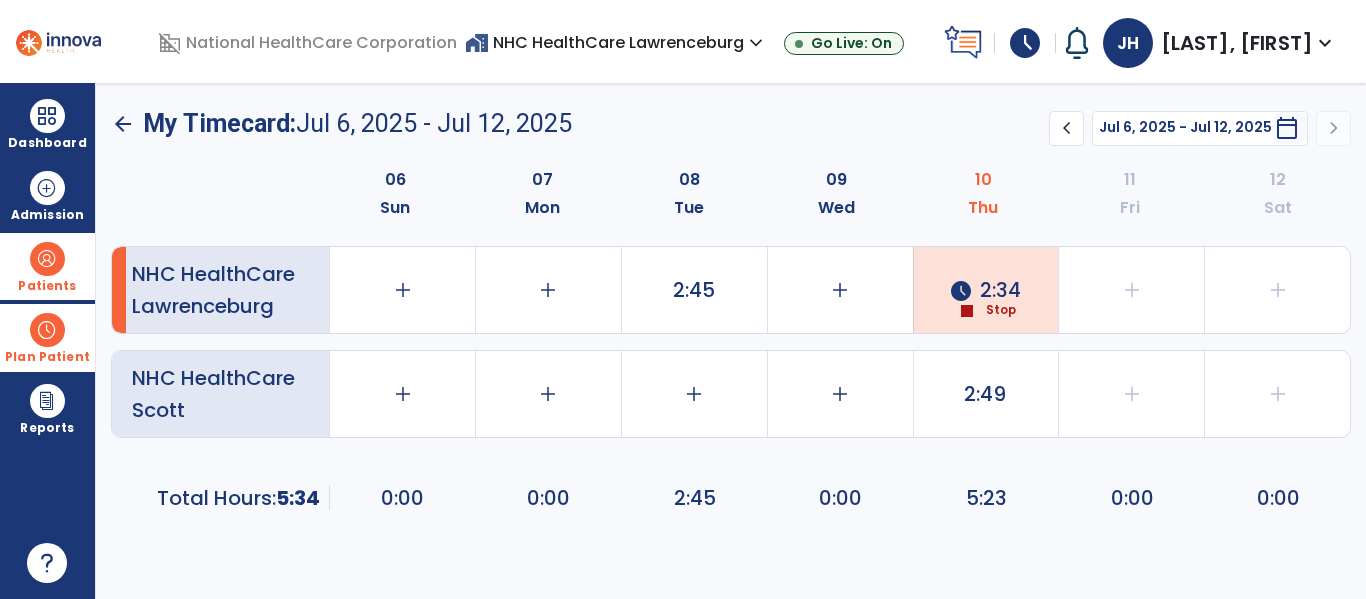 click on "schedule" at bounding box center [1025, 43] 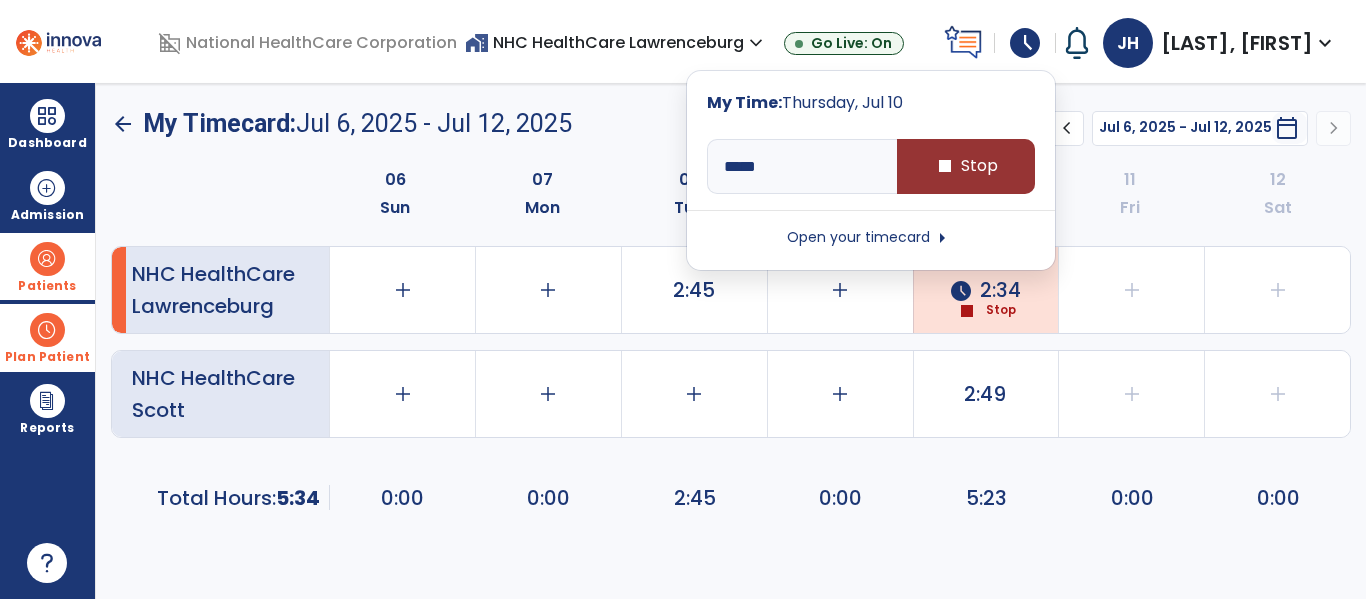 click on "stop  Stop" at bounding box center (966, 166) 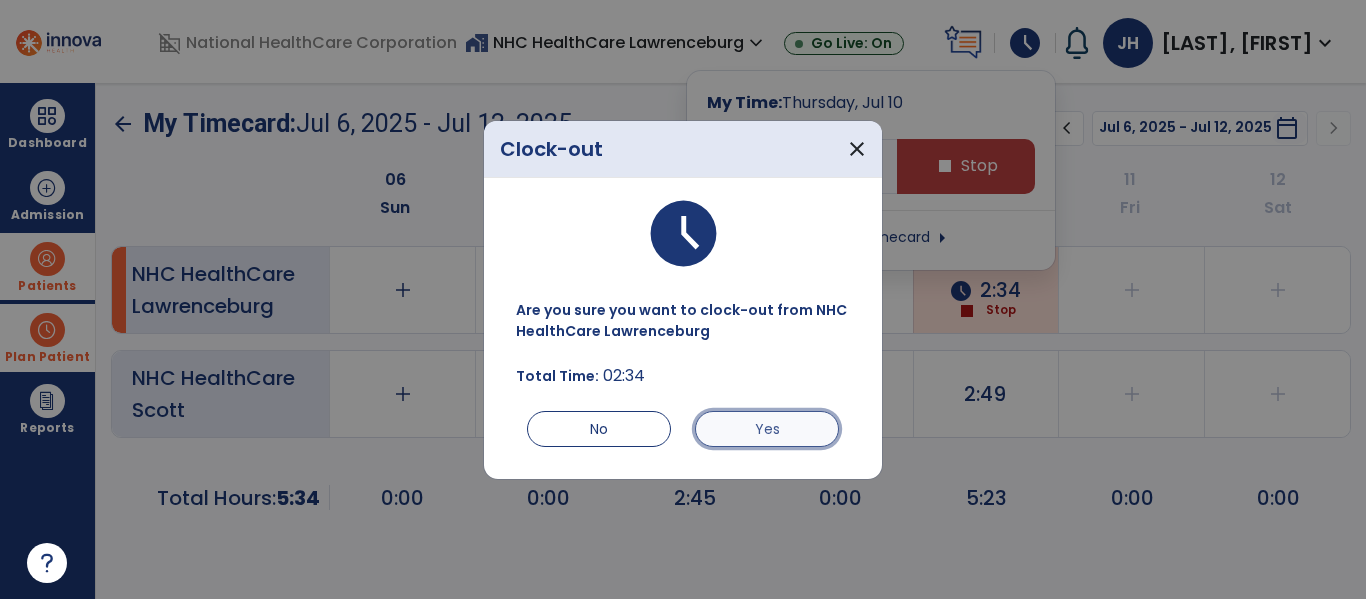 click on "Yes" at bounding box center (767, 429) 